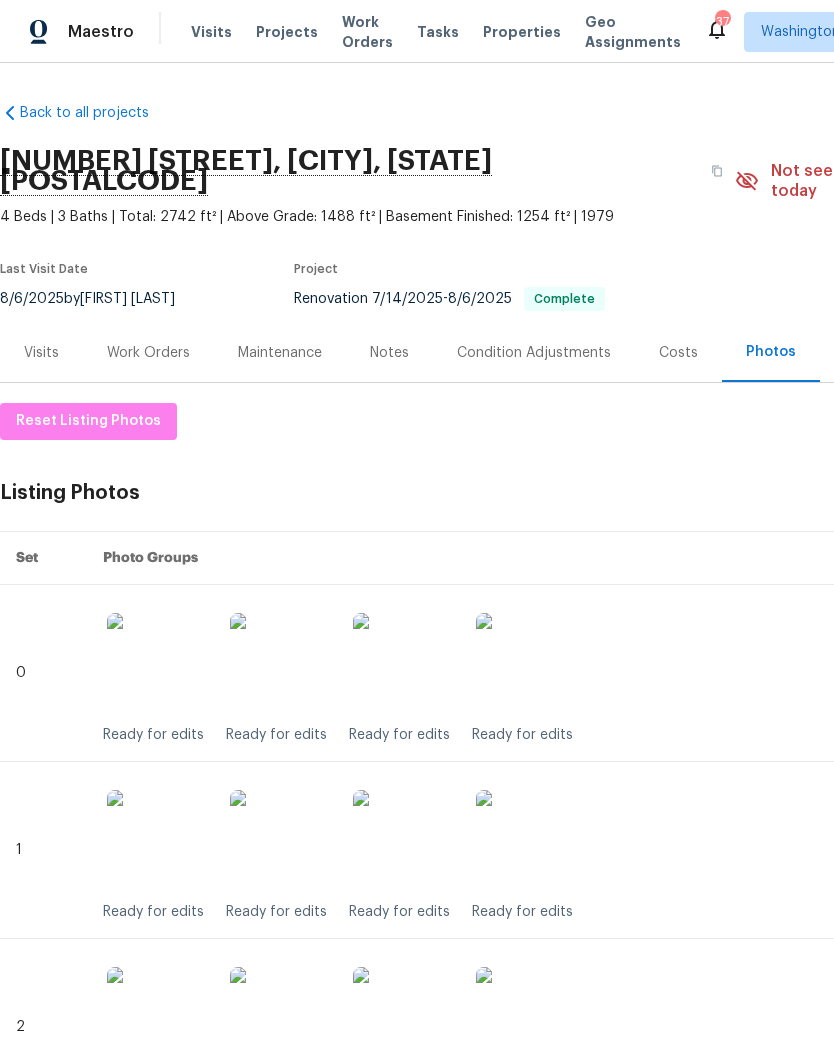 scroll, scrollTop: 0, scrollLeft: 0, axis: both 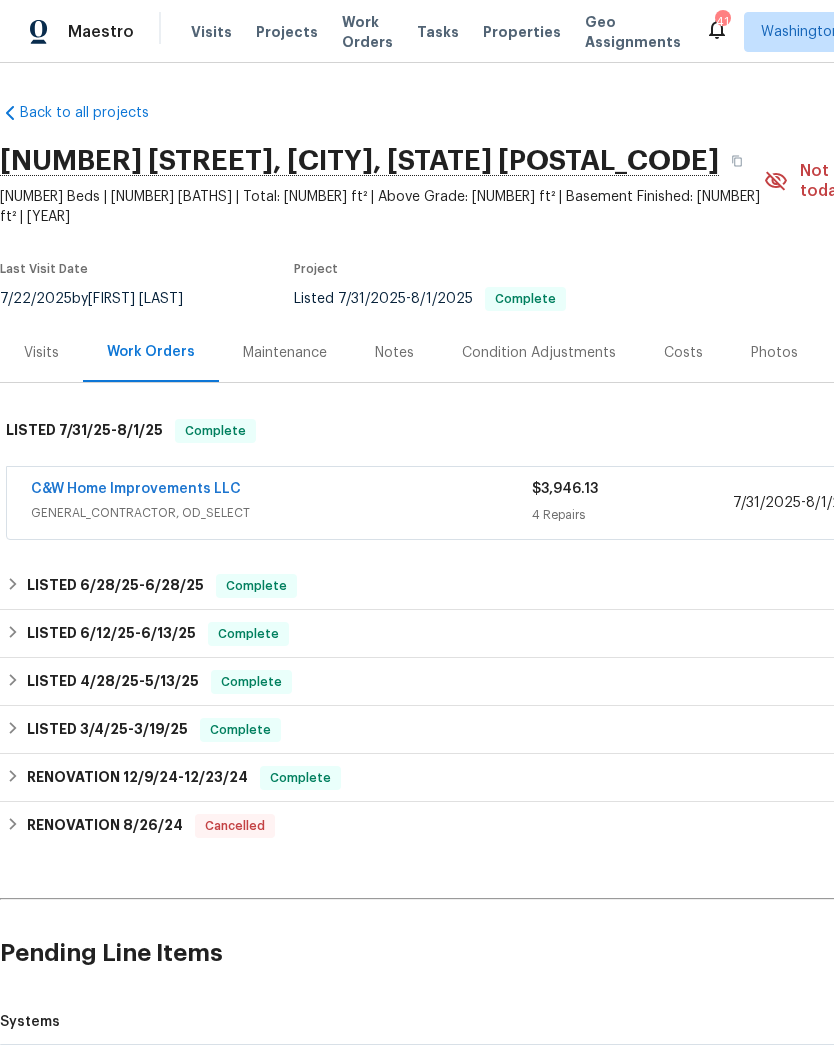 click on "GENERAL_CONTRACTOR, OD_SELECT" at bounding box center (281, 513) 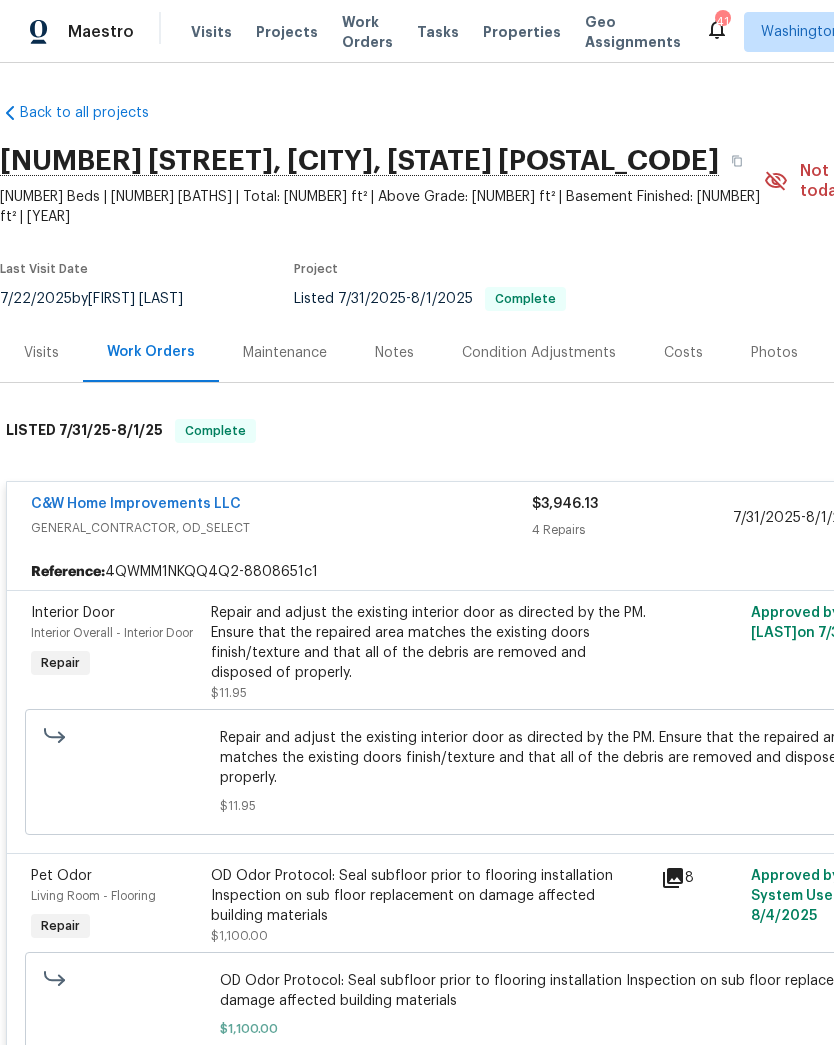click on "Repair and adjust the existing interior door as directed by the PM. Ensure that the repaired area matches the existing doors finish/texture and that all of the debris are removed and disposed of properly." at bounding box center (430, 643) 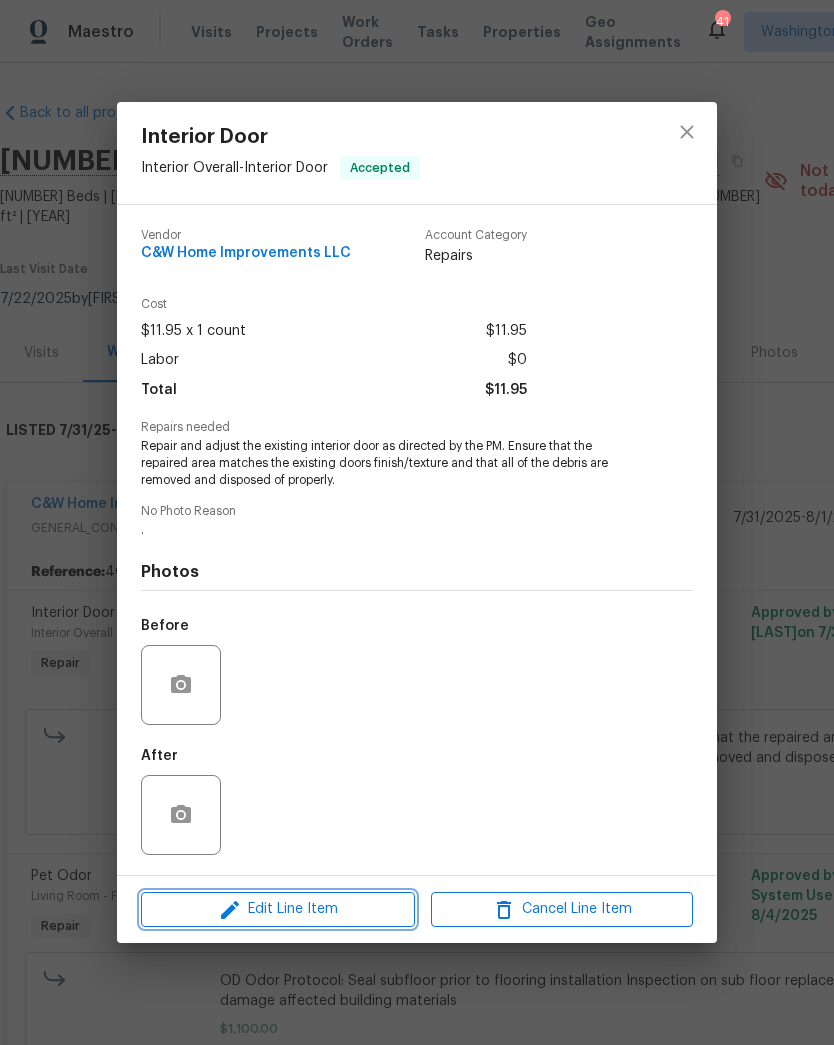 click on "Edit Line Item" at bounding box center (278, 909) 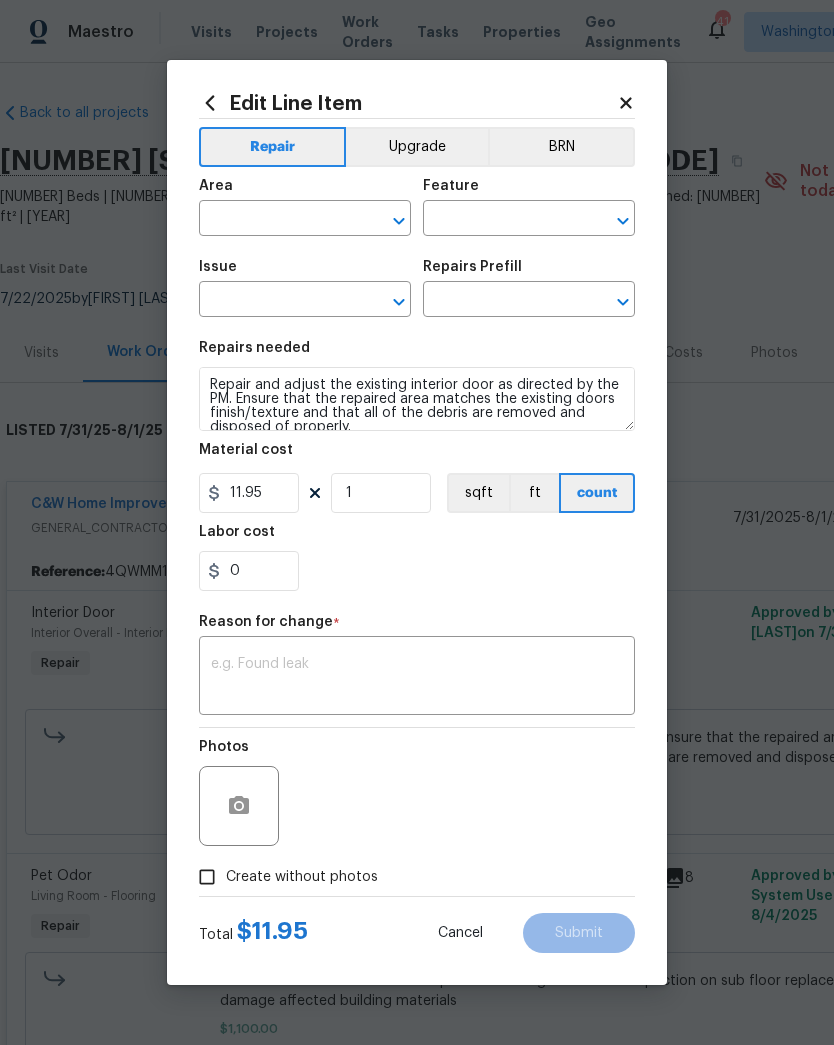 type on "Interior Overall" 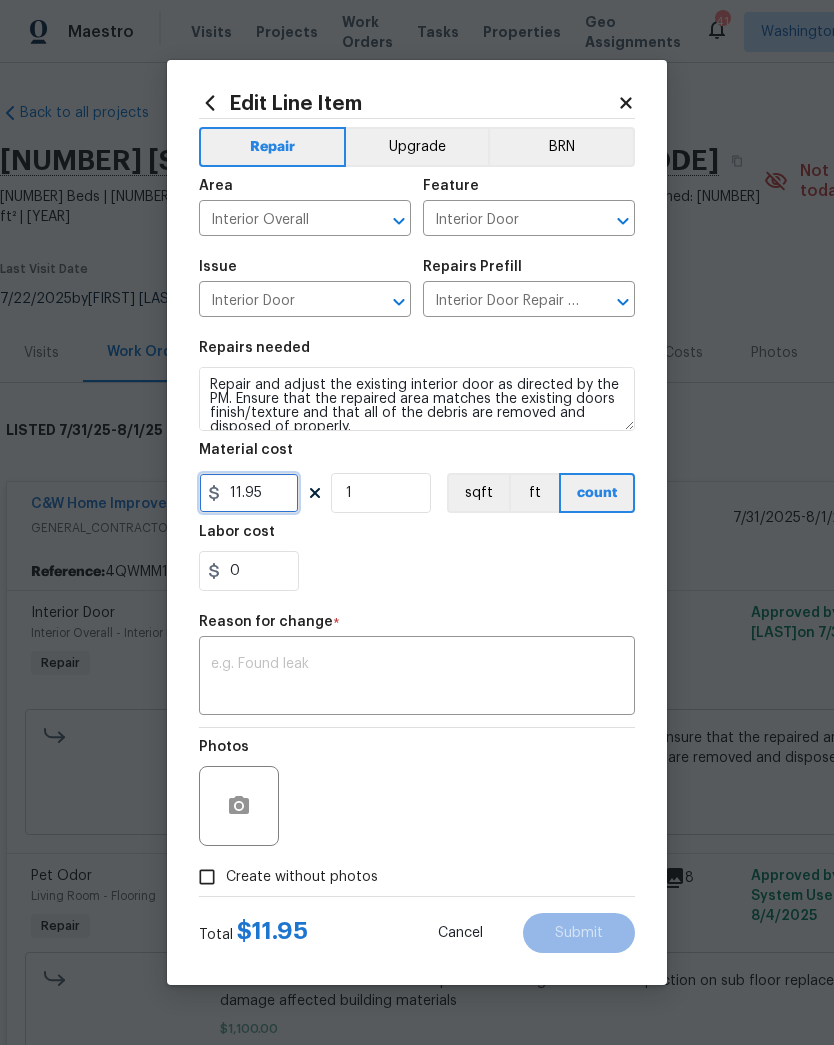 click on "11.95" at bounding box center (249, 493) 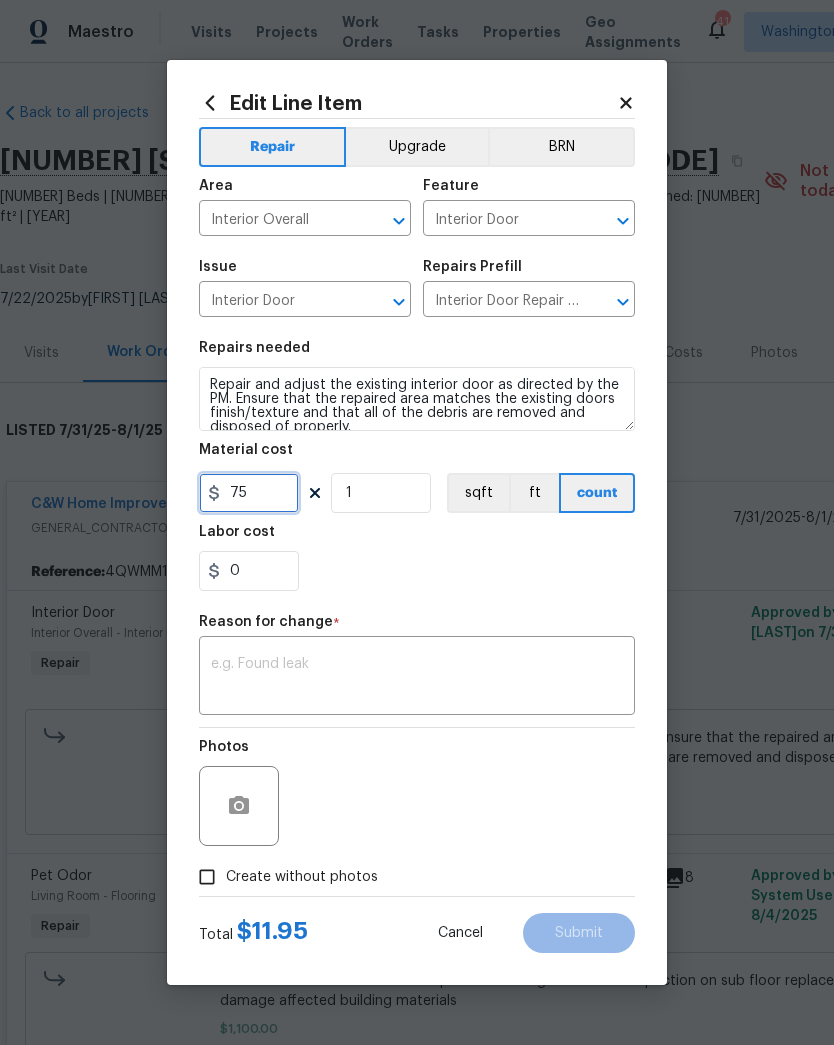 type on "75" 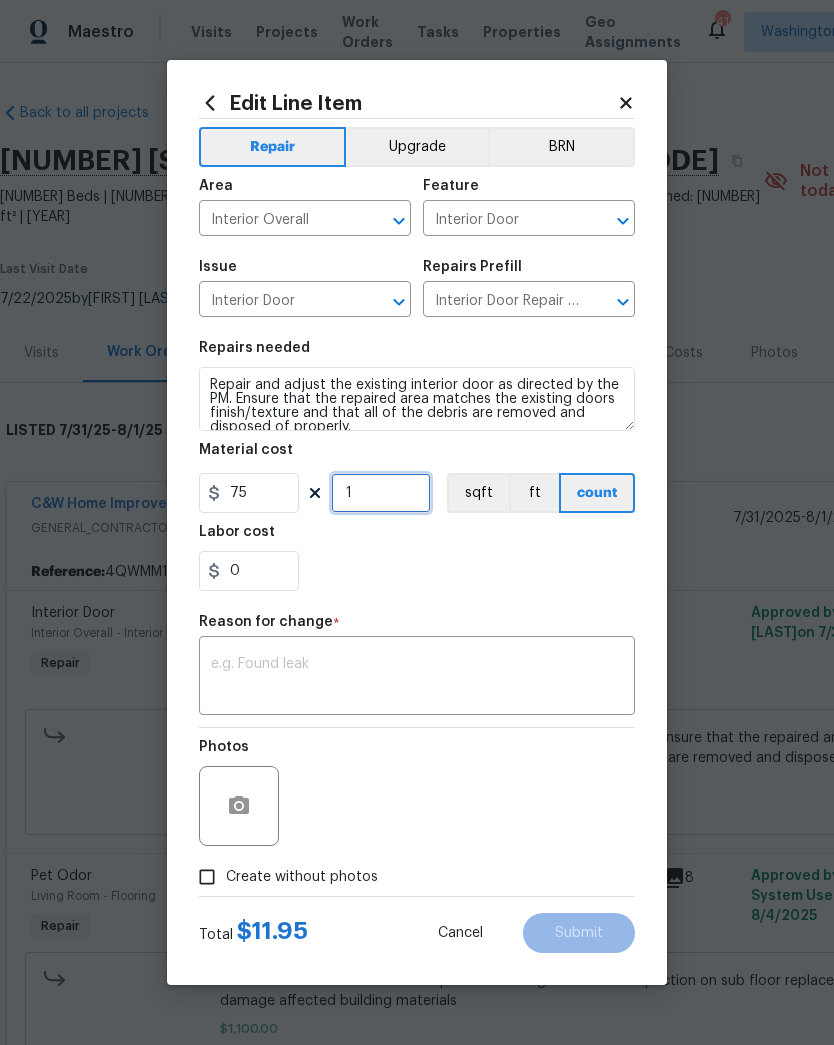 click on "1" at bounding box center [381, 493] 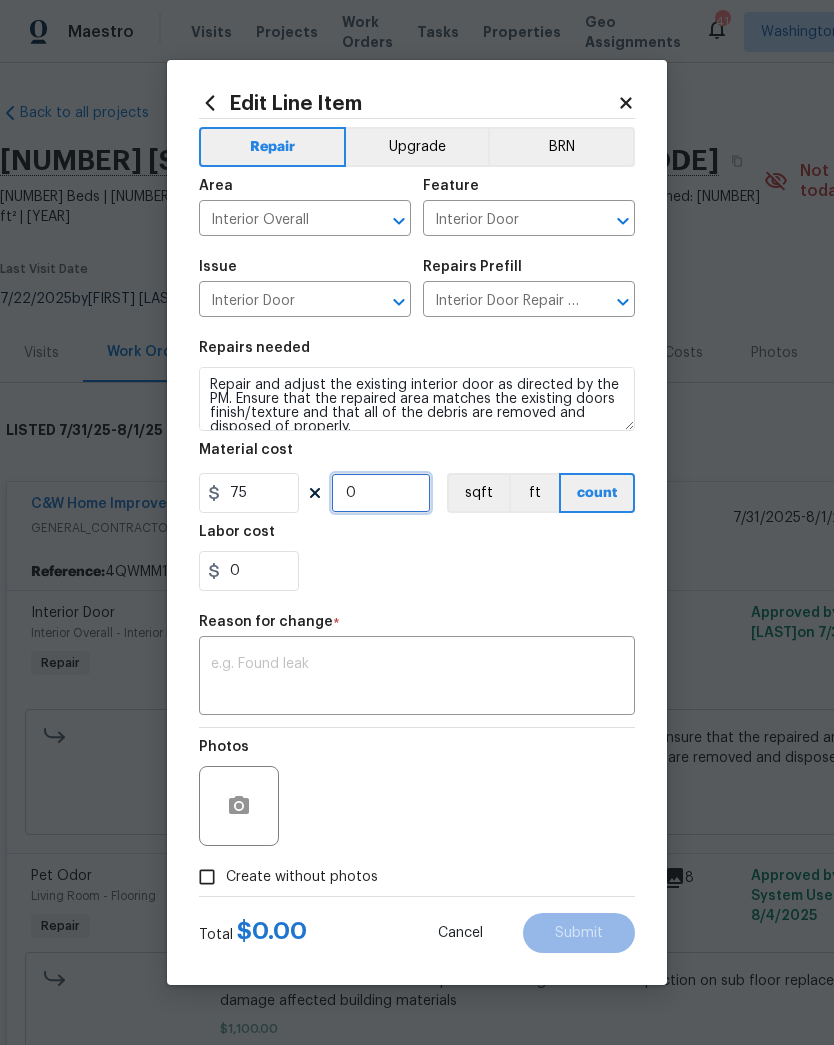 type on "6" 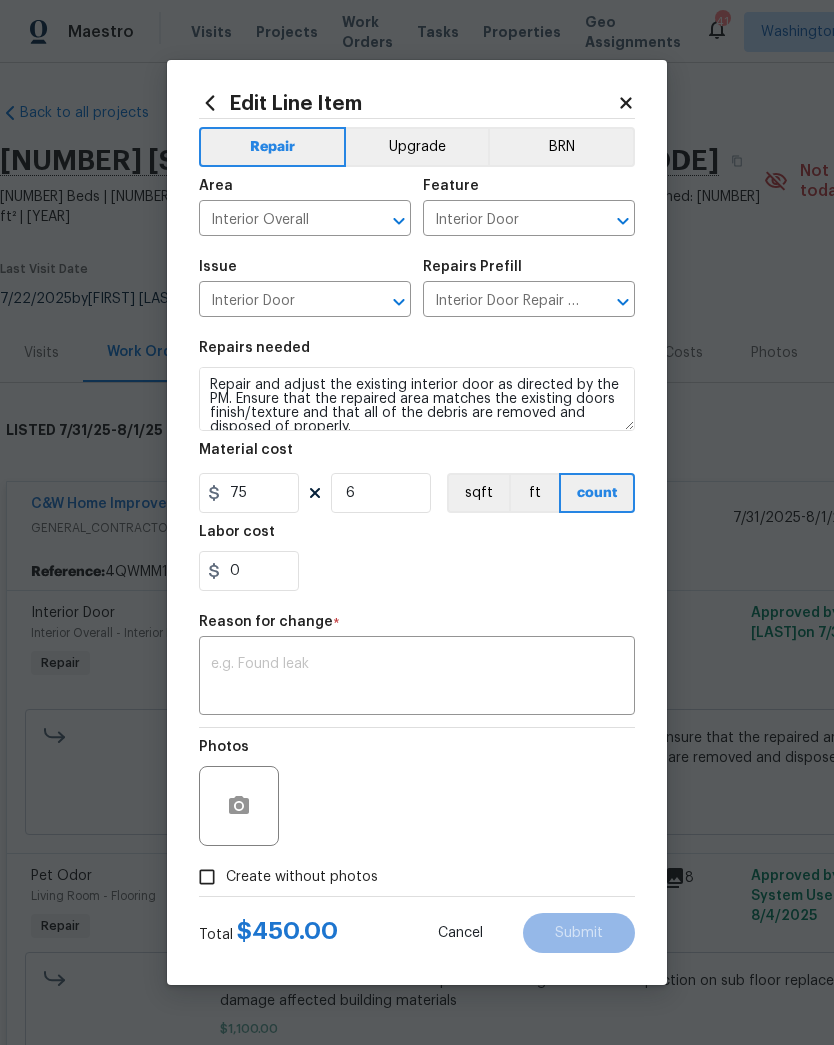 click at bounding box center [417, 678] 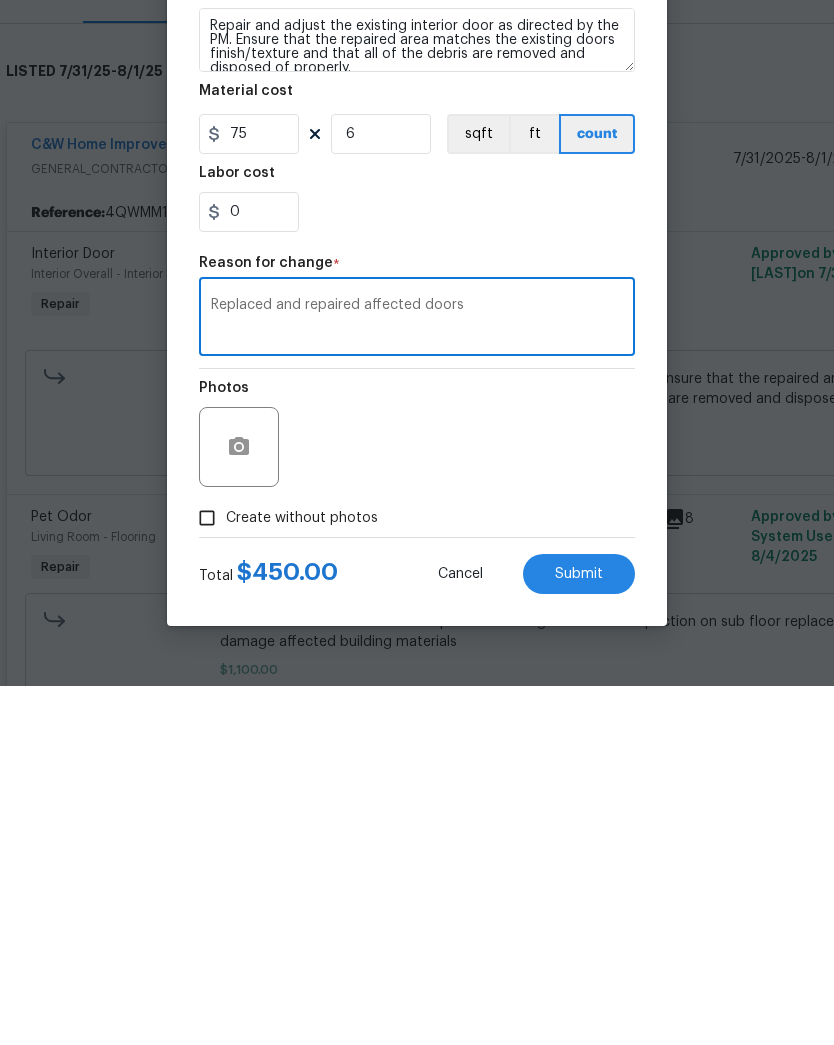 type on "Replaced and repaired affected doors" 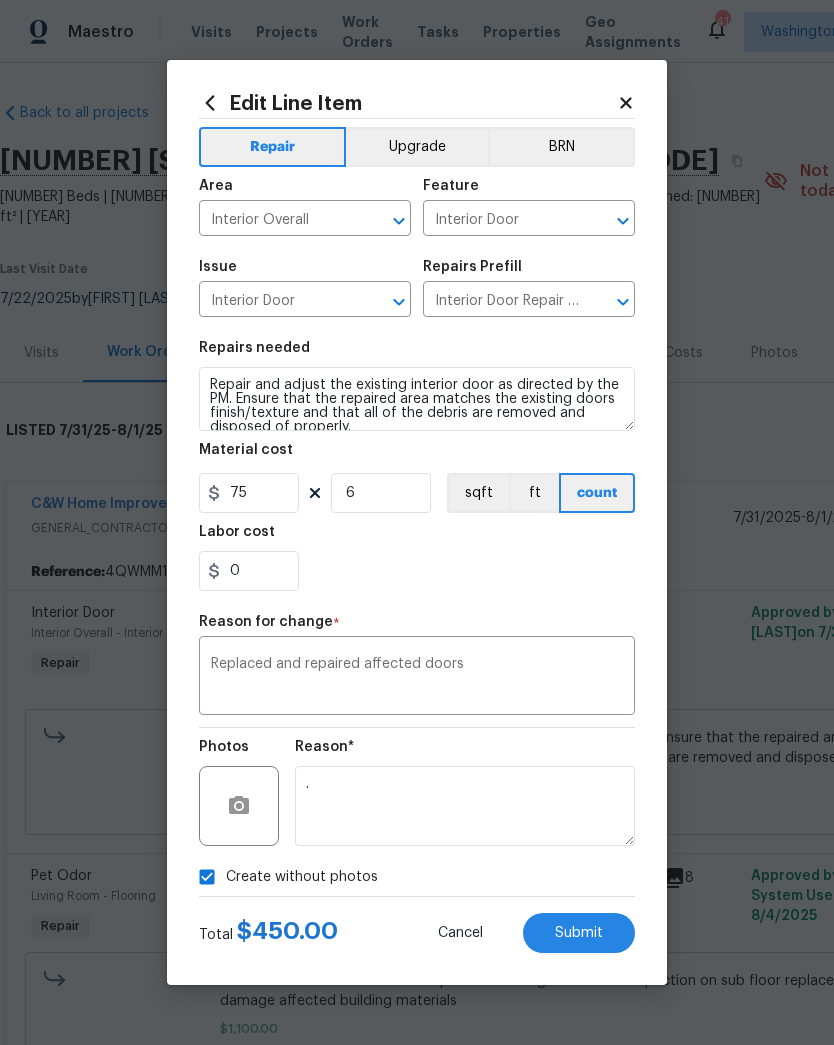 click on "Submit" at bounding box center [579, 933] 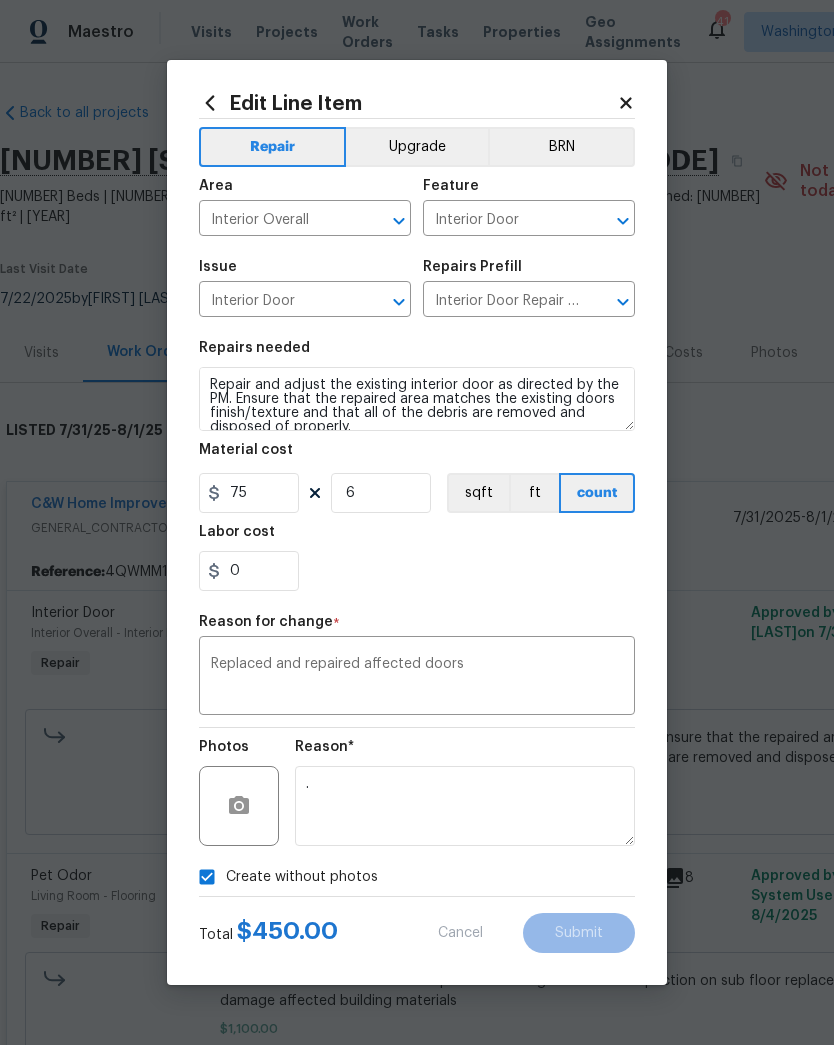 type on "1" 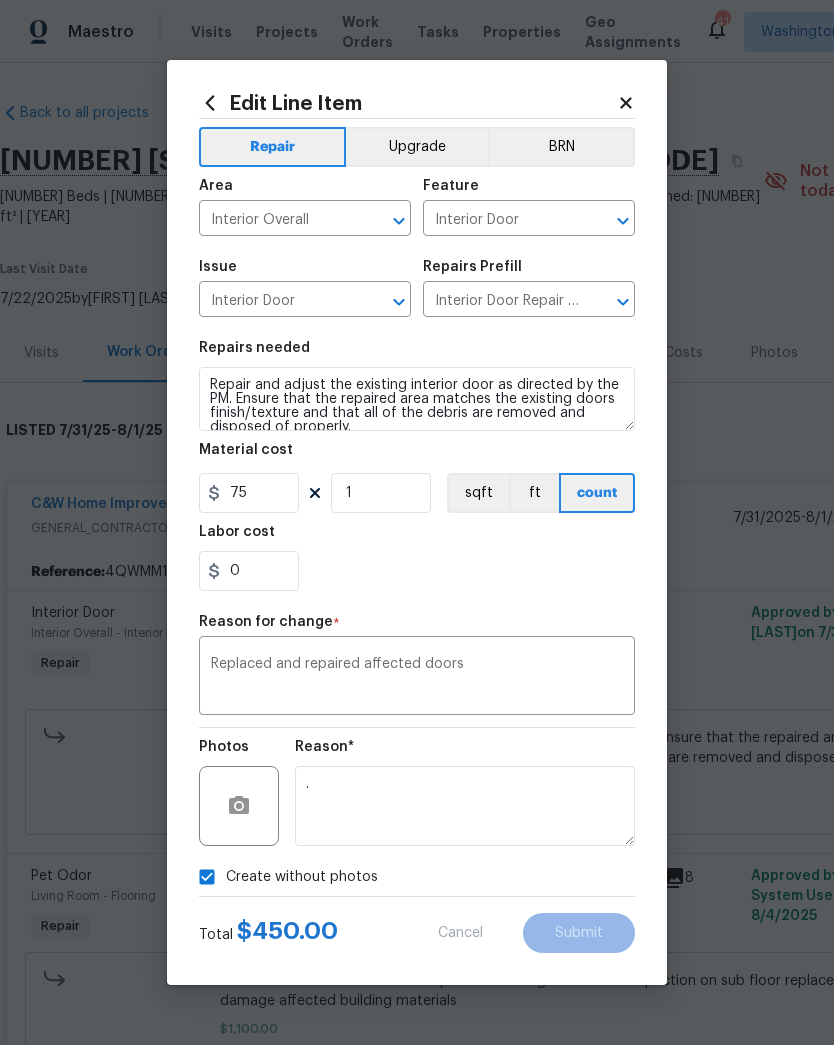 type on "11.95" 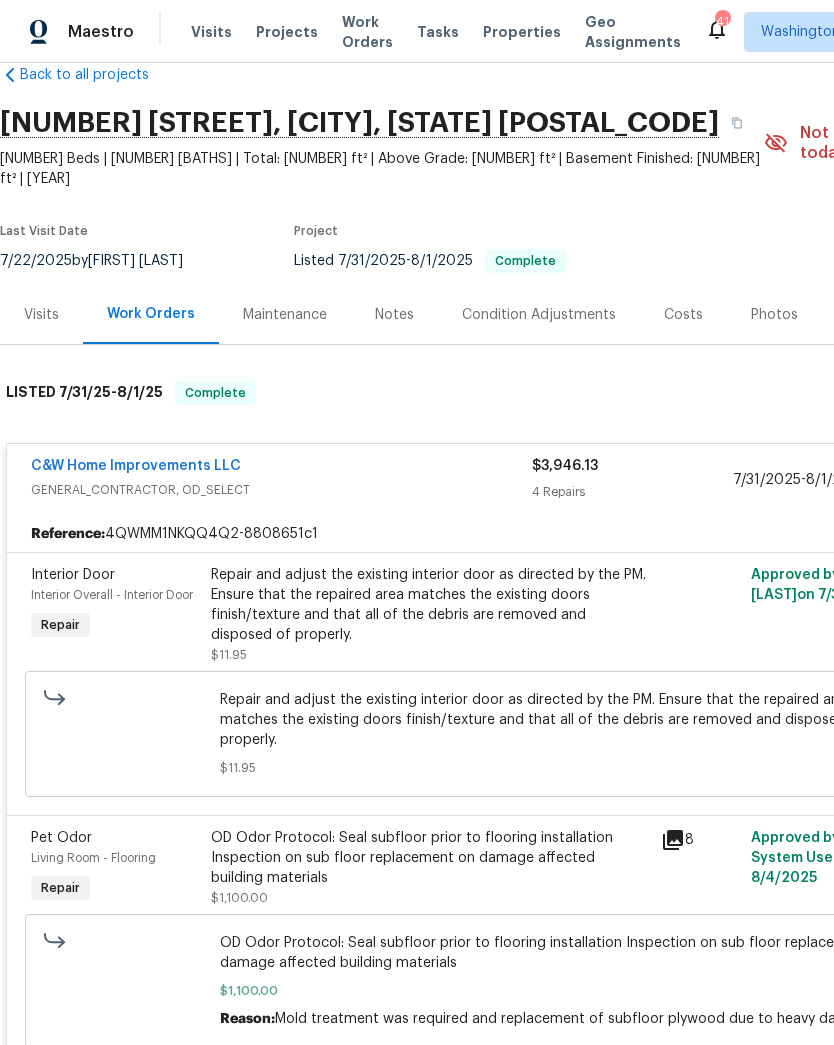 scroll, scrollTop: 37, scrollLeft: 0, axis: vertical 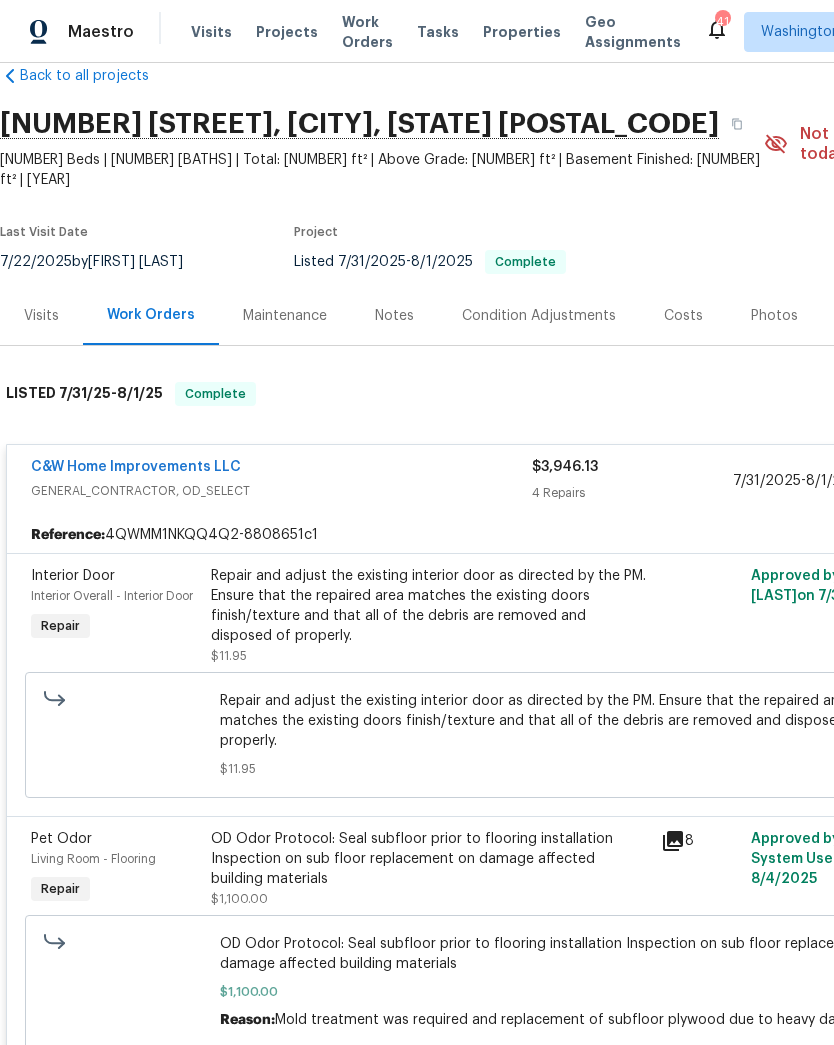 click on "C&W Home Improvements LLC" at bounding box center (136, 467) 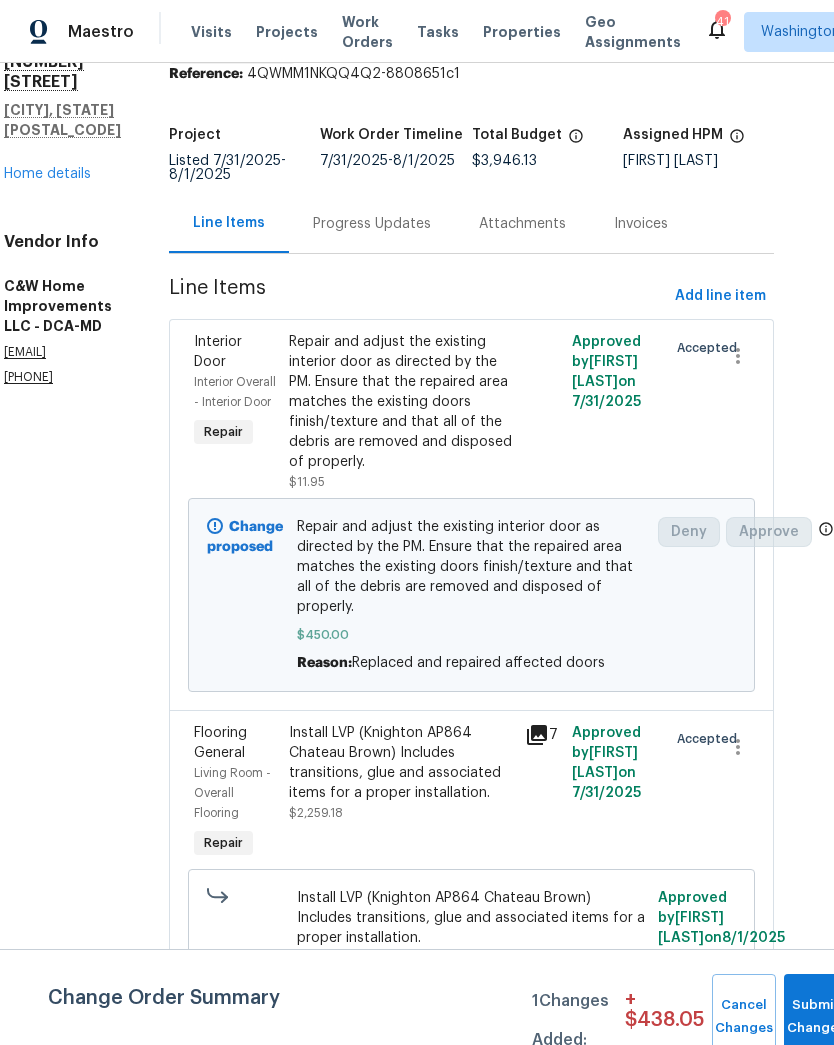 scroll, scrollTop: 89, scrollLeft: 30, axis: both 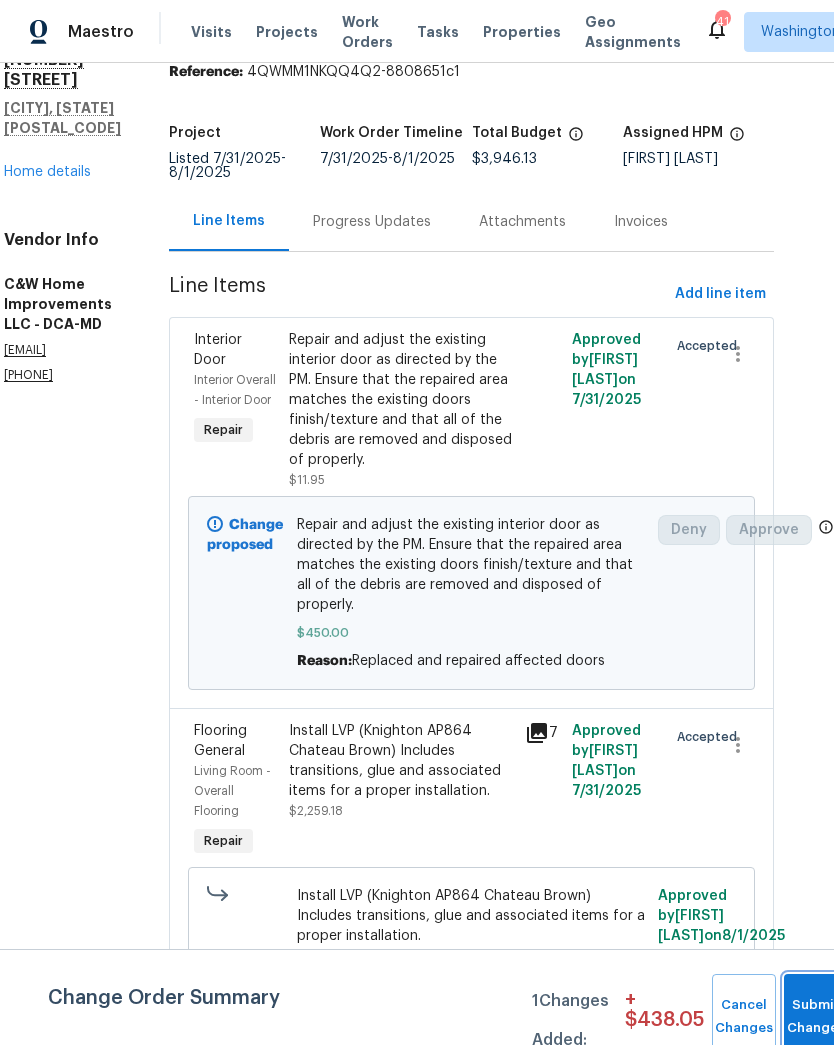 click on "Submit Changes" at bounding box center (816, 1017) 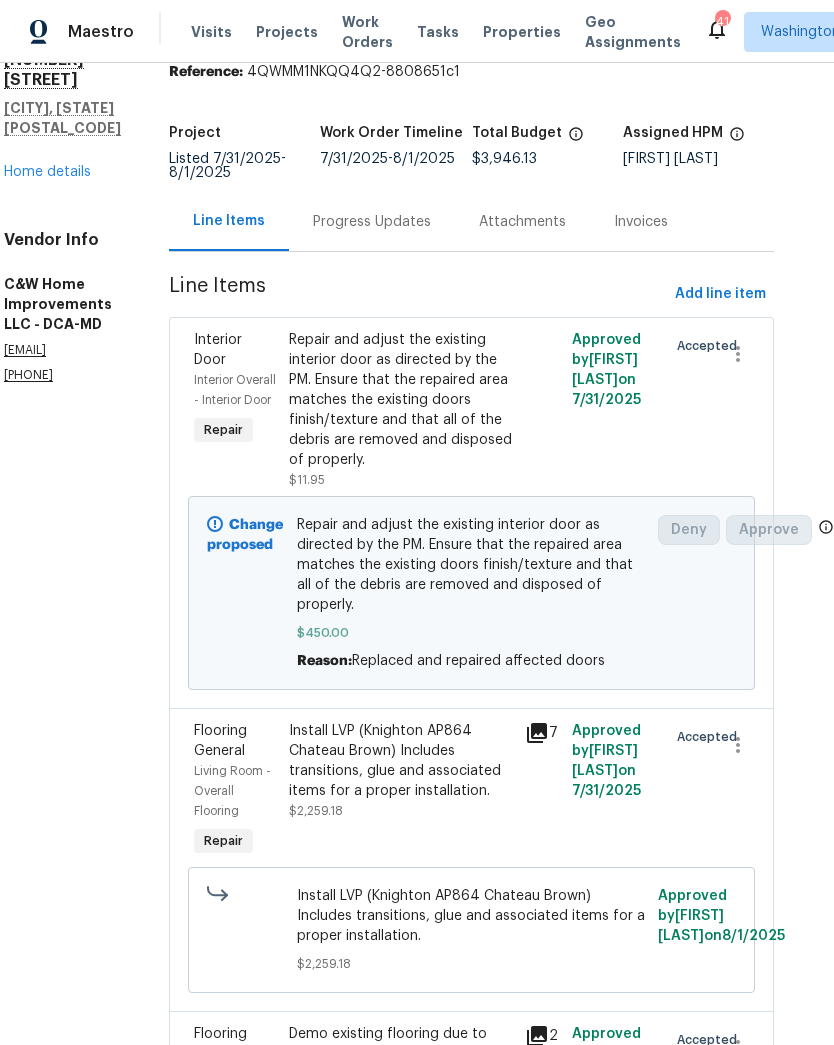 scroll, scrollTop: 89, scrollLeft: 0, axis: vertical 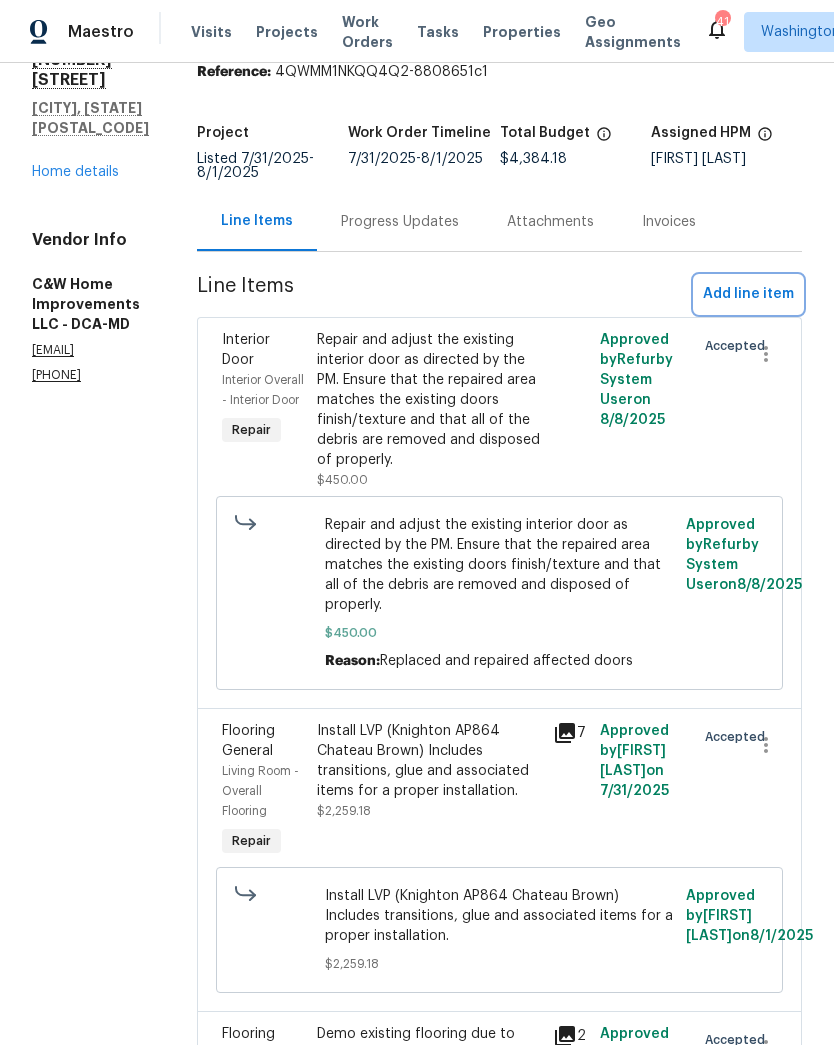click on "Add line item" at bounding box center (748, 294) 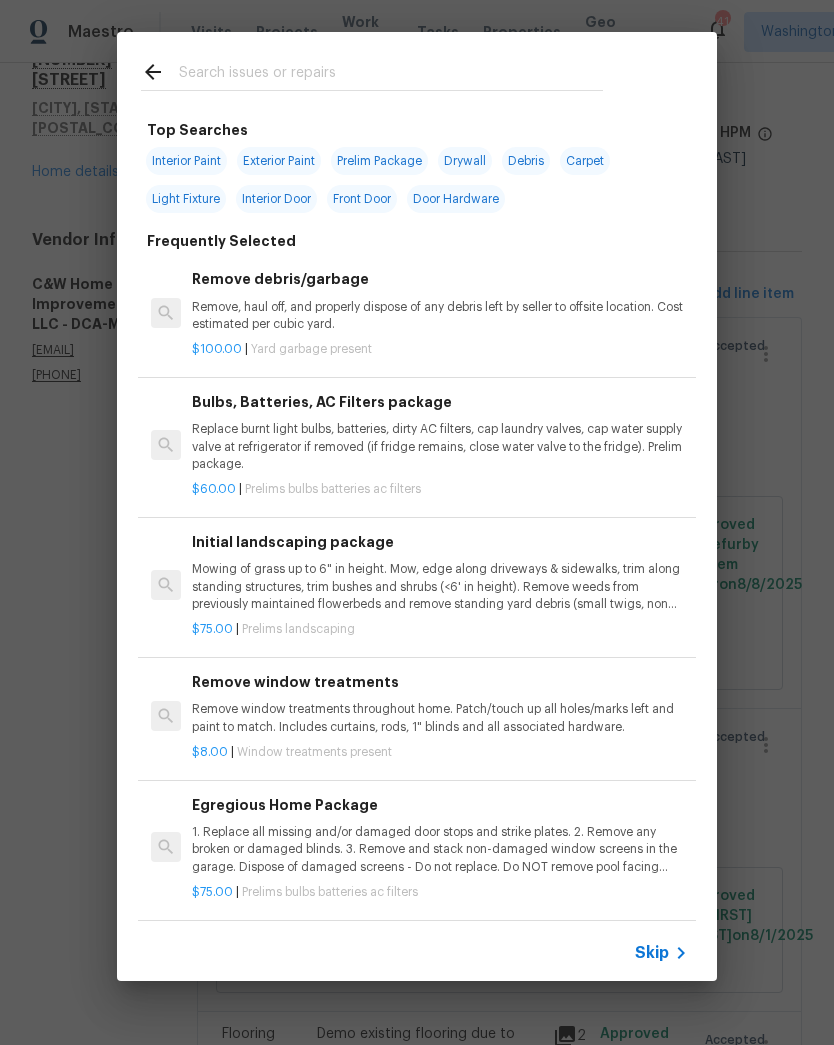 click at bounding box center (391, 75) 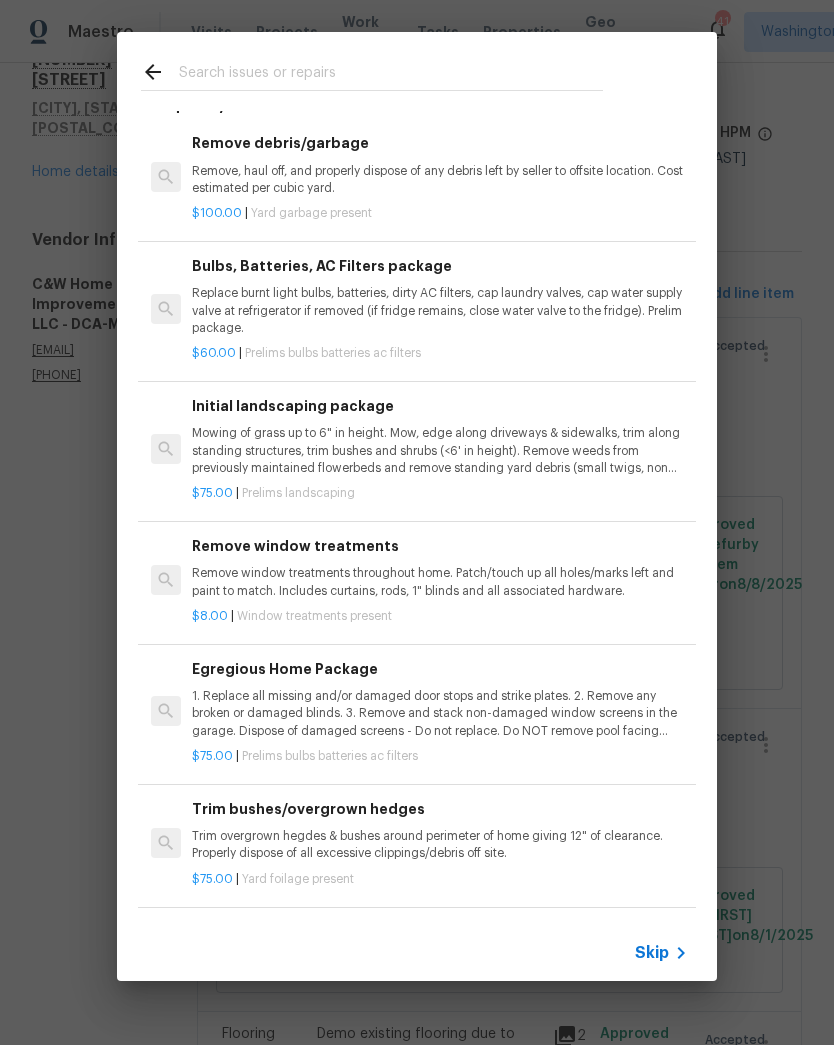 scroll, scrollTop: 137, scrollLeft: 0, axis: vertical 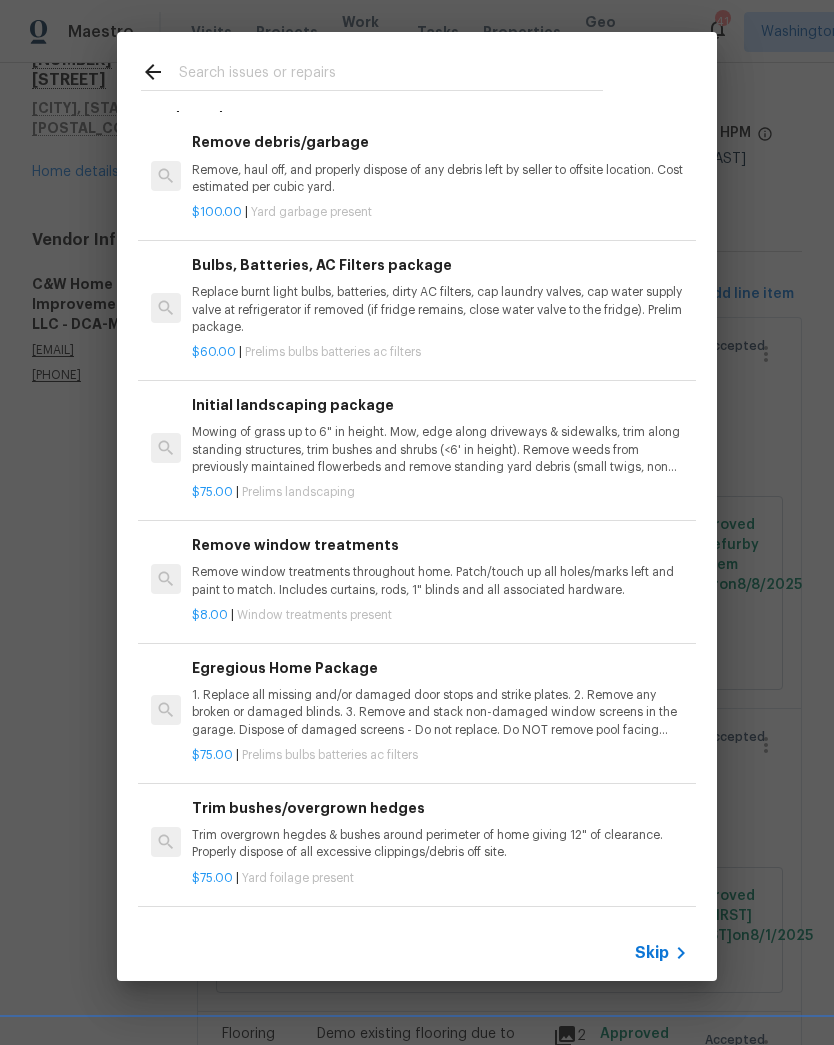 click on "Mowing of grass up to 6" in height. Mow, edge along driveways & sidewalks, trim along standing structures, trim bushes and shrubs (<6' in height). Remove weeds from previously maintained flowerbeds and remove standing yard debris (small twigs, non seasonal falling leaves).  Use leaf blower to remove clippings from hard surfaces."" at bounding box center (440, 449) 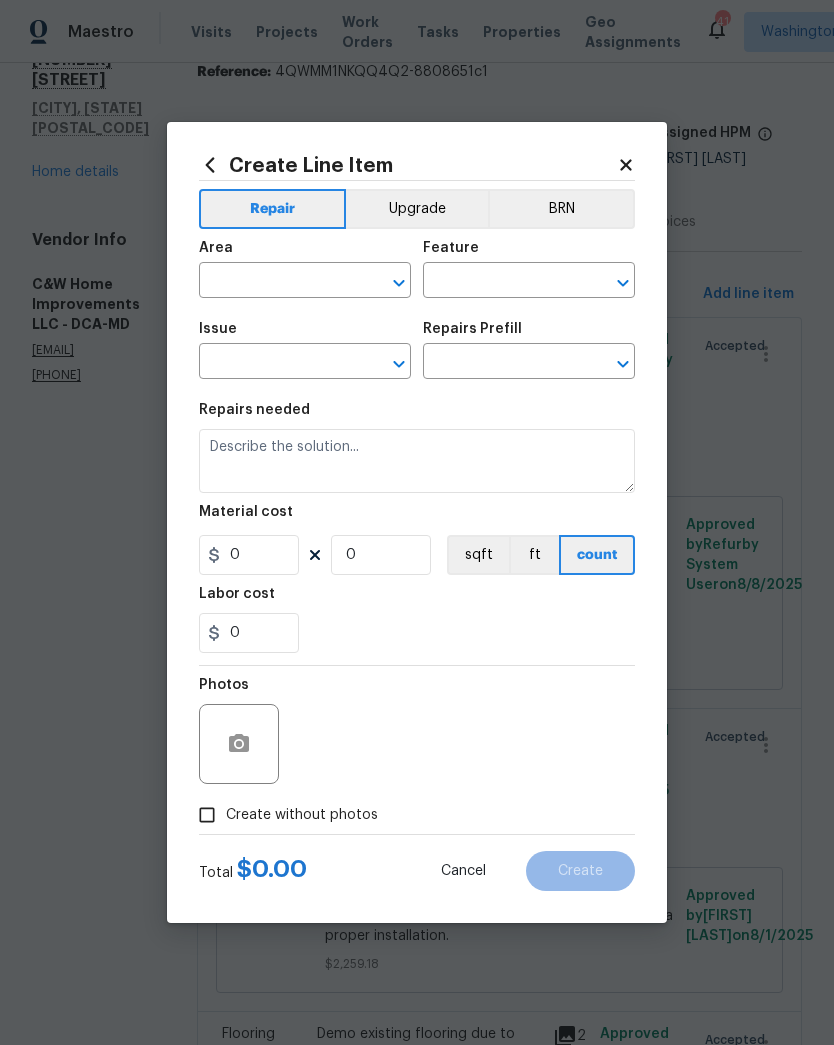 type on "Home Readiness Packages" 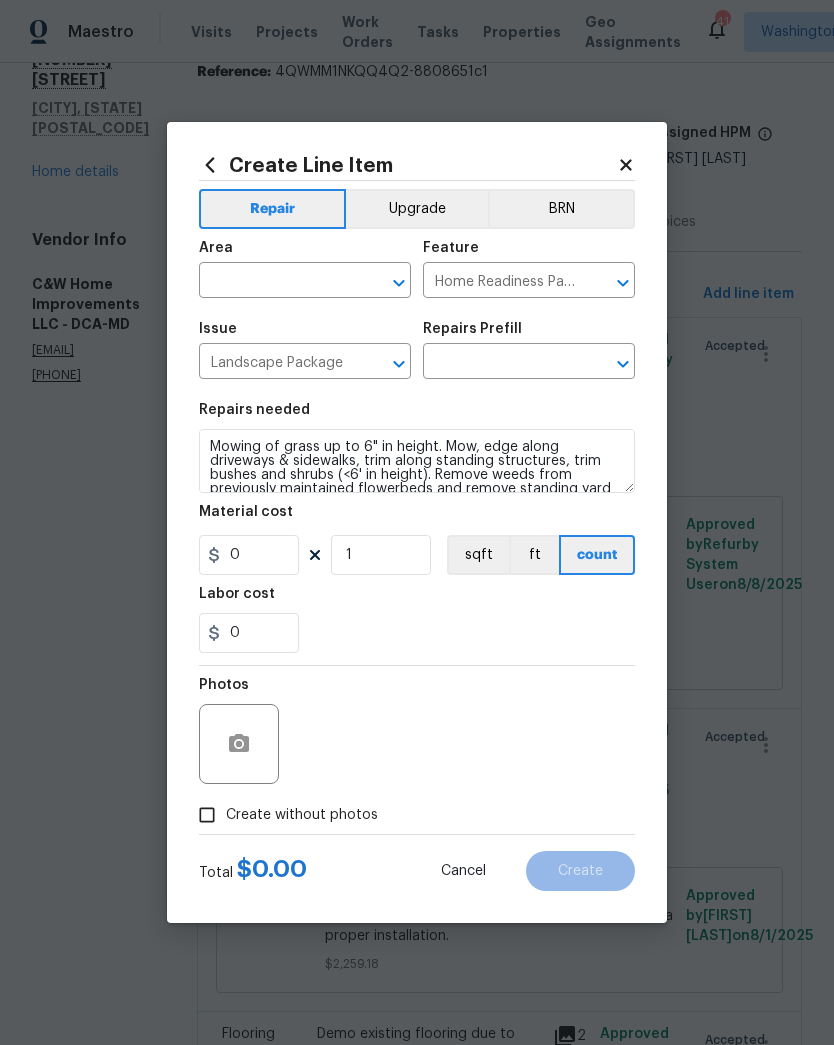 type on "Initial landscaping package $75.00" 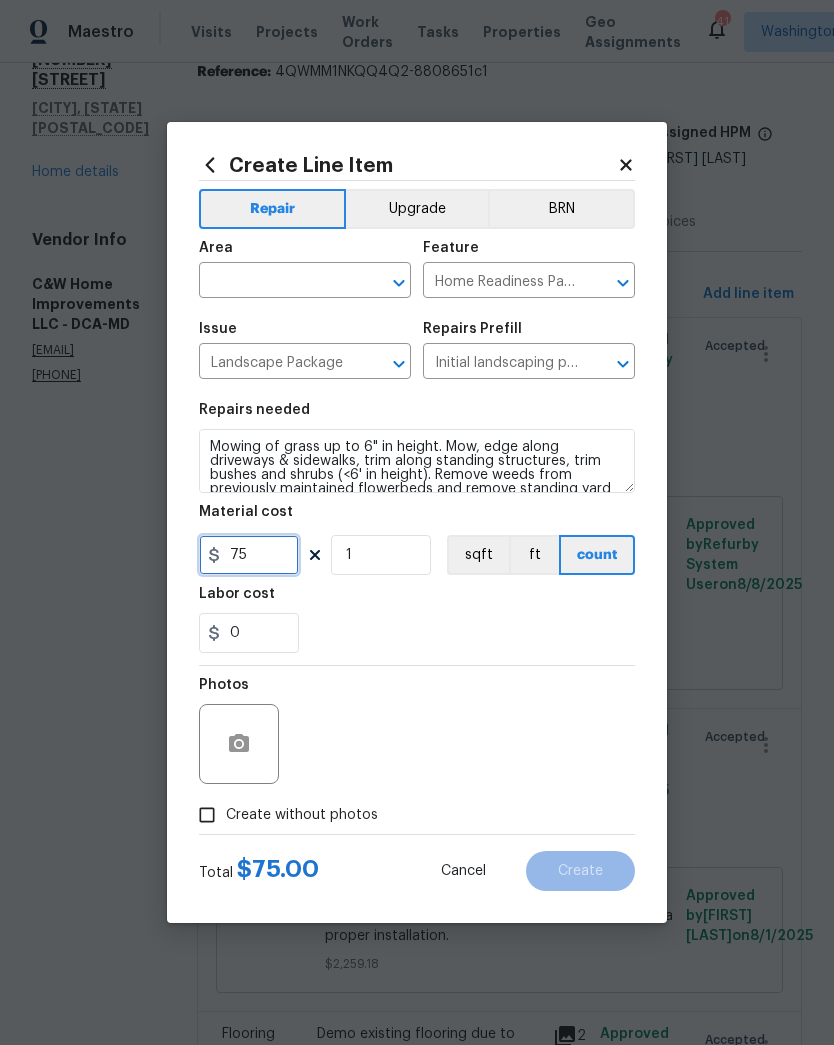 click on "75" at bounding box center [249, 555] 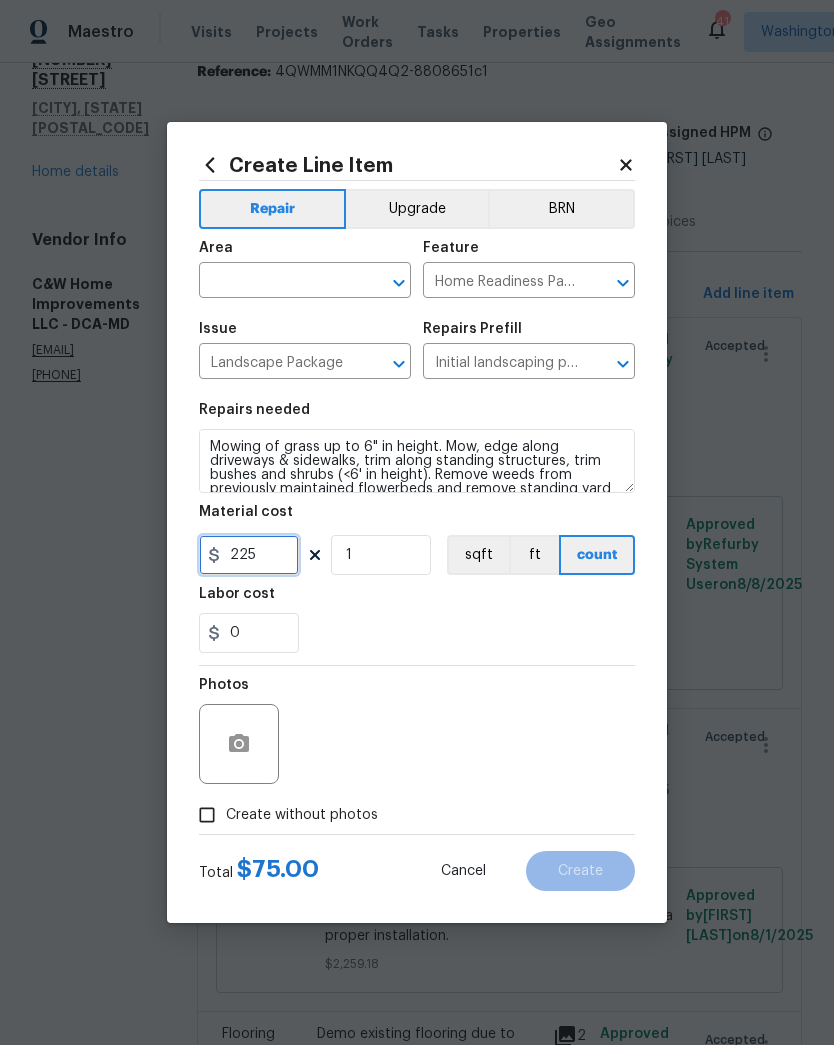 type on "225" 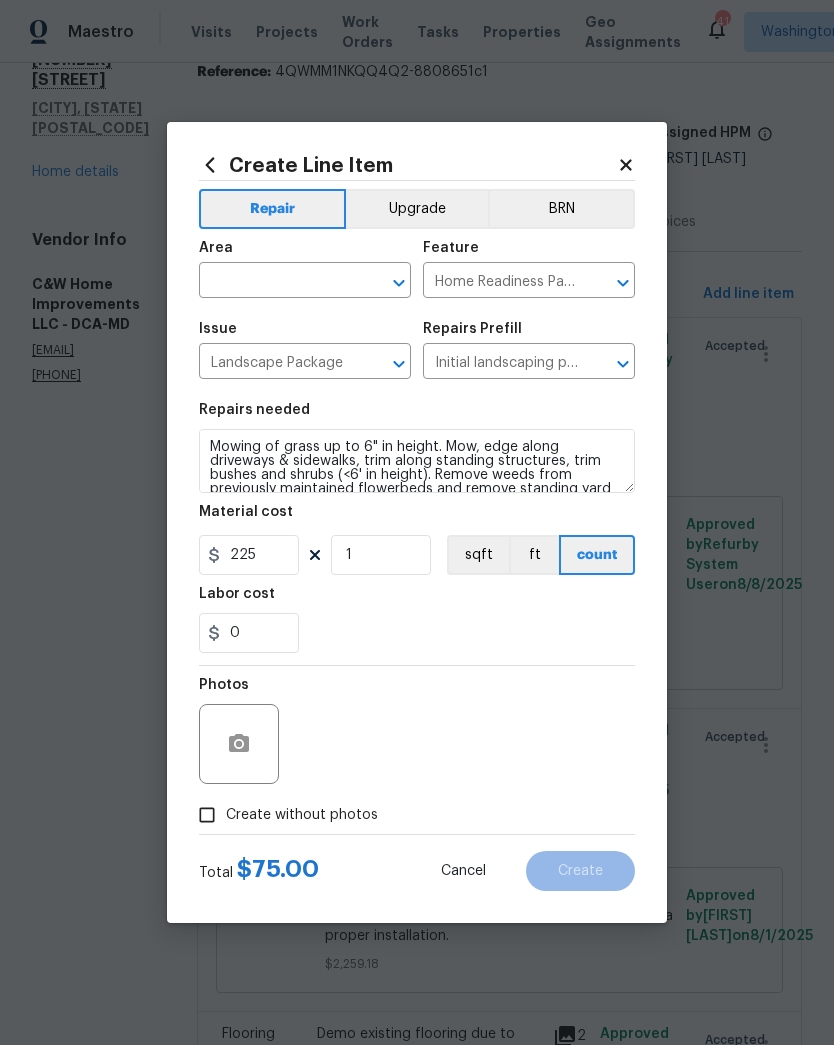 click on "0" at bounding box center [417, 633] 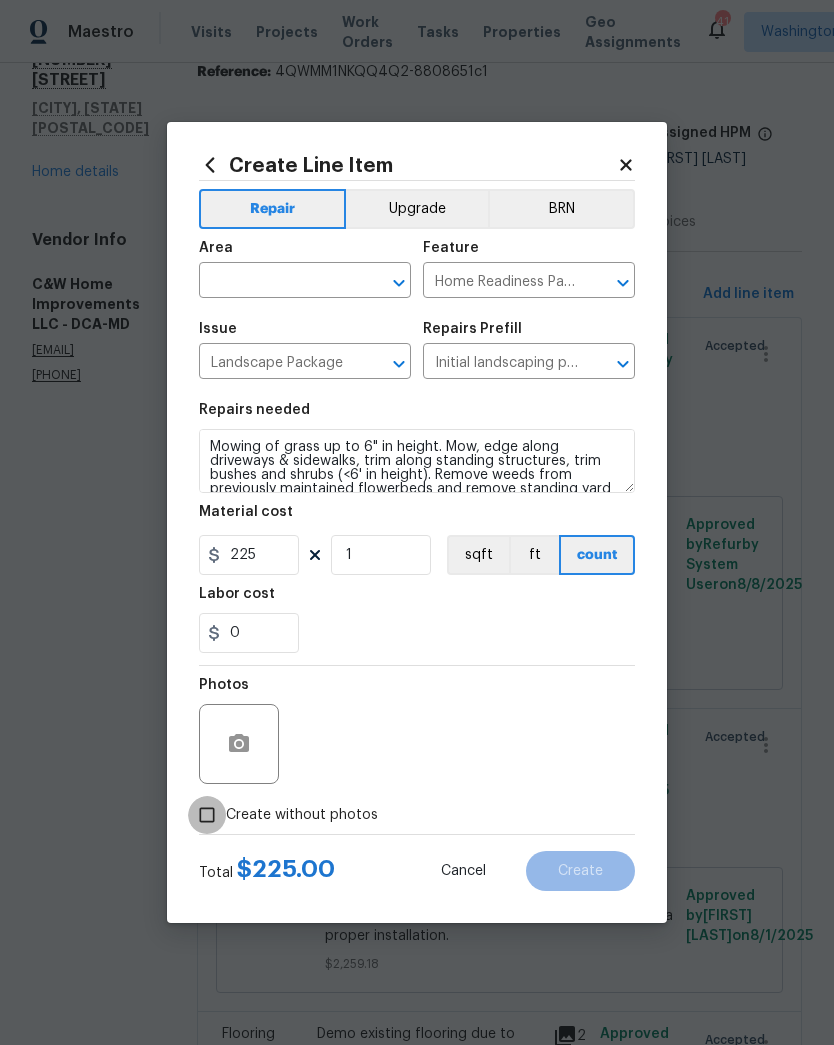 click on "Create without photos" at bounding box center (207, 815) 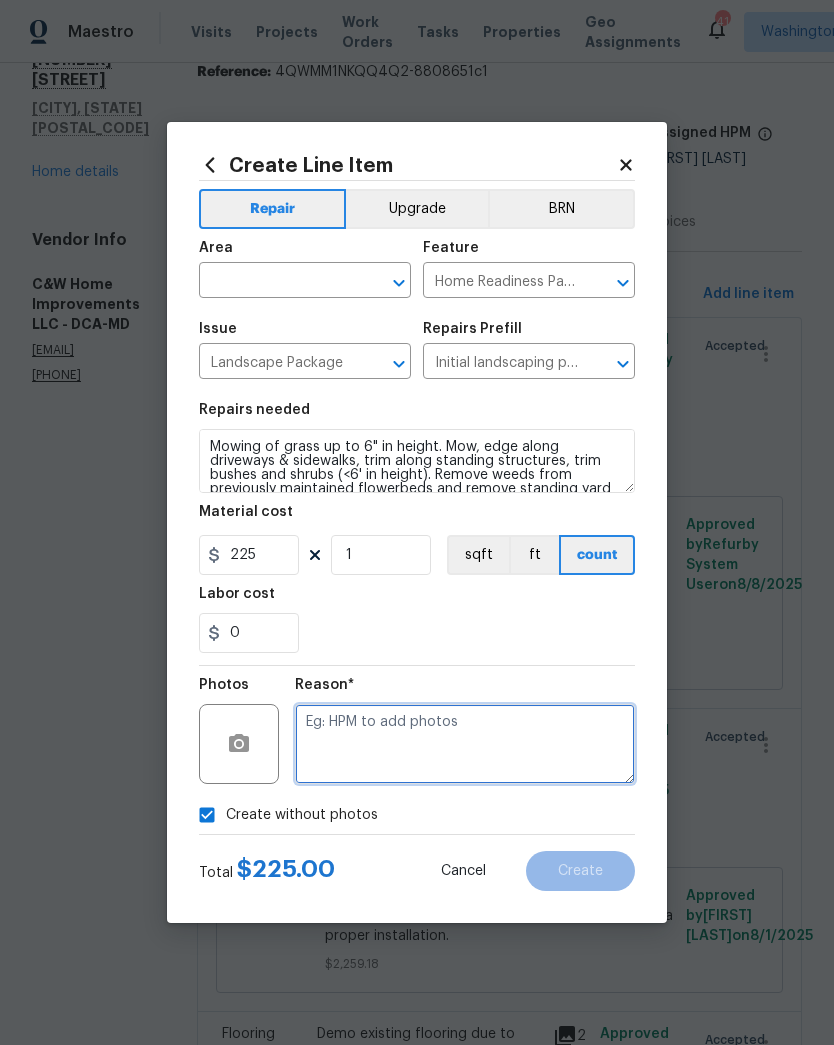 click at bounding box center [465, 744] 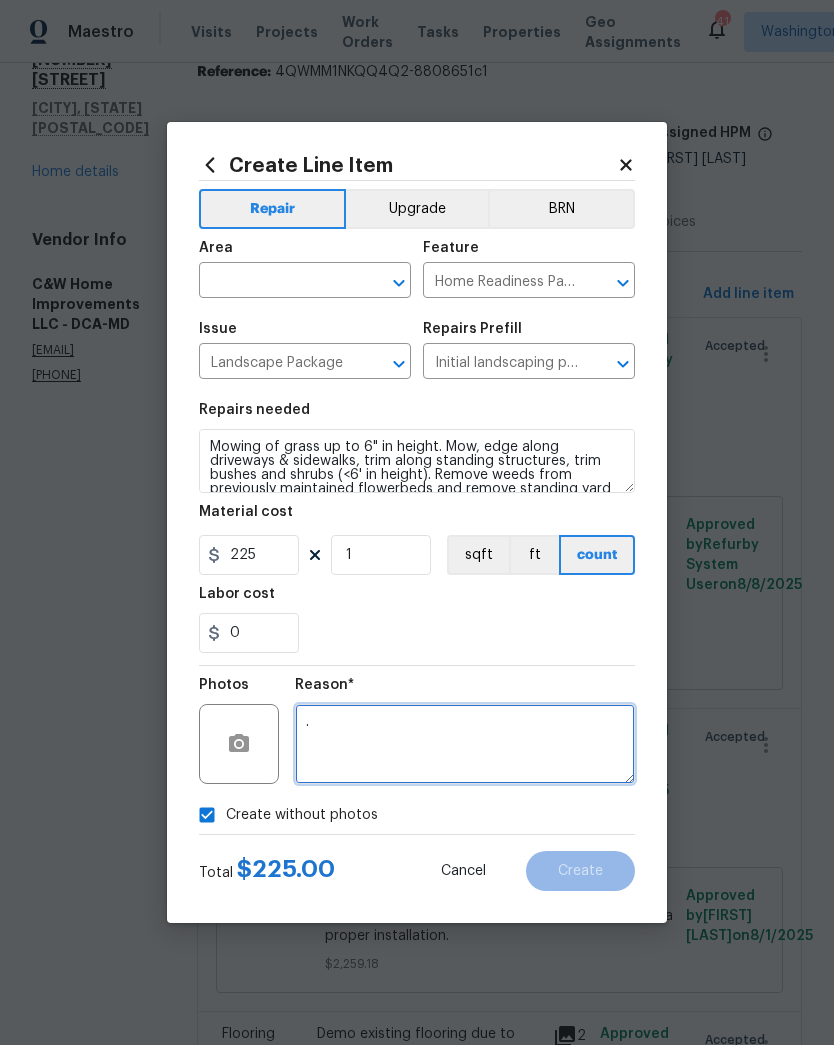 click 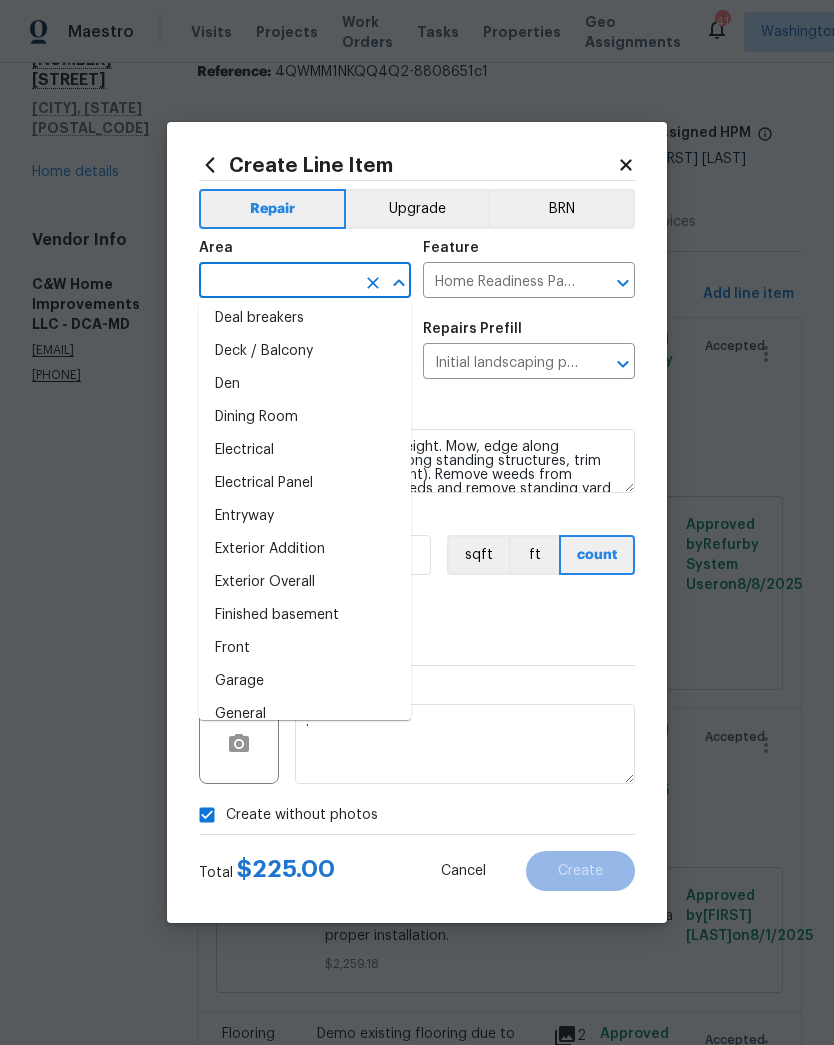 scroll, scrollTop: 273, scrollLeft: 0, axis: vertical 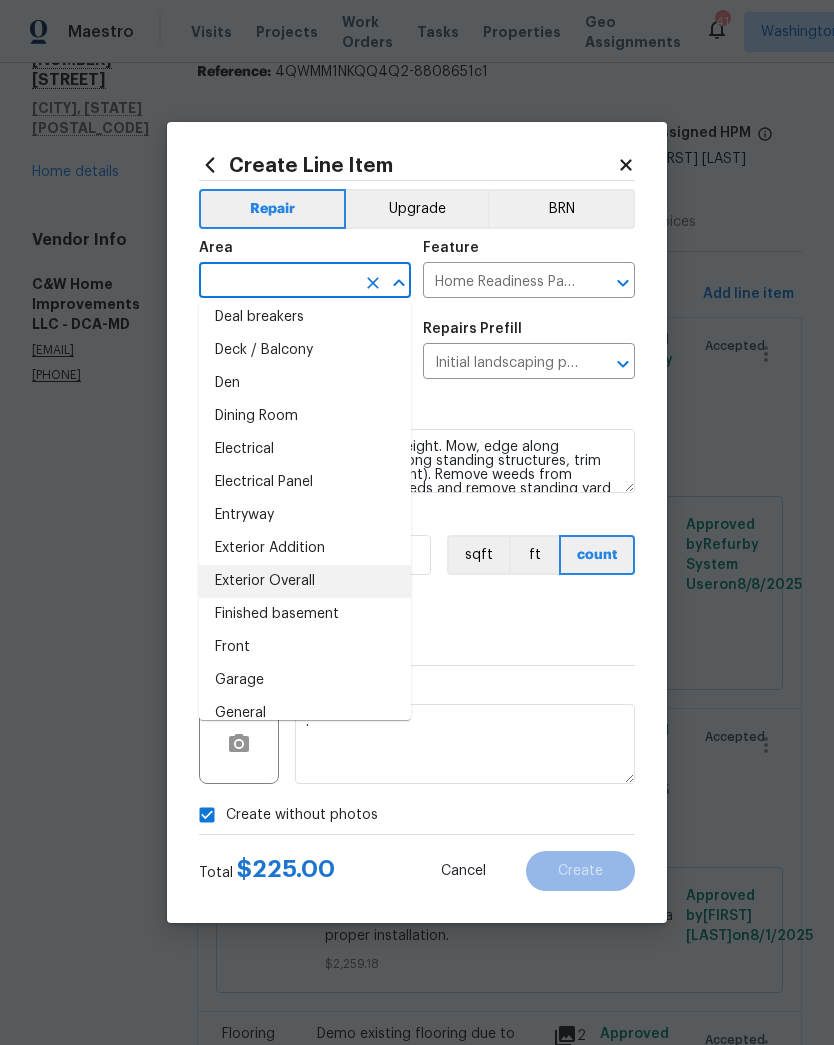 click on "Exterior Overall" at bounding box center [305, 581] 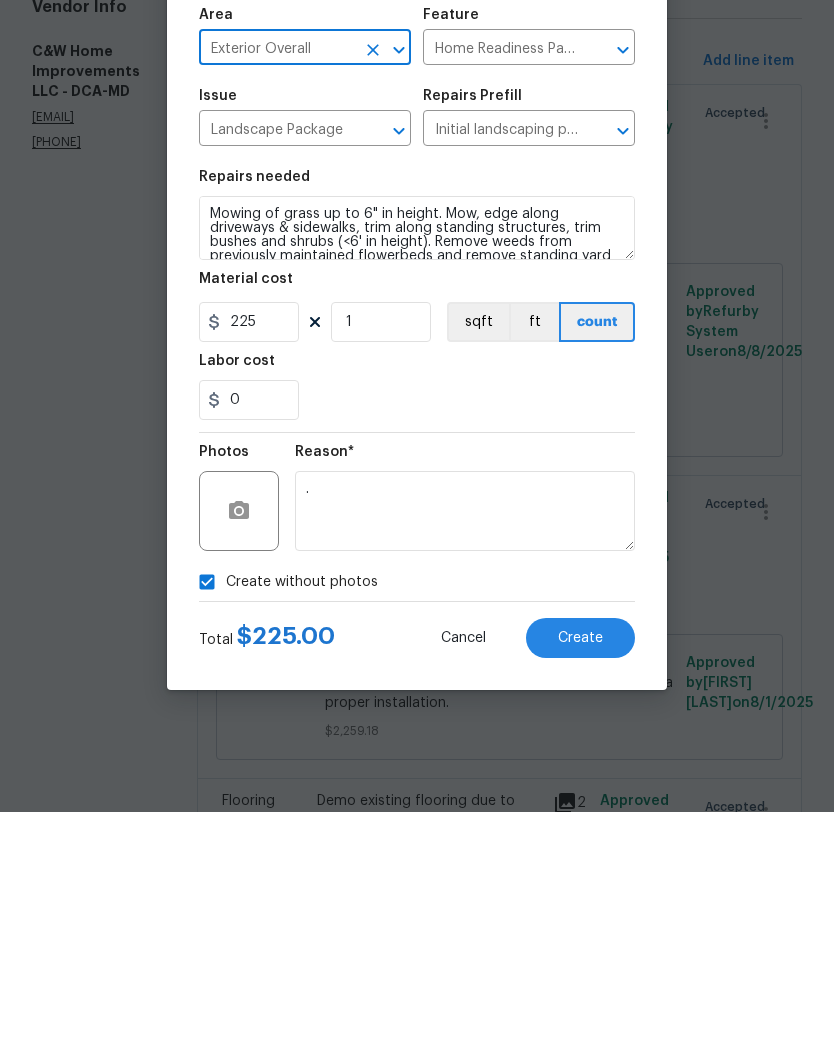 click on "Create" at bounding box center (580, 871) 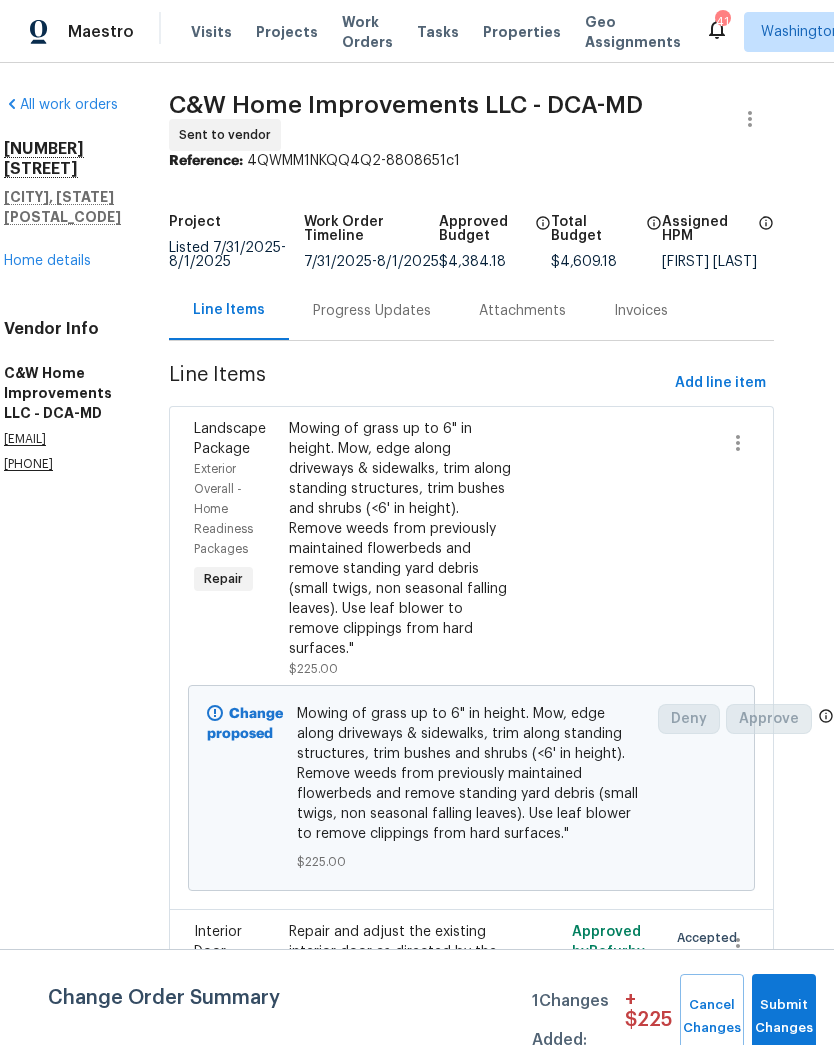 scroll, scrollTop: 0, scrollLeft: 30, axis: horizontal 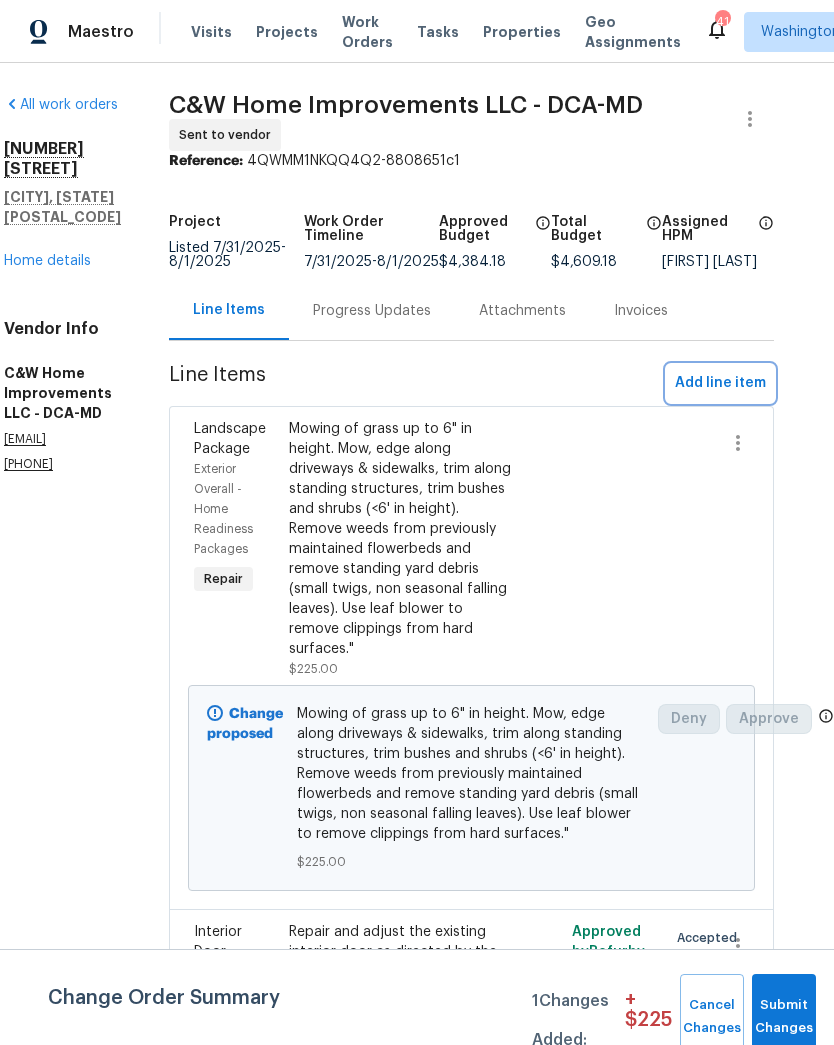 click on "Add line item" at bounding box center [720, 383] 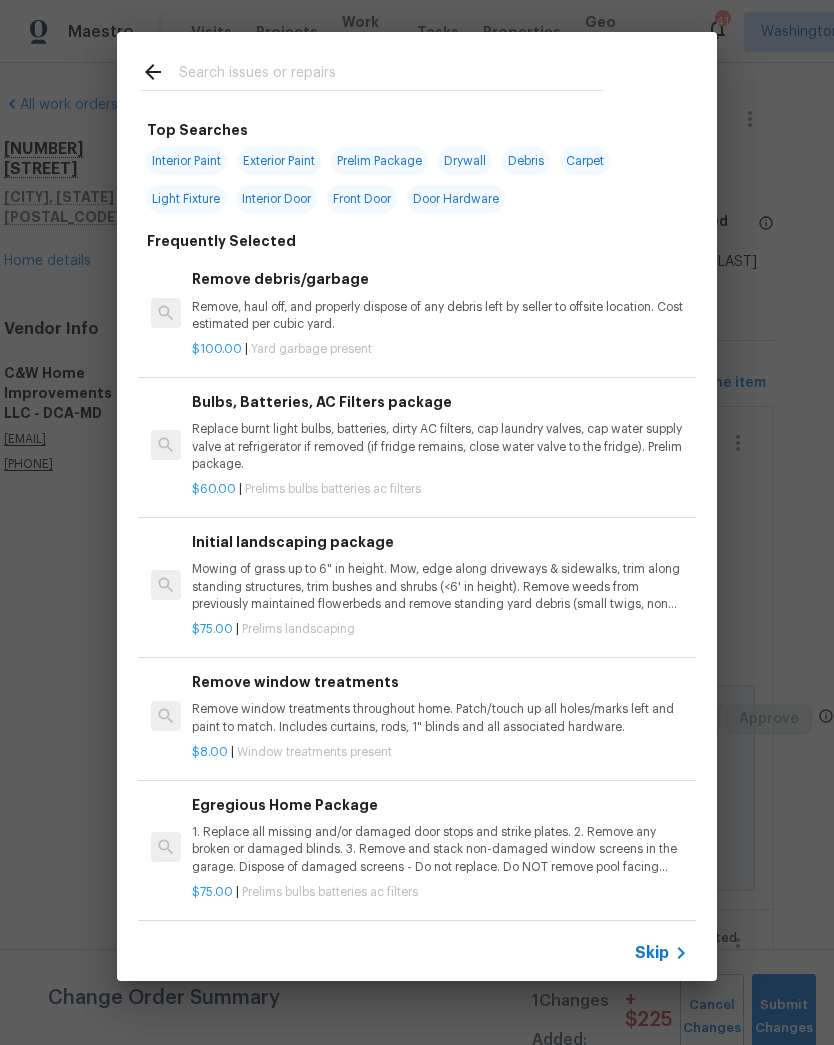 scroll, scrollTop: 0, scrollLeft: 0, axis: both 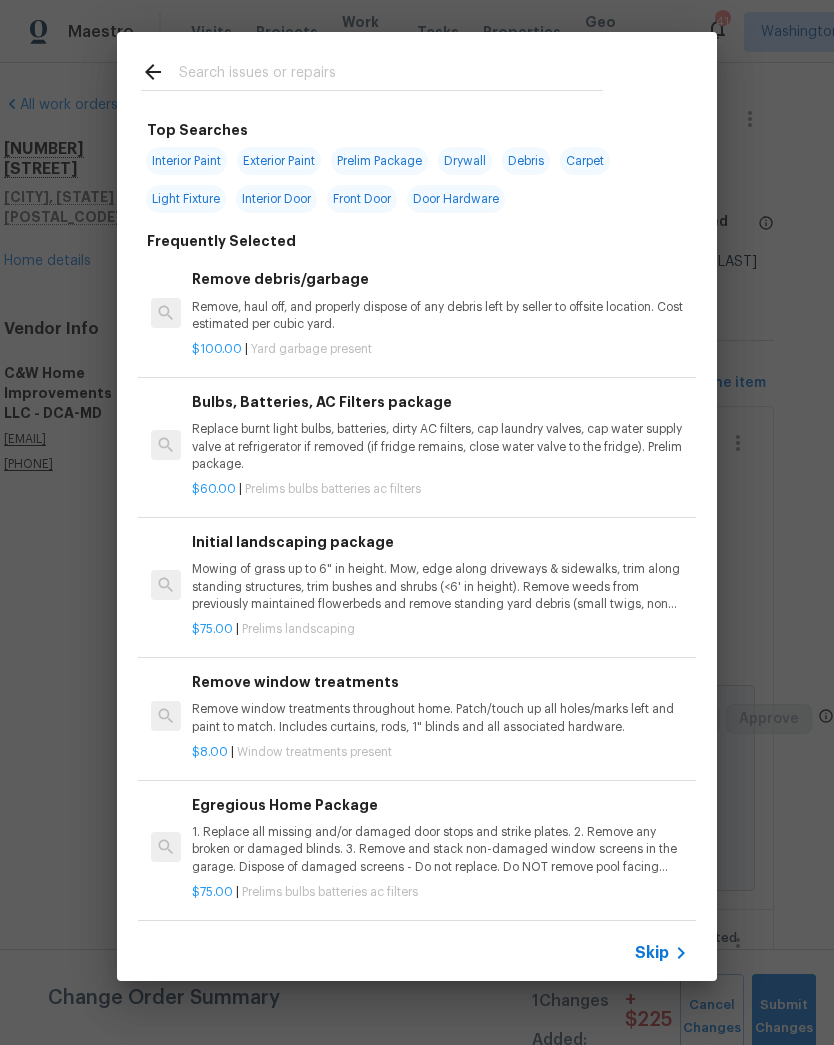 click at bounding box center [391, 75] 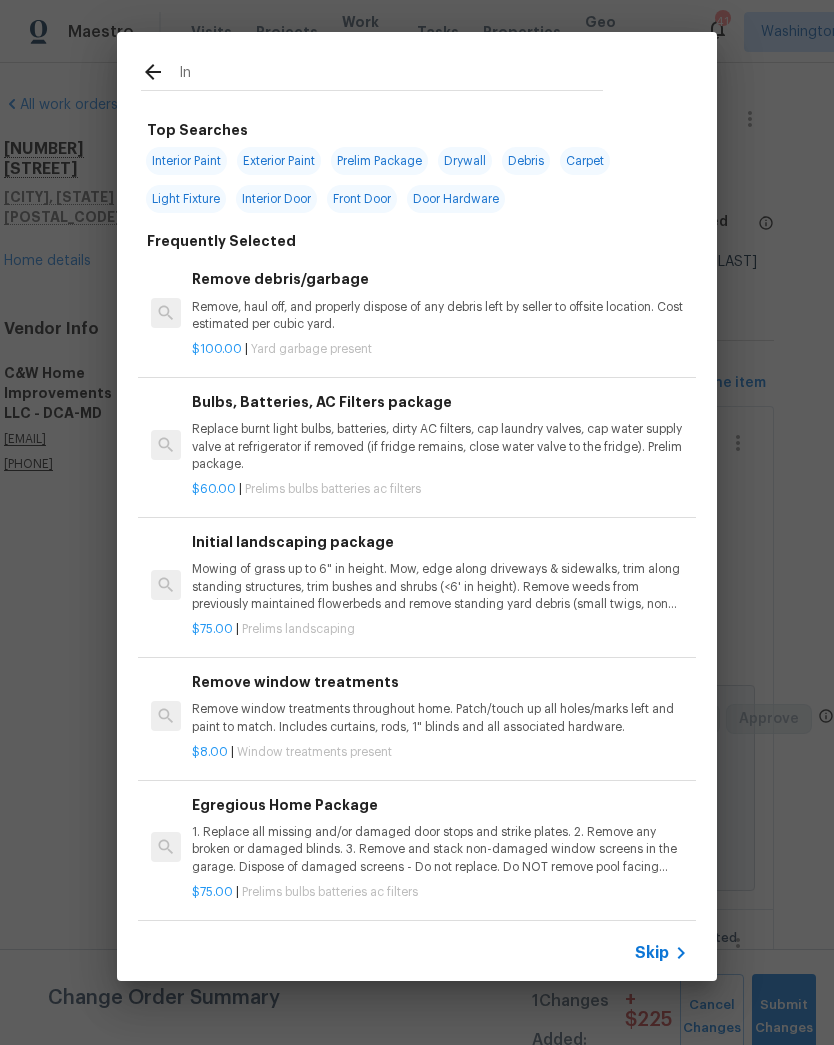 type on "Ini" 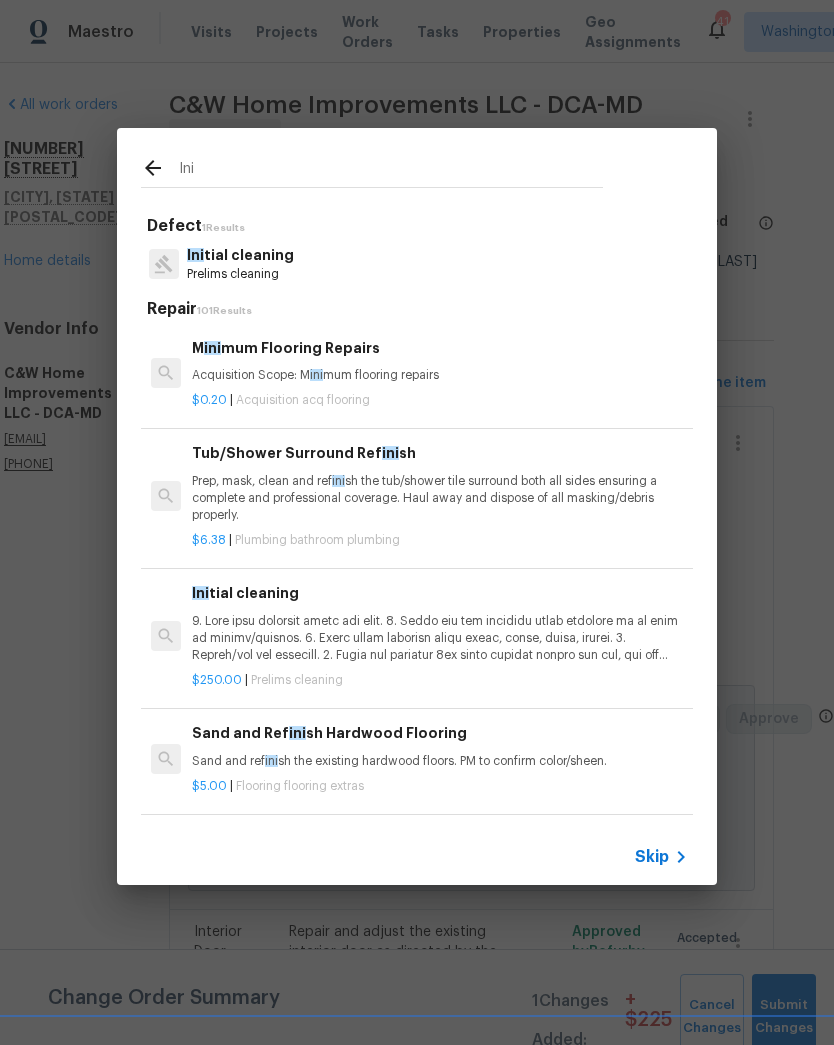click at bounding box center [440, 638] 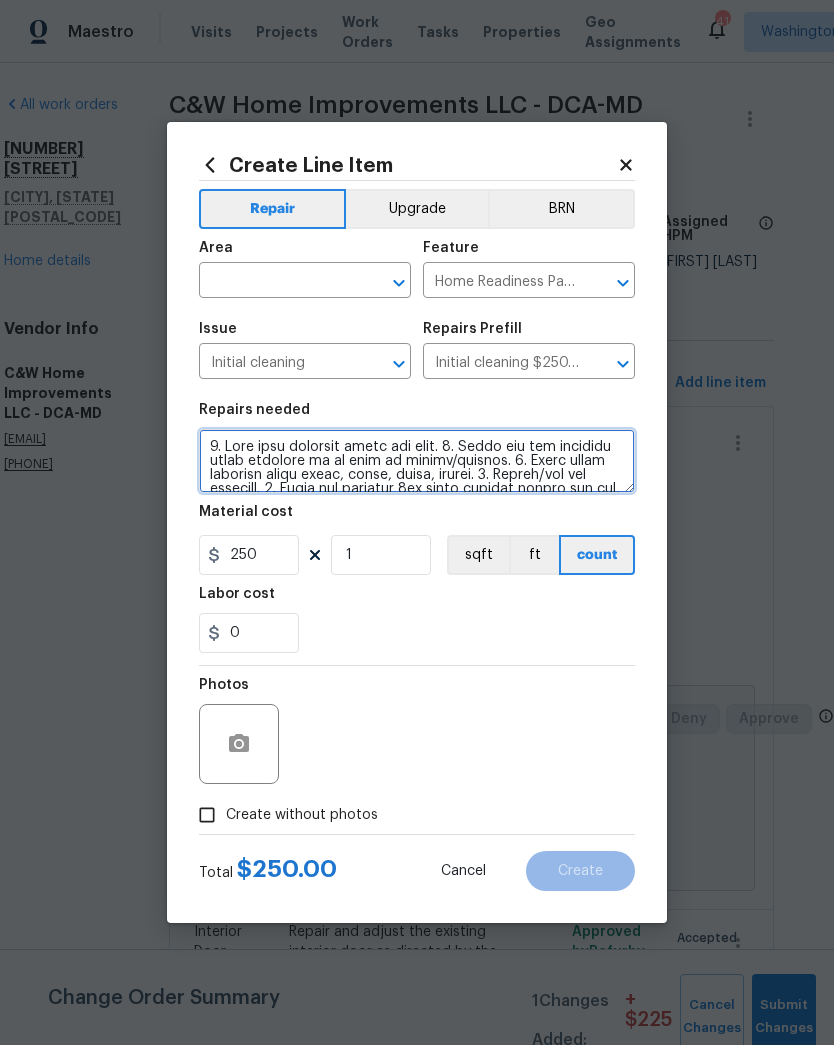 click at bounding box center [417, 461] 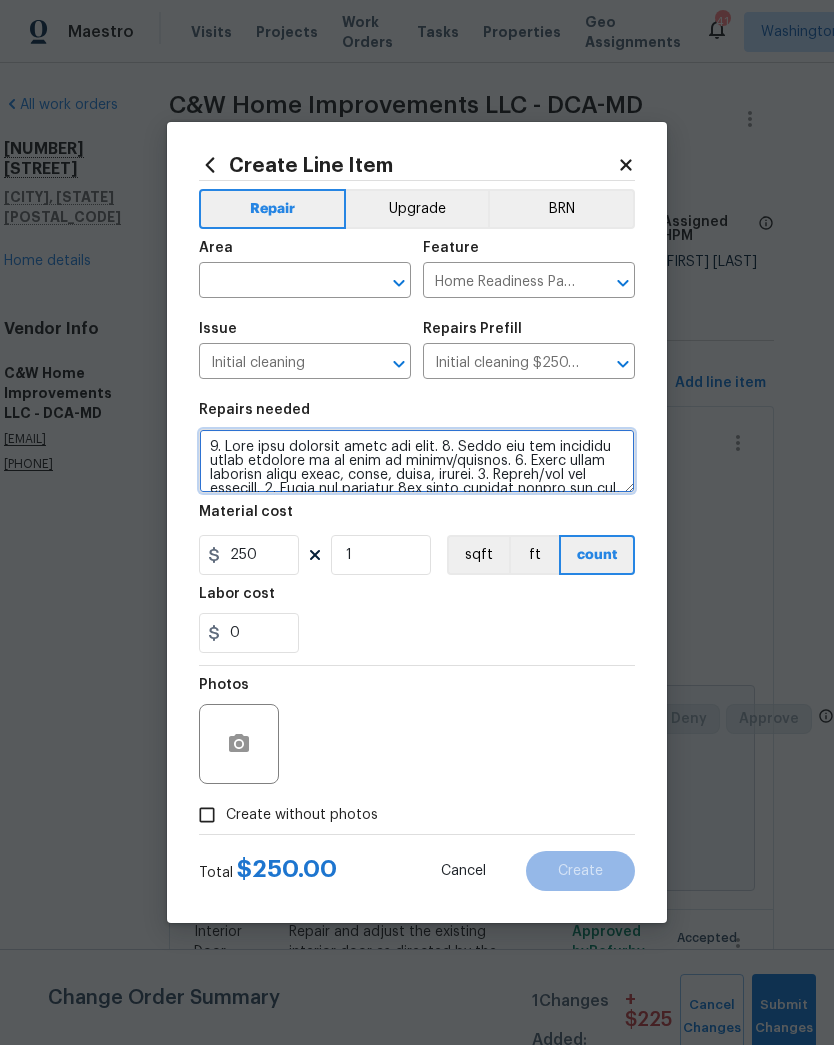 click at bounding box center [417, 461] 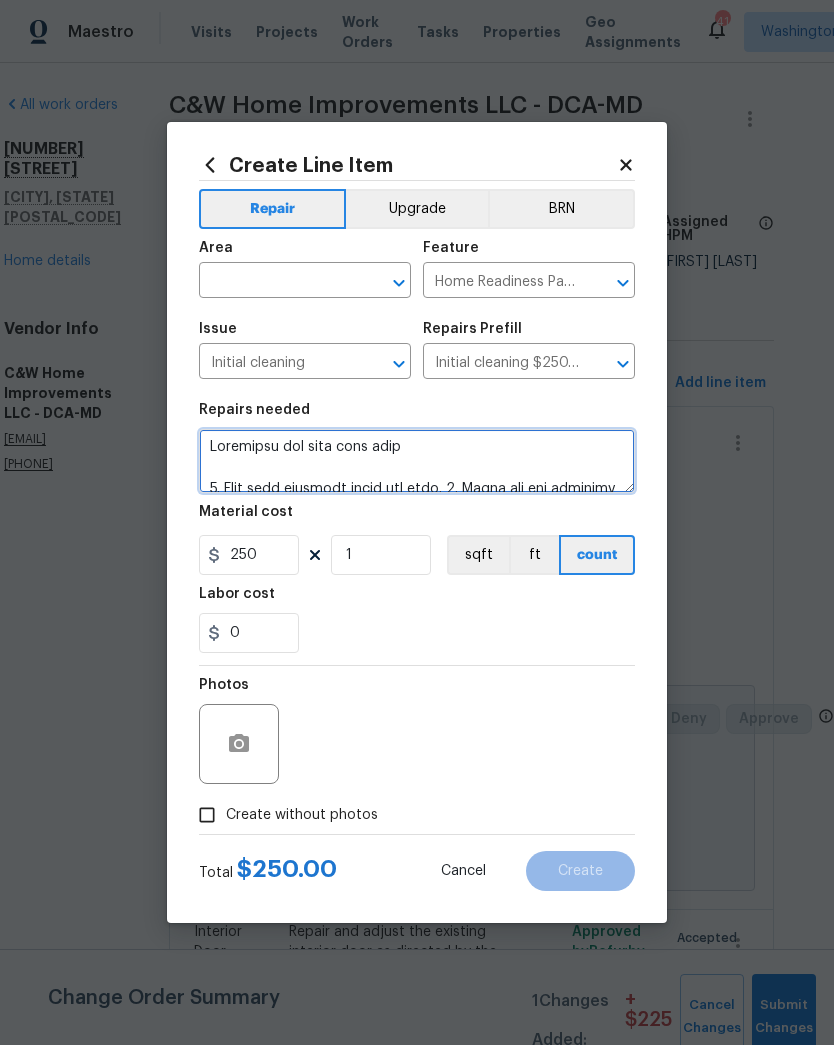 type on "Eliminate bad odor from home
1. Wipe down exterior doors and trim. 2. Clean out all exterior light fixtures to be free of debris/cobwebs. 3. Broom clean exterior front entry, porch, patio, garage. 4. Vacuum/mop all flooring. 5. Clean all exterior 1st floor windows inside and out, and the interior side of all above grade windows. Clean all tracks/frames. 6. Clean all air vent grills. 7. Clean all interior window, base, sill and trim. 8. Clean all switch/outlet plates and remove any paint. 9. Clean all light fixtures and ceiling fans. 10. Clean all doors, frames and trim. 11. Clean kitchen and laundry appliances - inside-outside and underneath. 12. Clean cabinetry inside and outside and top including drawers. 13. Clean counters, sinks, plumbing fixtures, toilets seat to remain down. 14. Clean showers, tubs, surrounds, wall tile free of grime and soap scum. 15. Clean window coverings if left in place. 16. Clean baseboards. 17. Clean top of furnace, water heater, softener. 18. Remove cobwebs from inside hou..." 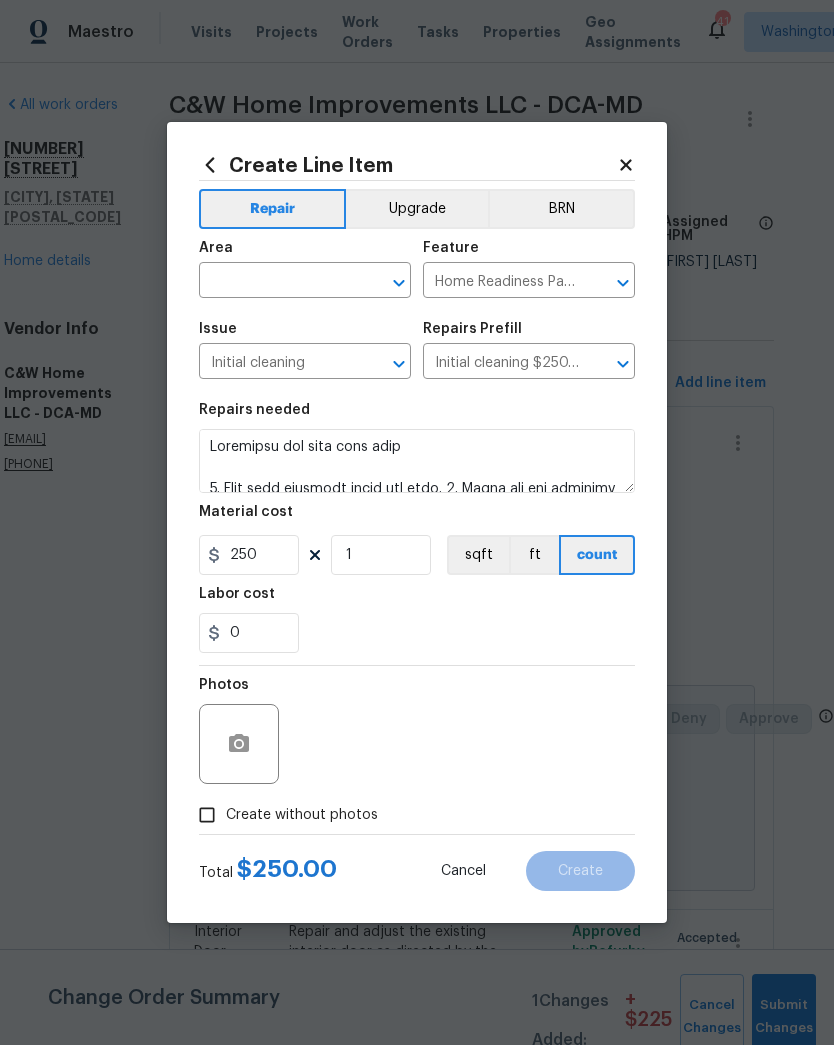 click on "Area ​ Feature Home Readiness Packages ​" at bounding box center [417, 269] 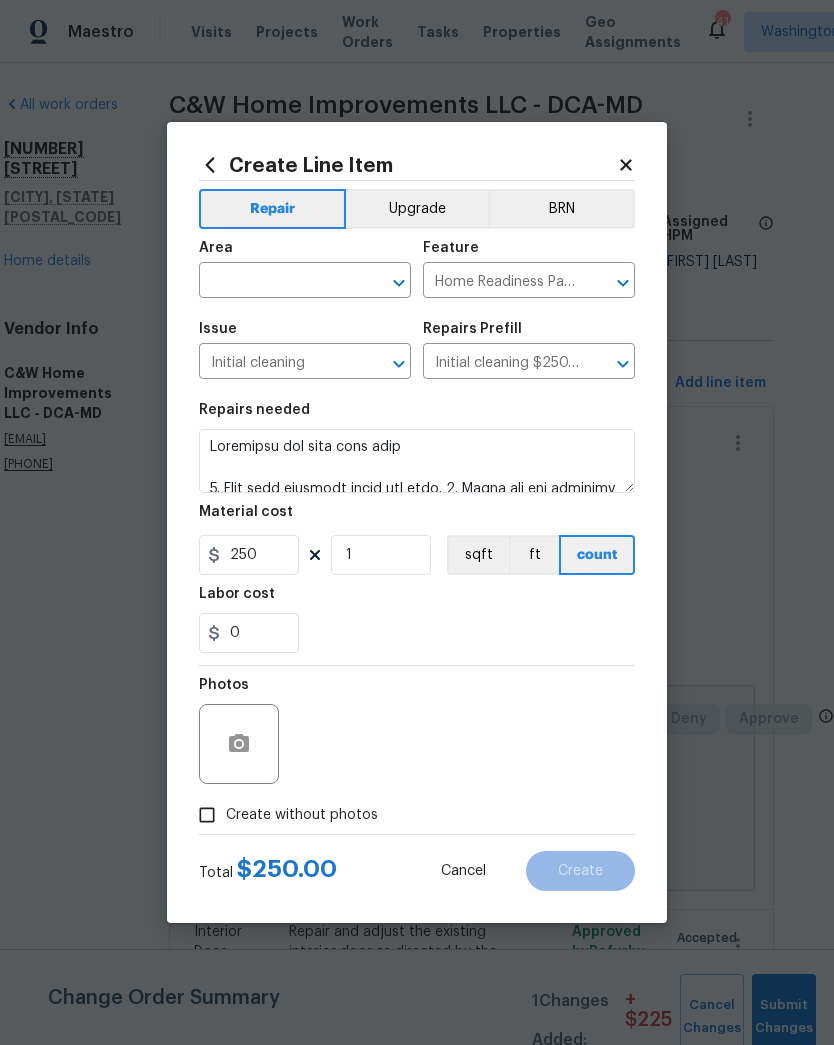 click 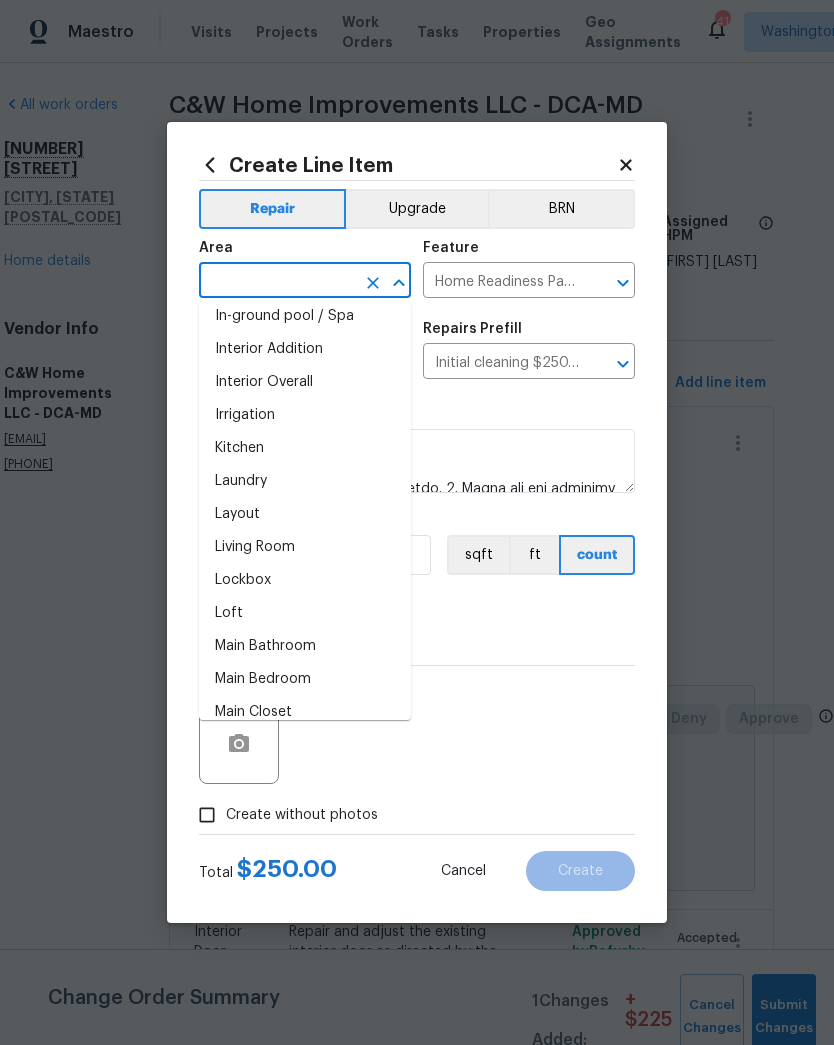 scroll, scrollTop: 779, scrollLeft: 0, axis: vertical 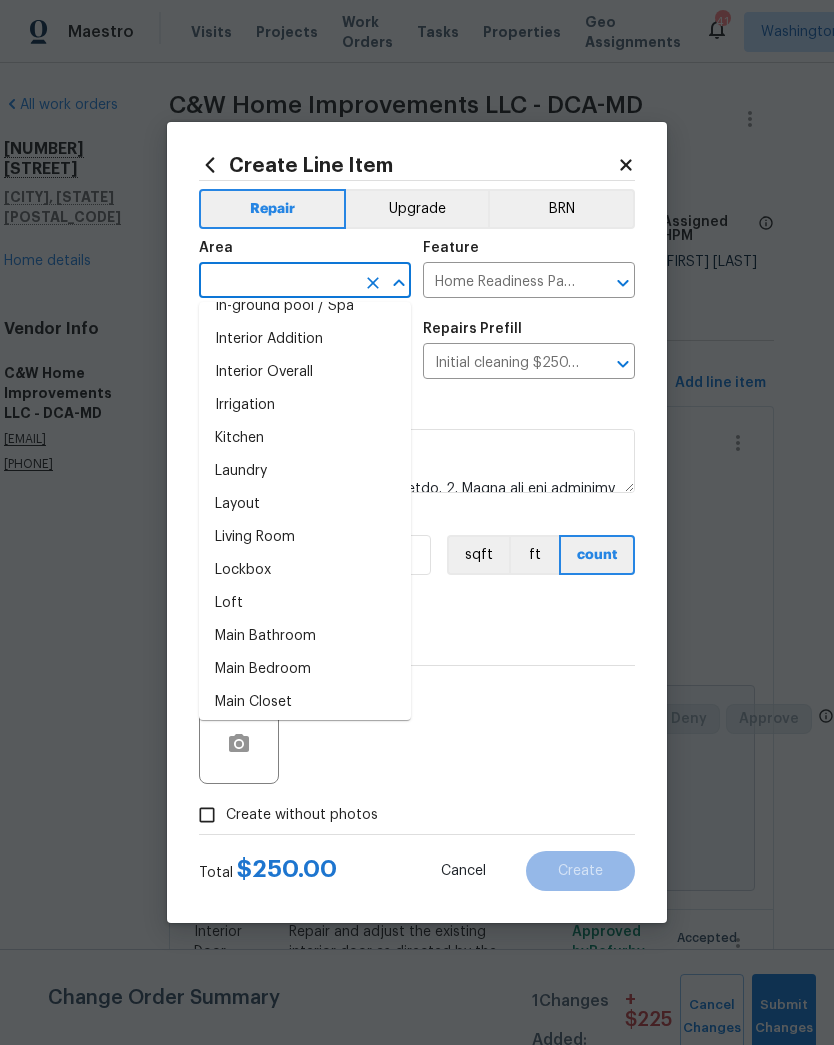 click on "Interior Overall" at bounding box center [305, 372] 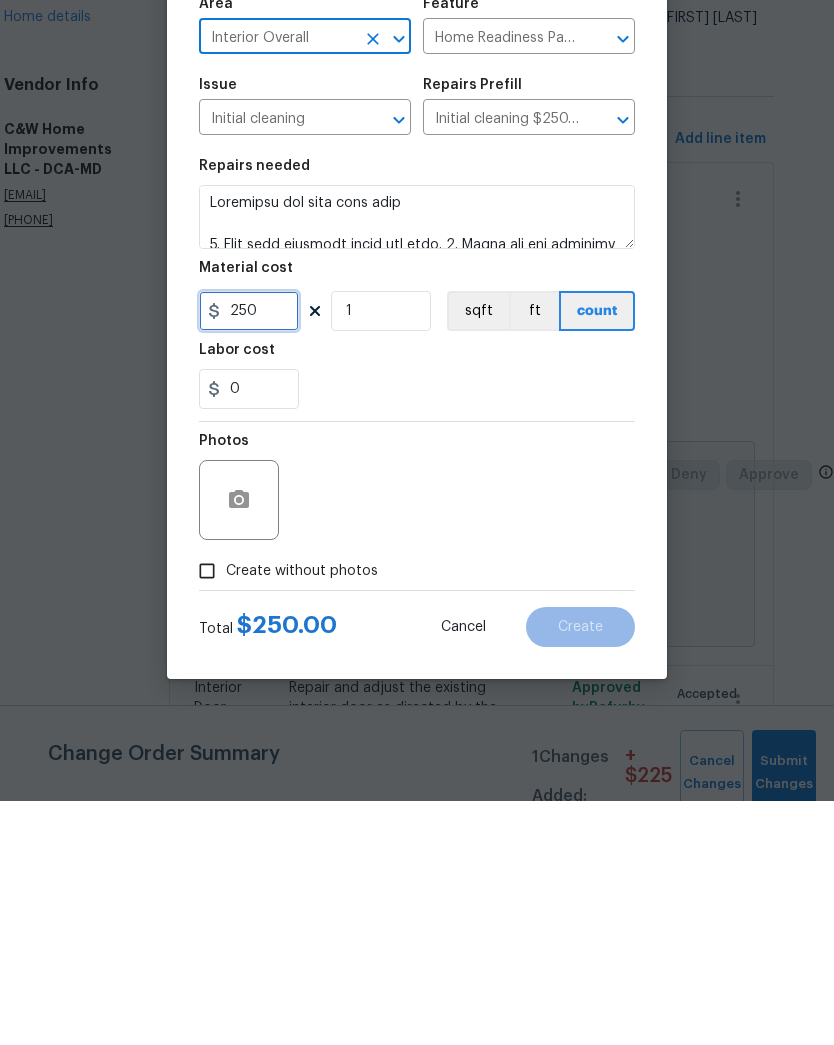 click on "250" at bounding box center [249, 555] 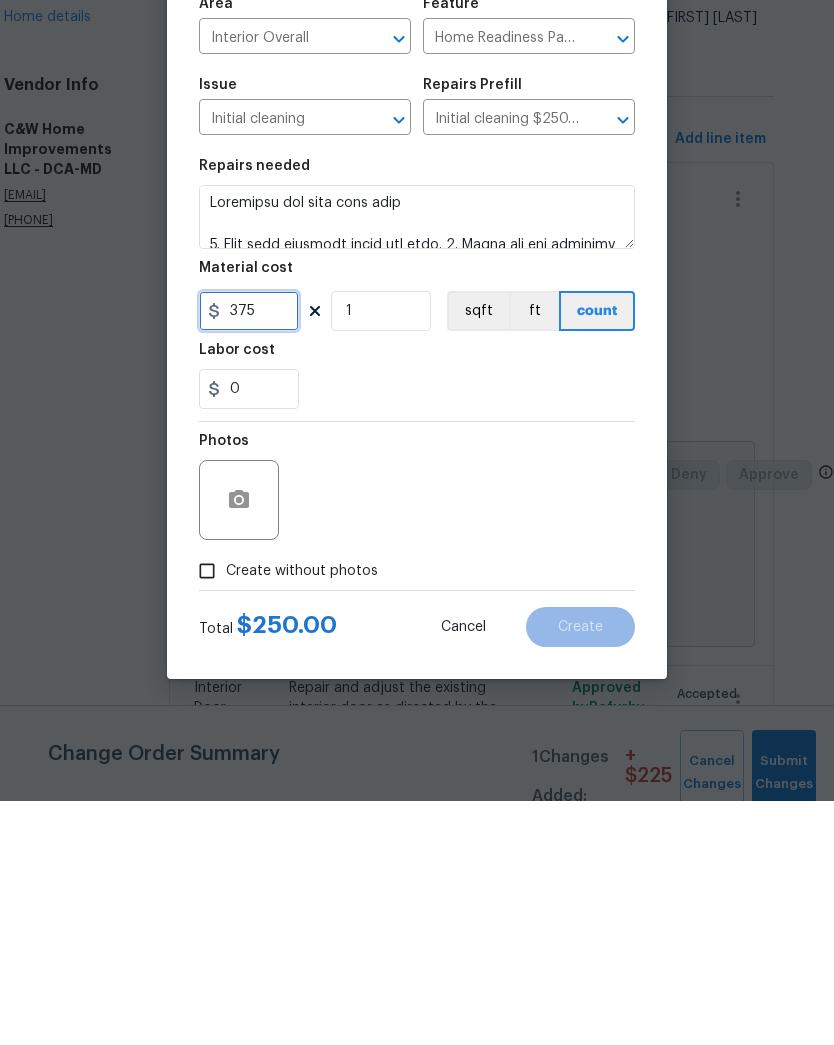 type on "375" 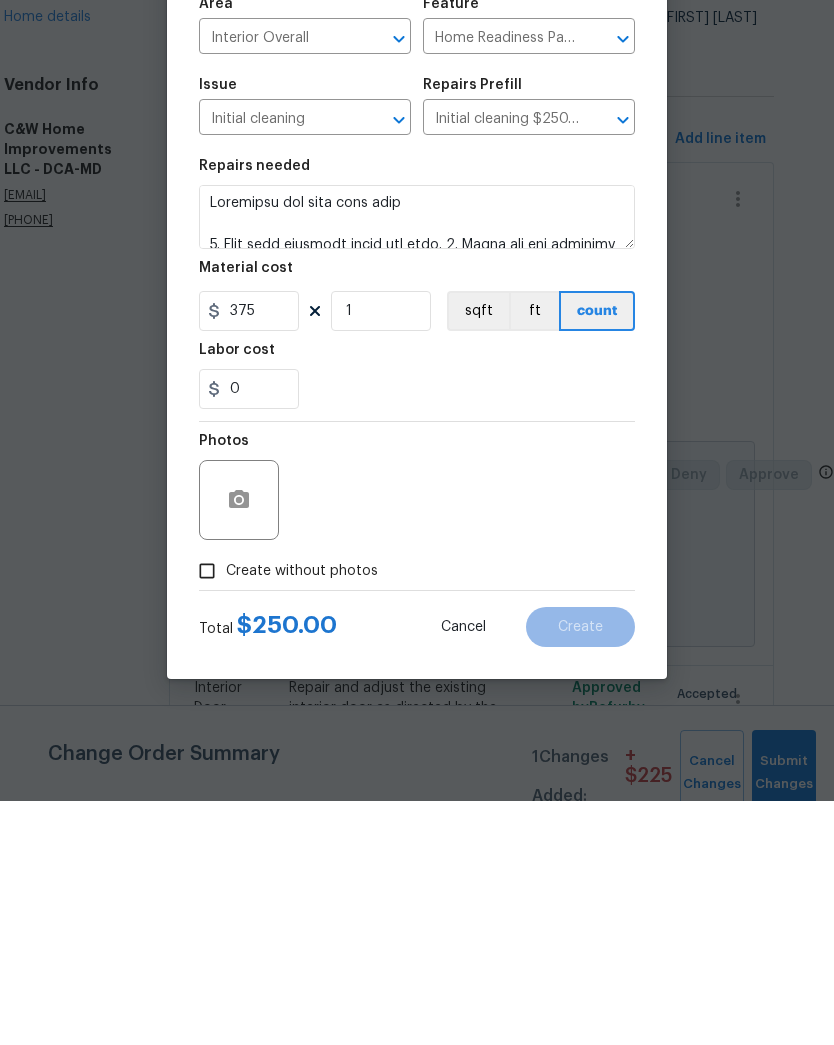 click on "Create without photos" at bounding box center [207, 815] 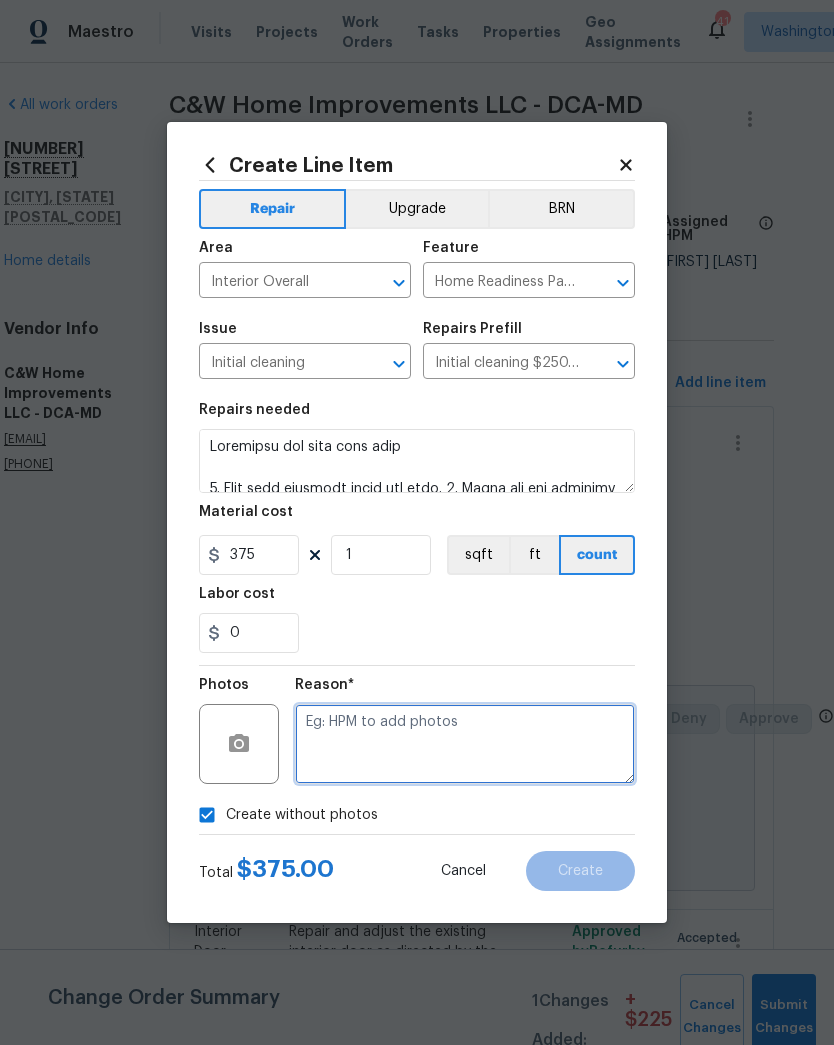 click at bounding box center [465, 744] 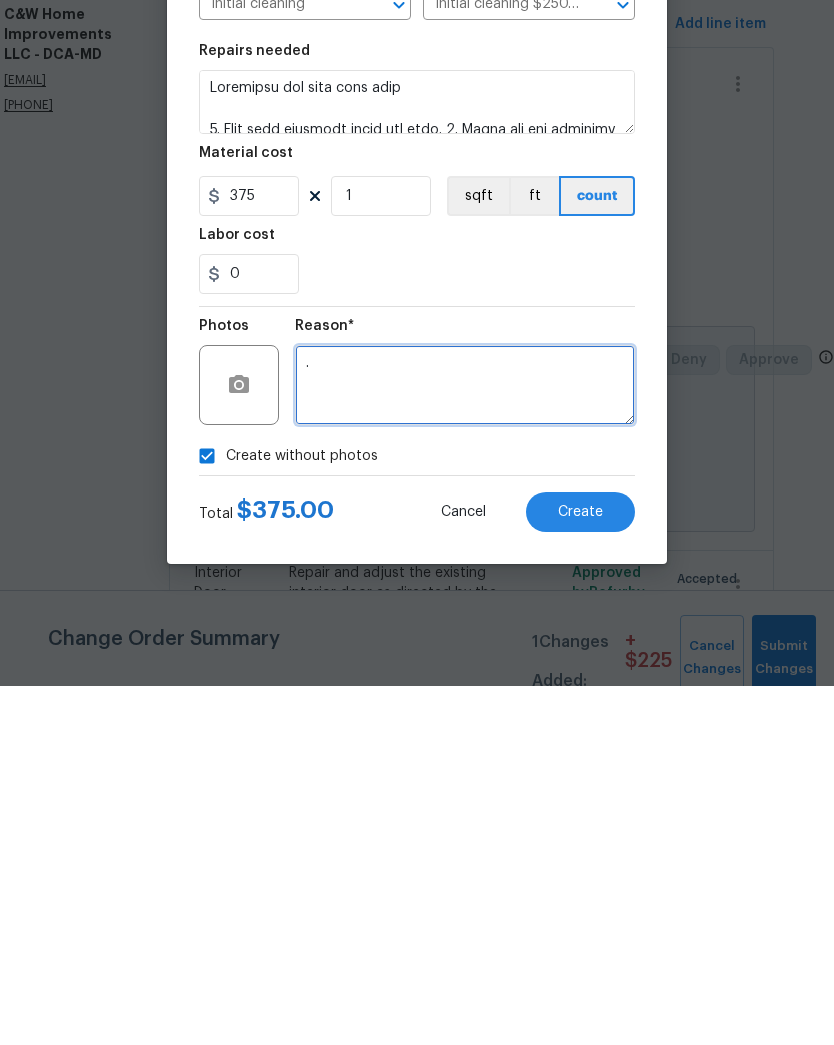 type on "." 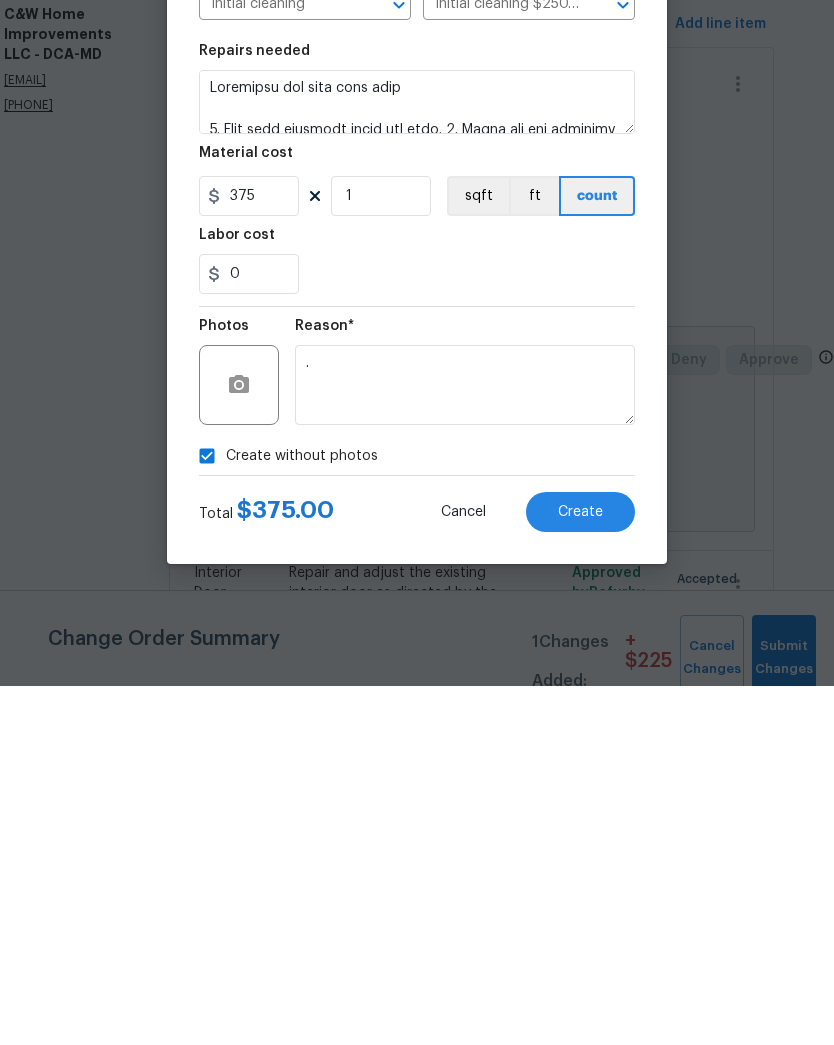 click on "Create" at bounding box center [580, 871] 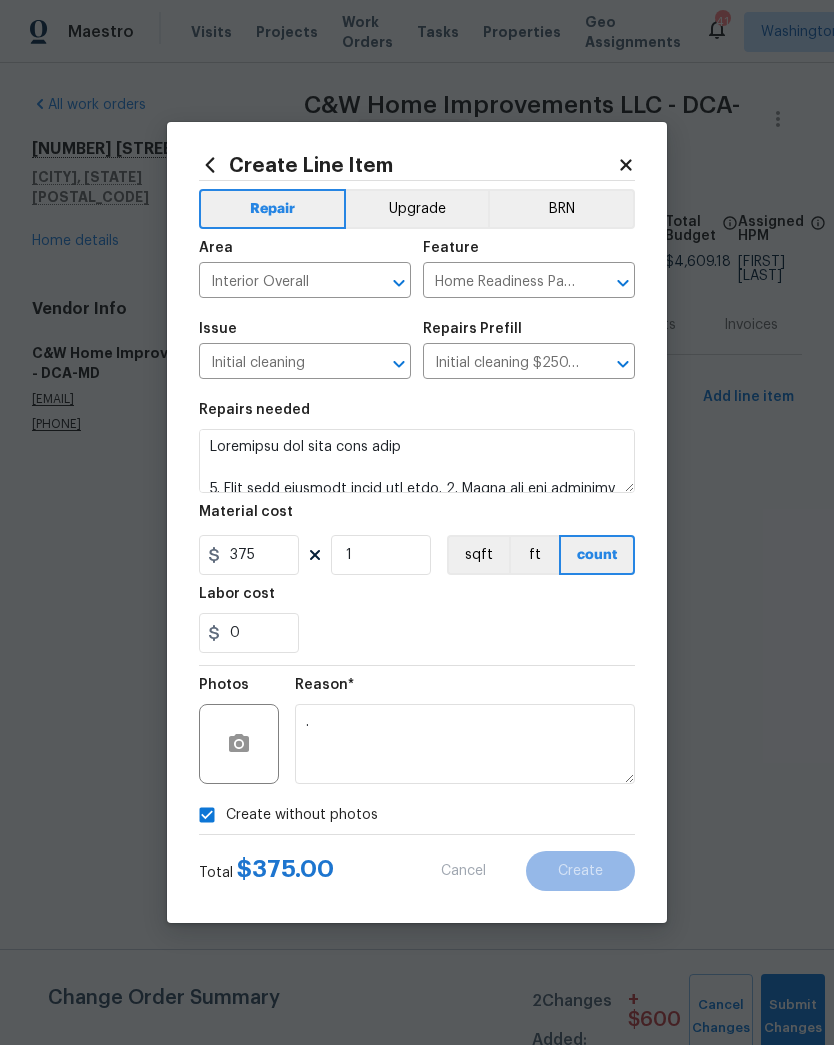 type on "0" 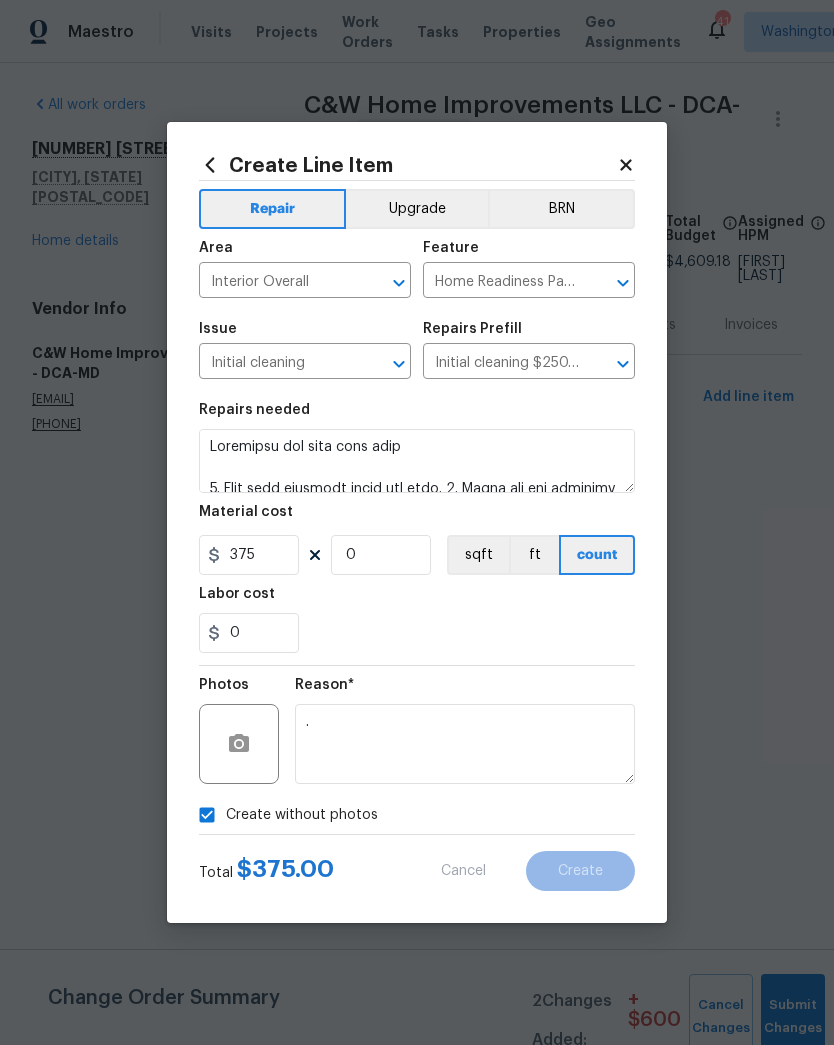 type 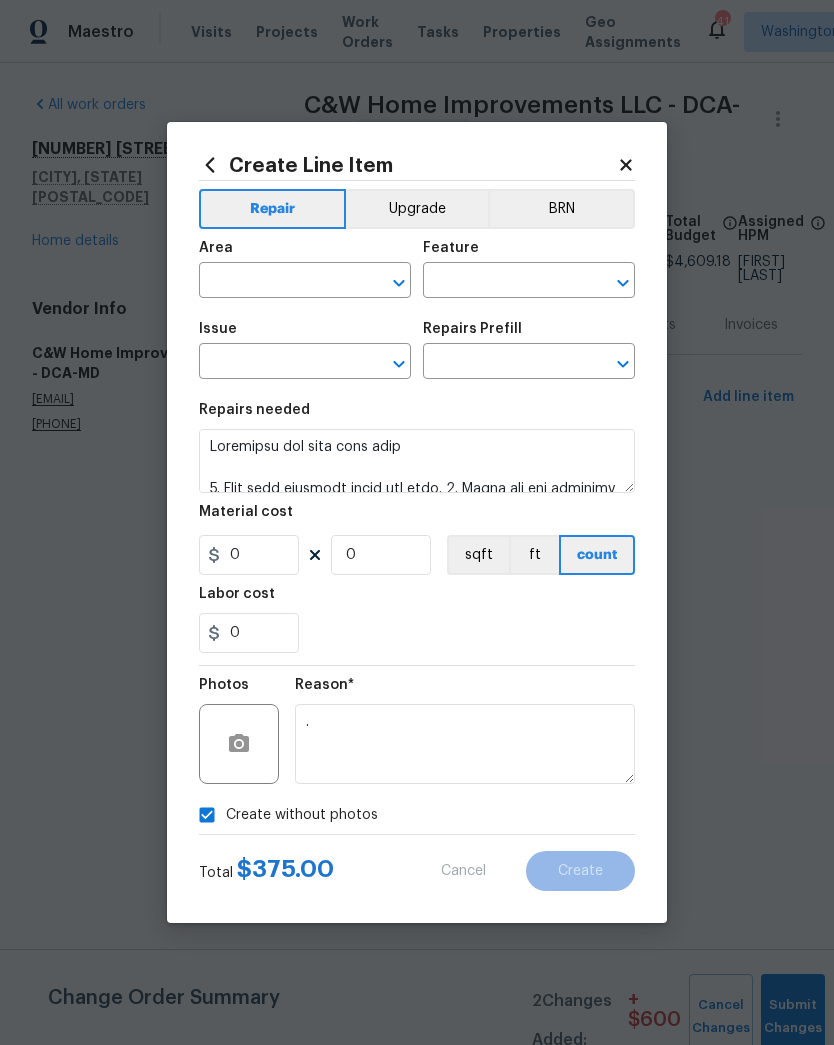 scroll, scrollTop: 0, scrollLeft: 0, axis: both 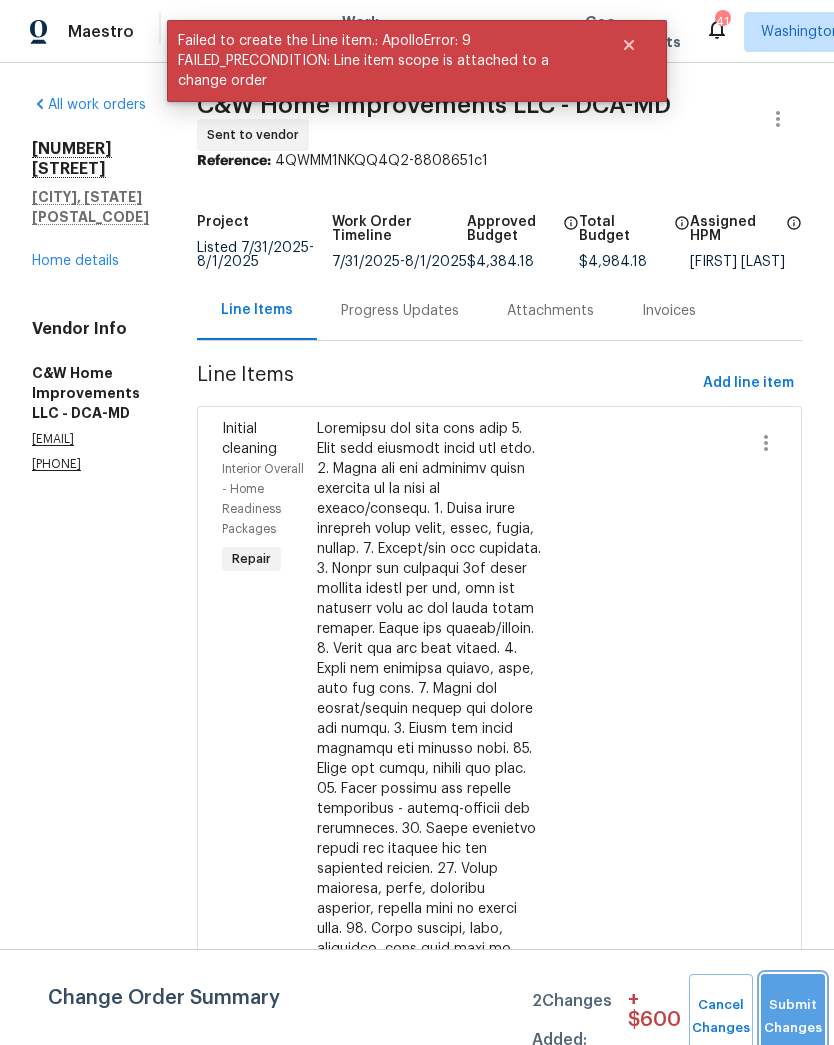 click on "Submit Changes" at bounding box center [793, 1017] 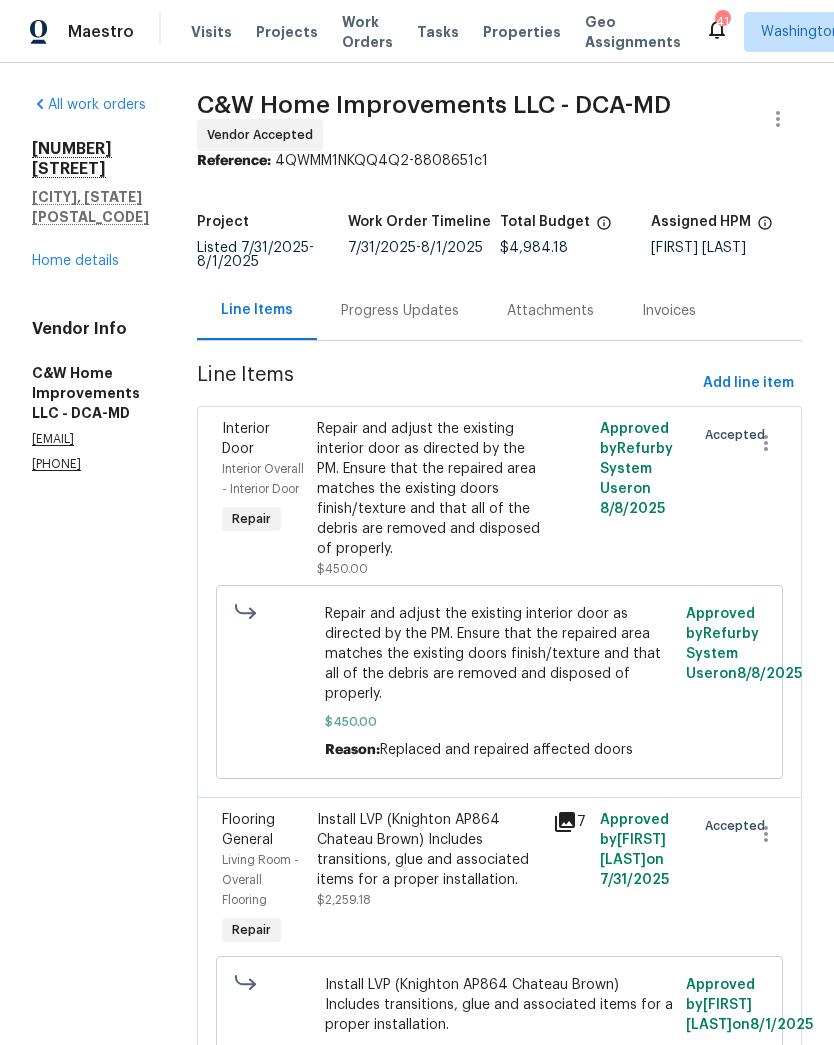scroll, scrollTop: 0, scrollLeft: 0, axis: both 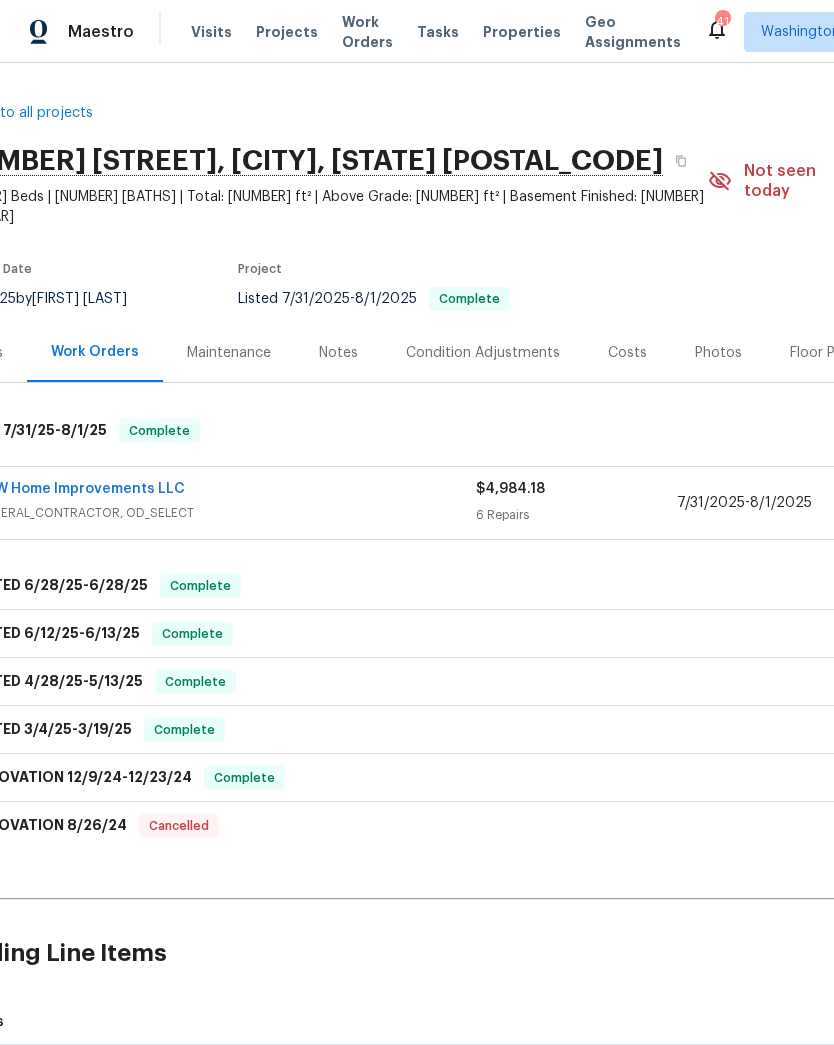 click on "GENERAL_CONTRACTOR, OD_SELECT" at bounding box center (225, 513) 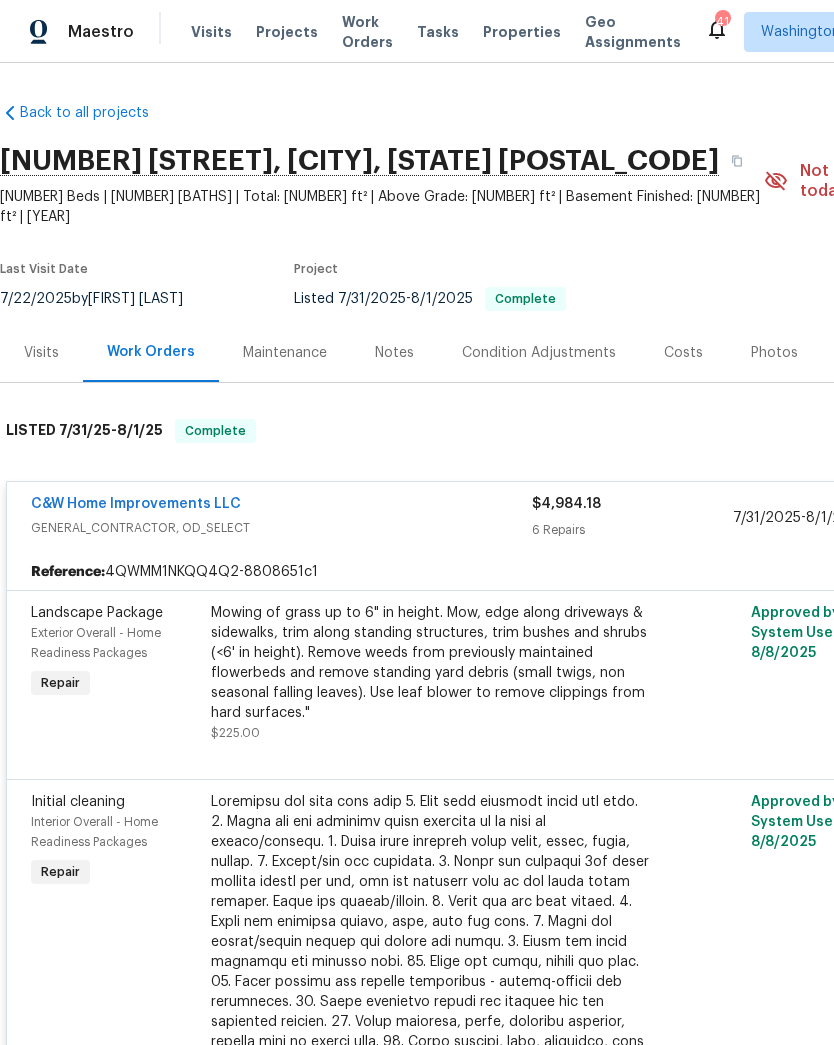 scroll, scrollTop: 0, scrollLeft: -1, axis: horizontal 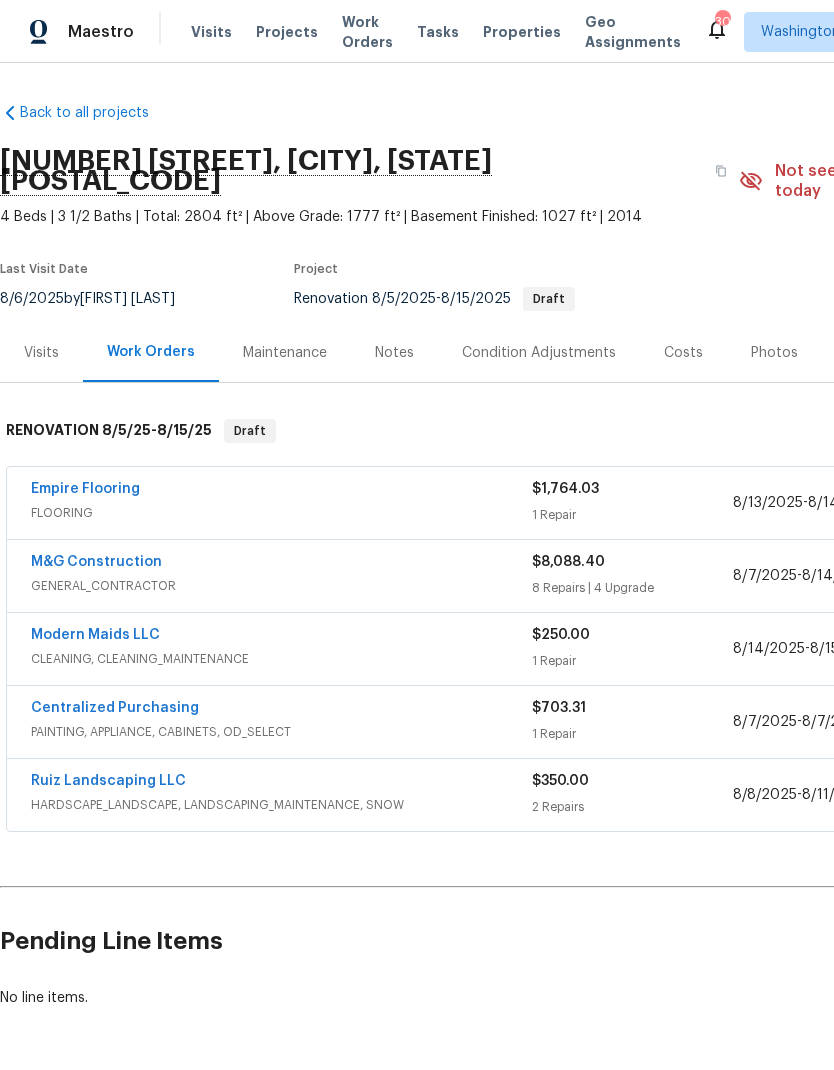click on "M&G Construction" at bounding box center [96, 562] 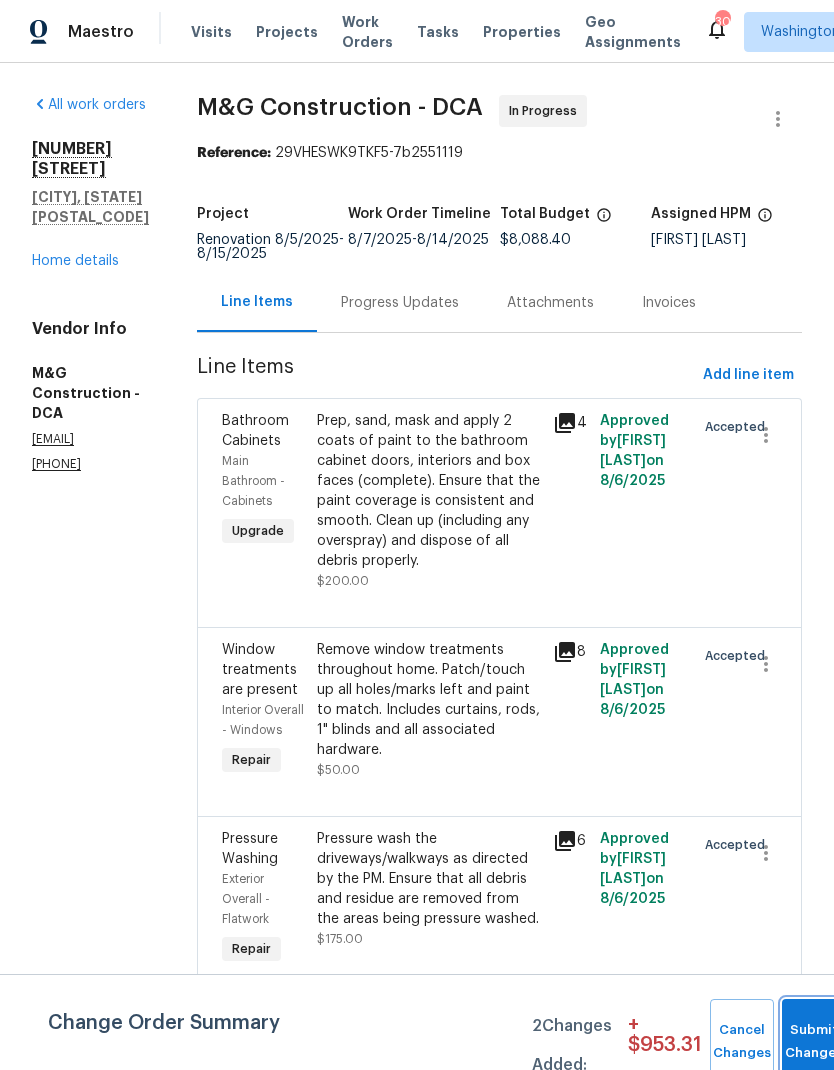 click on "Submit Changes" at bounding box center [814, 1042] 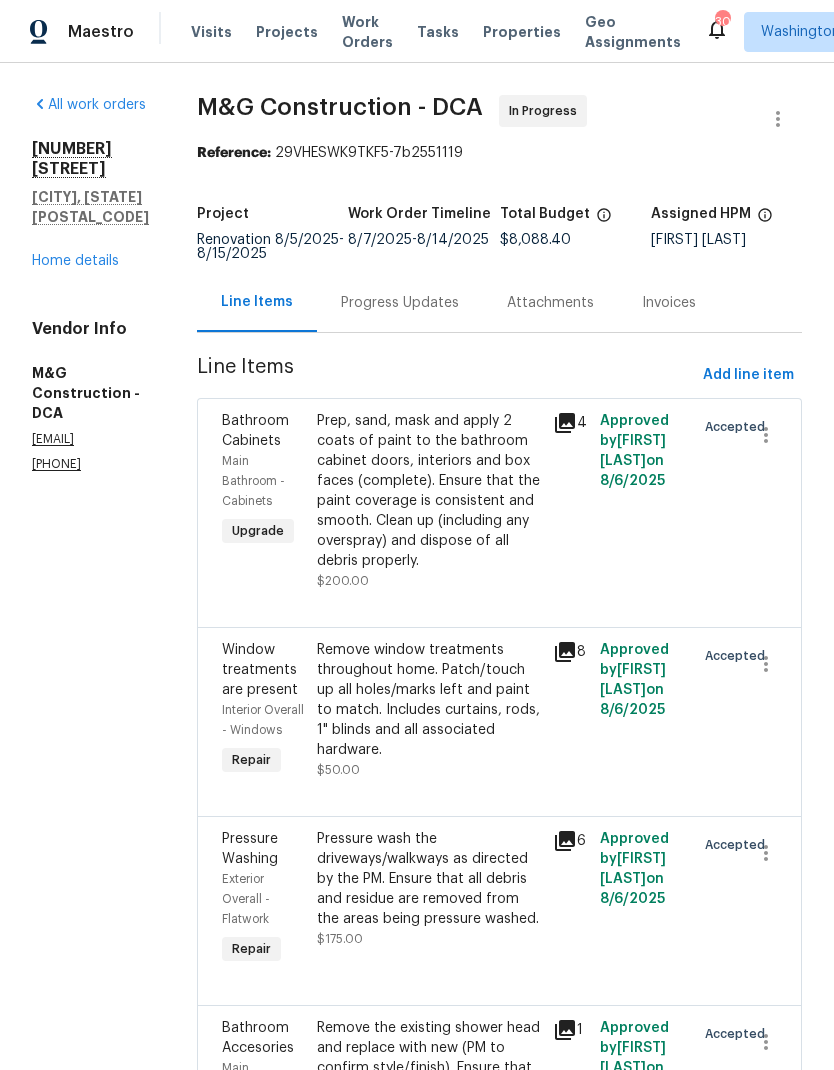 click on "Progress Updates" at bounding box center (400, 303) 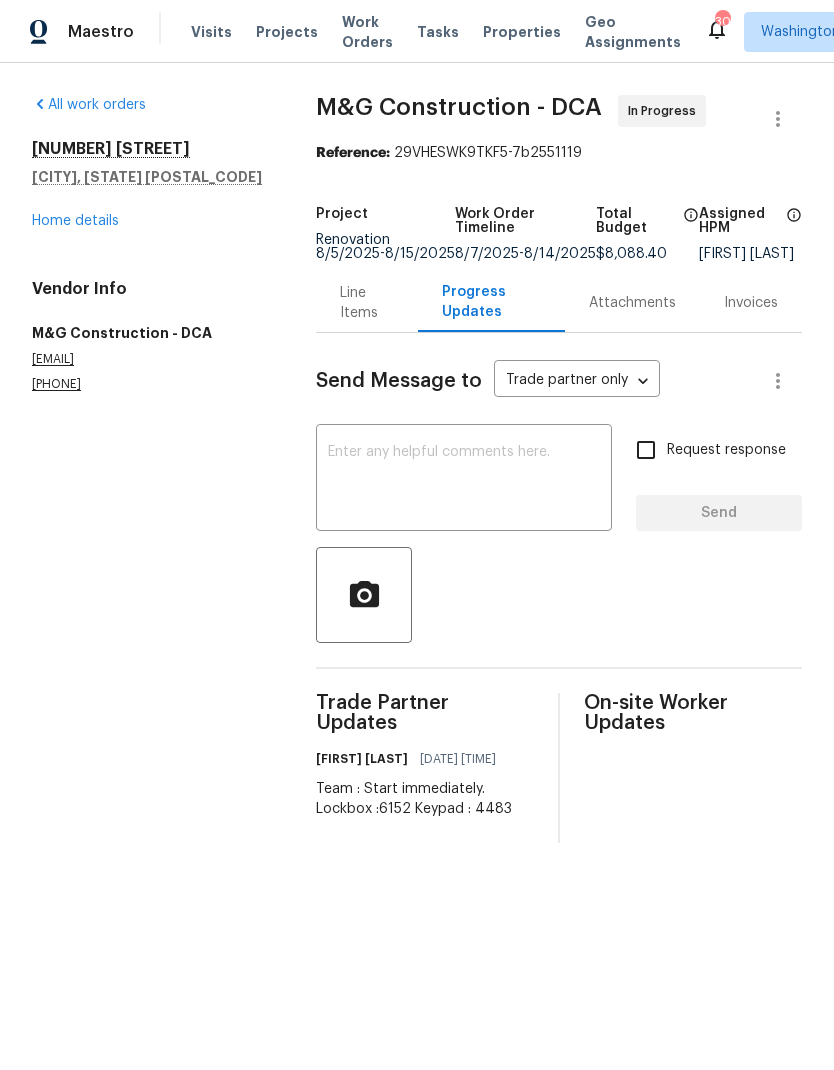 click at bounding box center (464, 480) 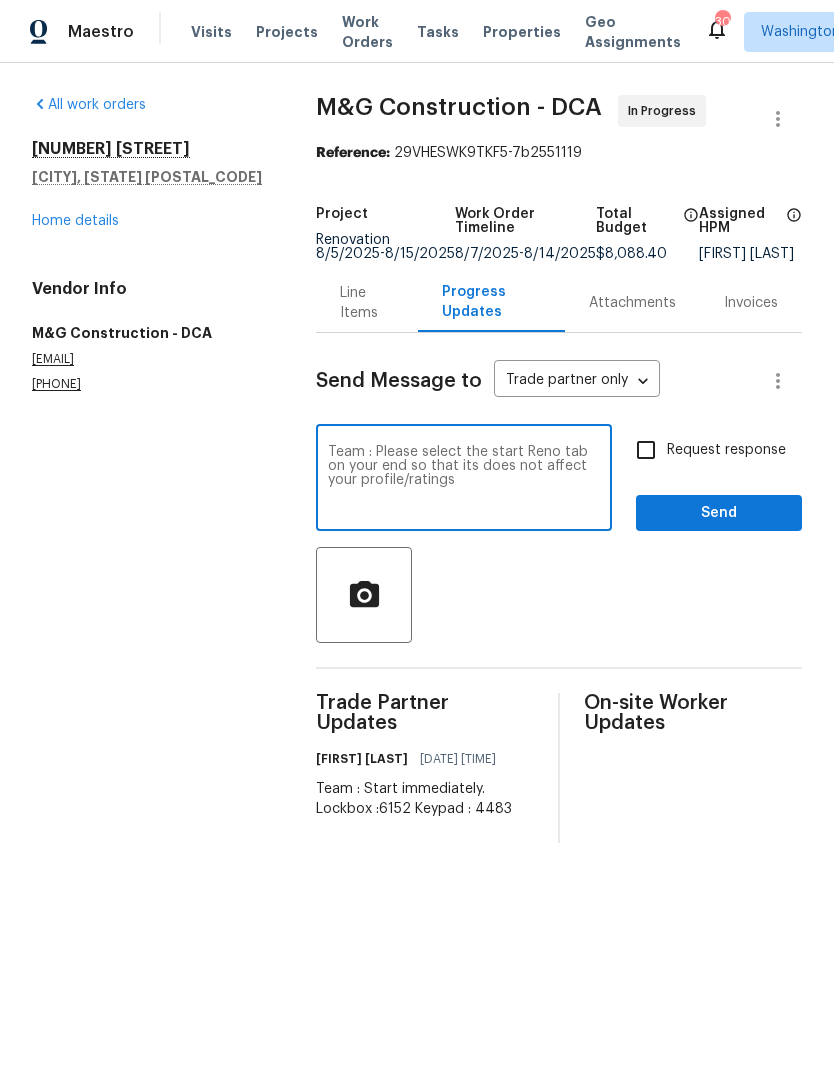 click on "Team : Please select the start Reno tab on your end so that its does not affect your profile/ratings" at bounding box center [464, 480] 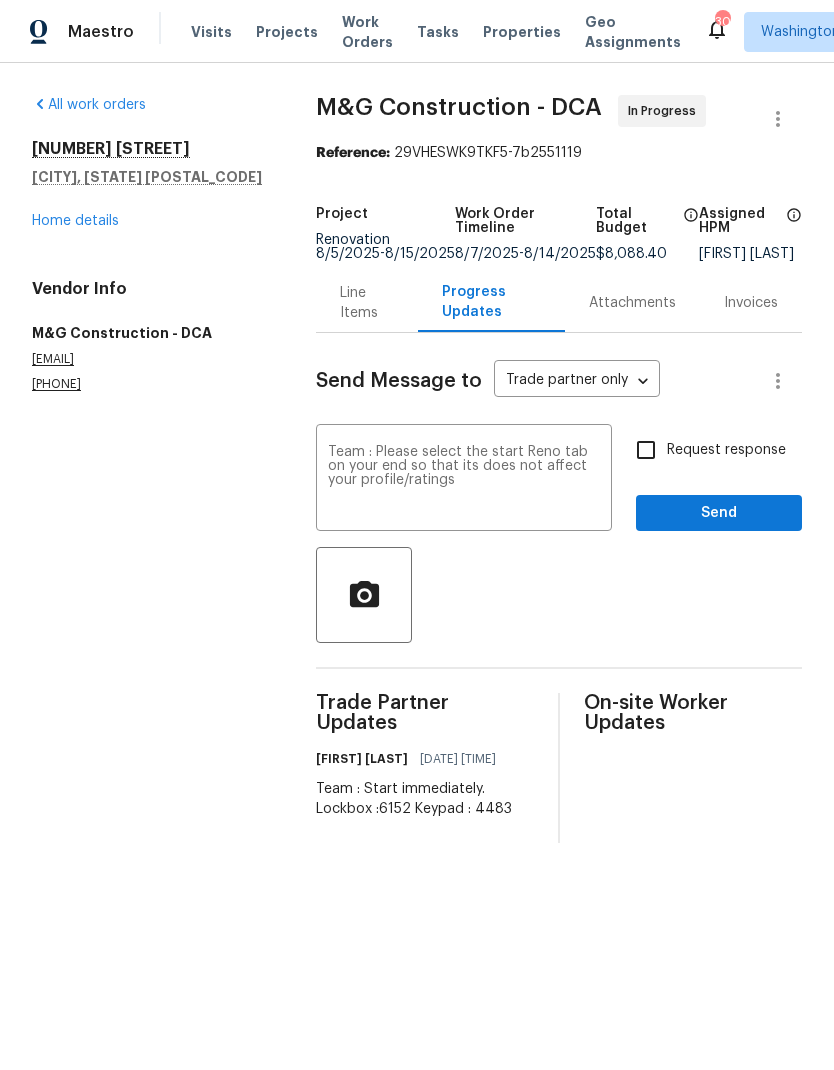click on "Team : Please select the start Reno tab on your end so that its does not affect your profile/ratings" at bounding box center [464, 480] 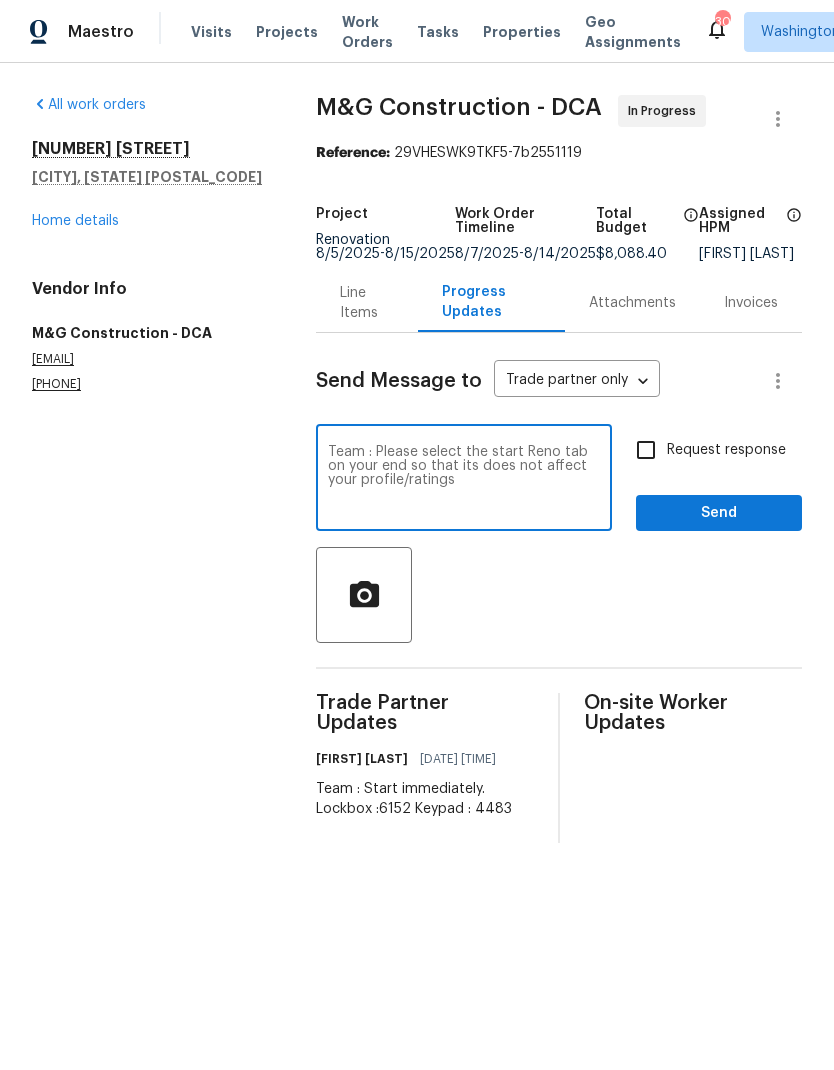 click on "Team : Please select the start Reno tab on your end so that its does not affect your profile/ratings" at bounding box center (464, 480) 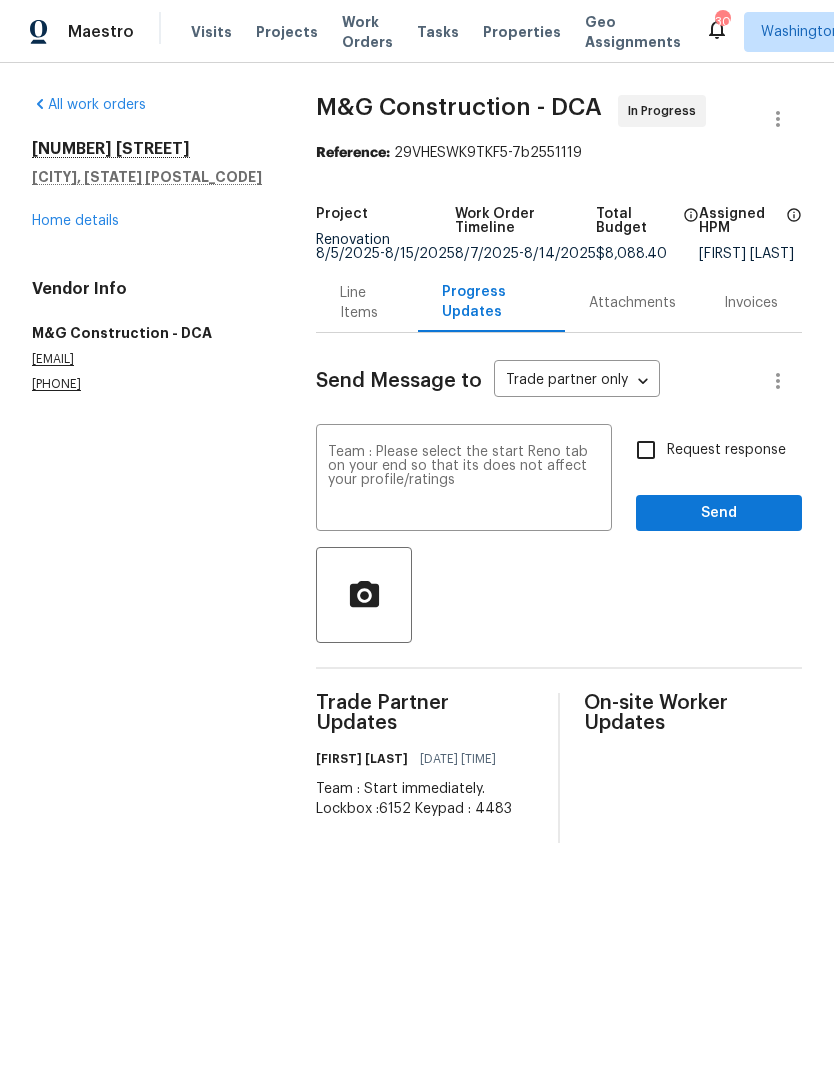 click on "Request response" at bounding box center [646, 450] 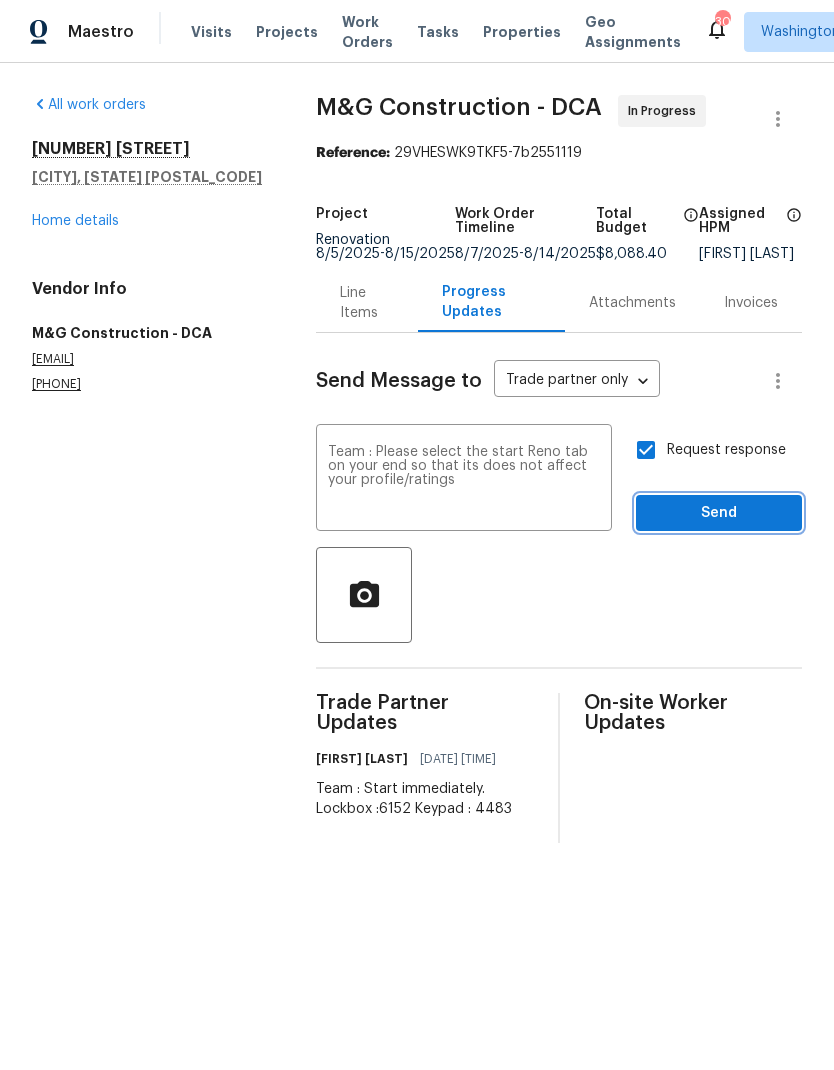 click on "Send" at bounding box center (719, 513) 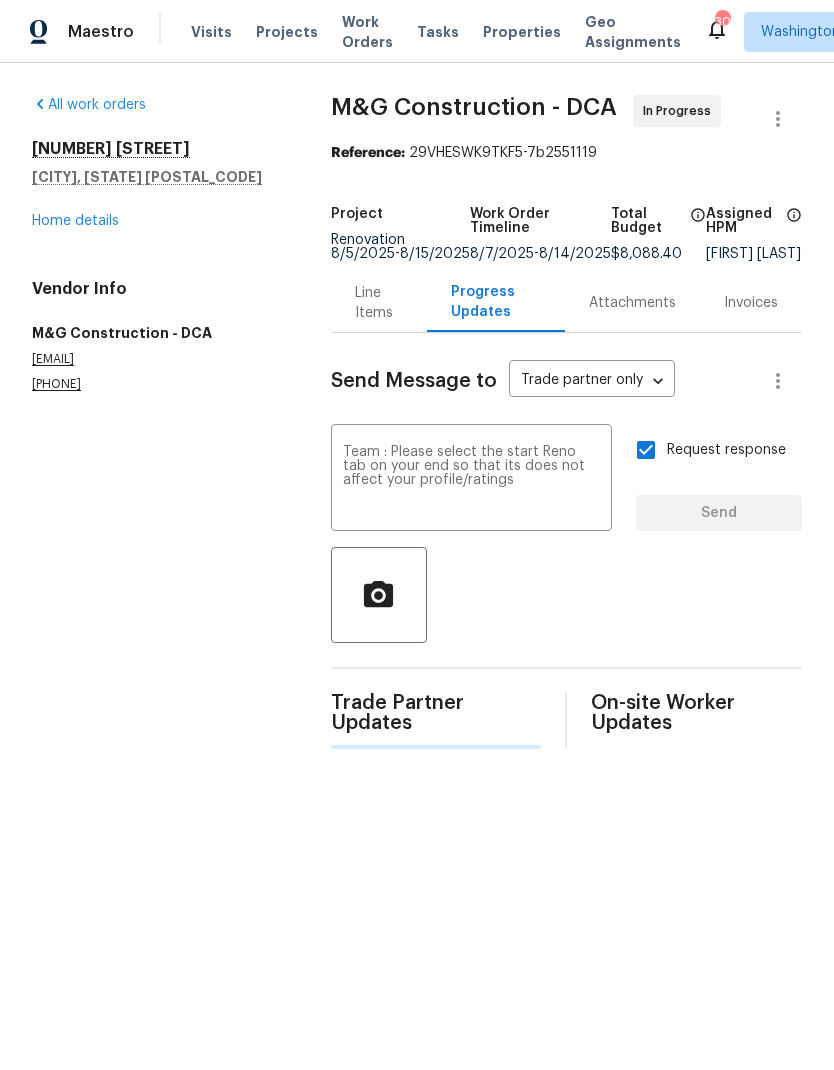 type 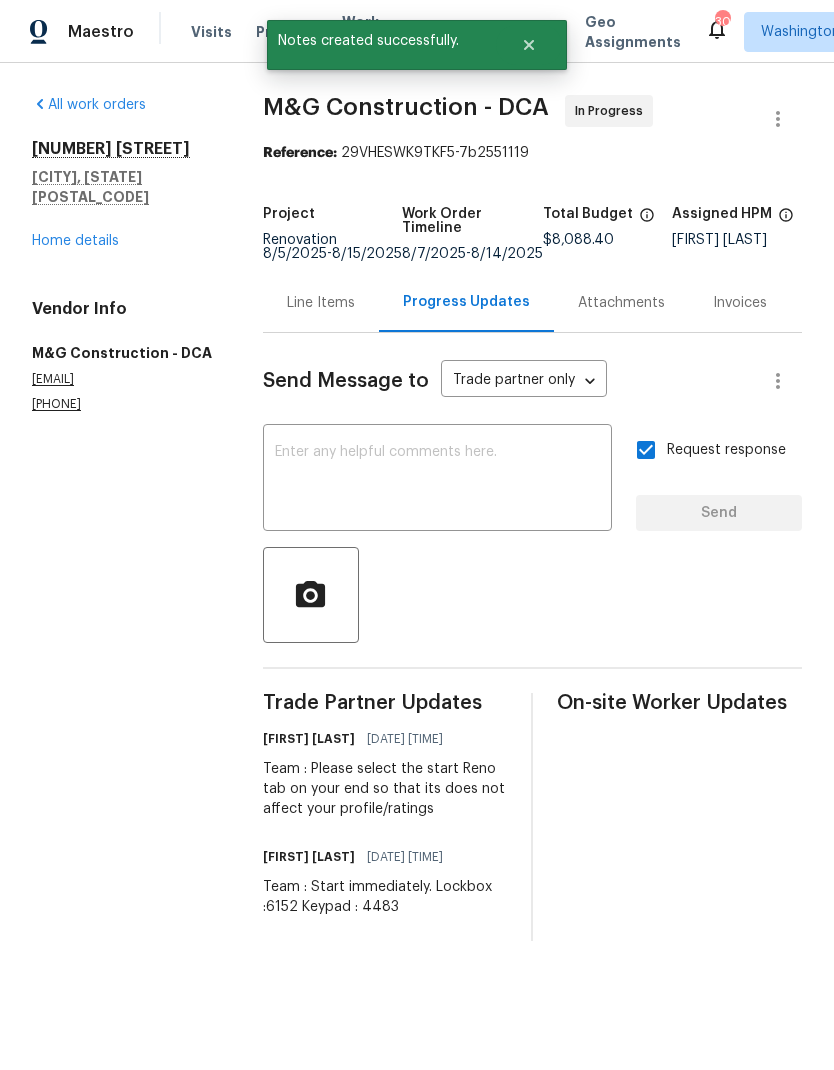 click on "Home details" at bounding box center [75, 241] 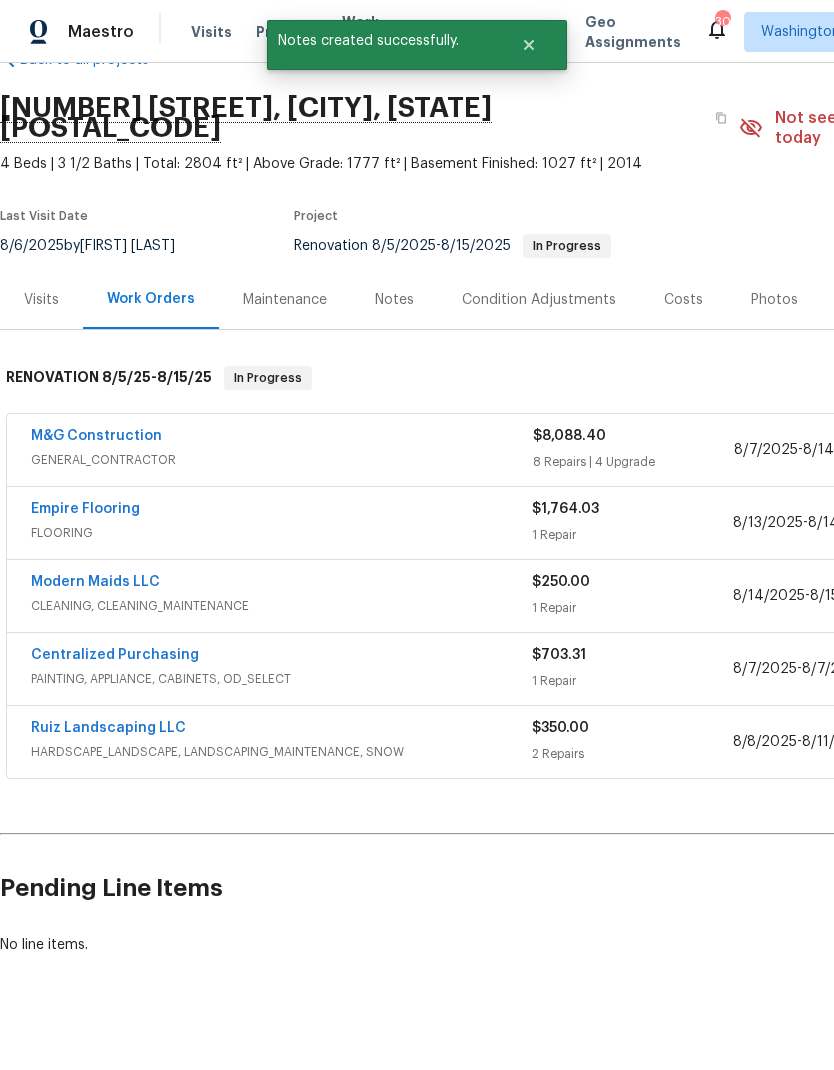 scroll, scrollTop: 53, scrollLeft: 0, axis: vertical 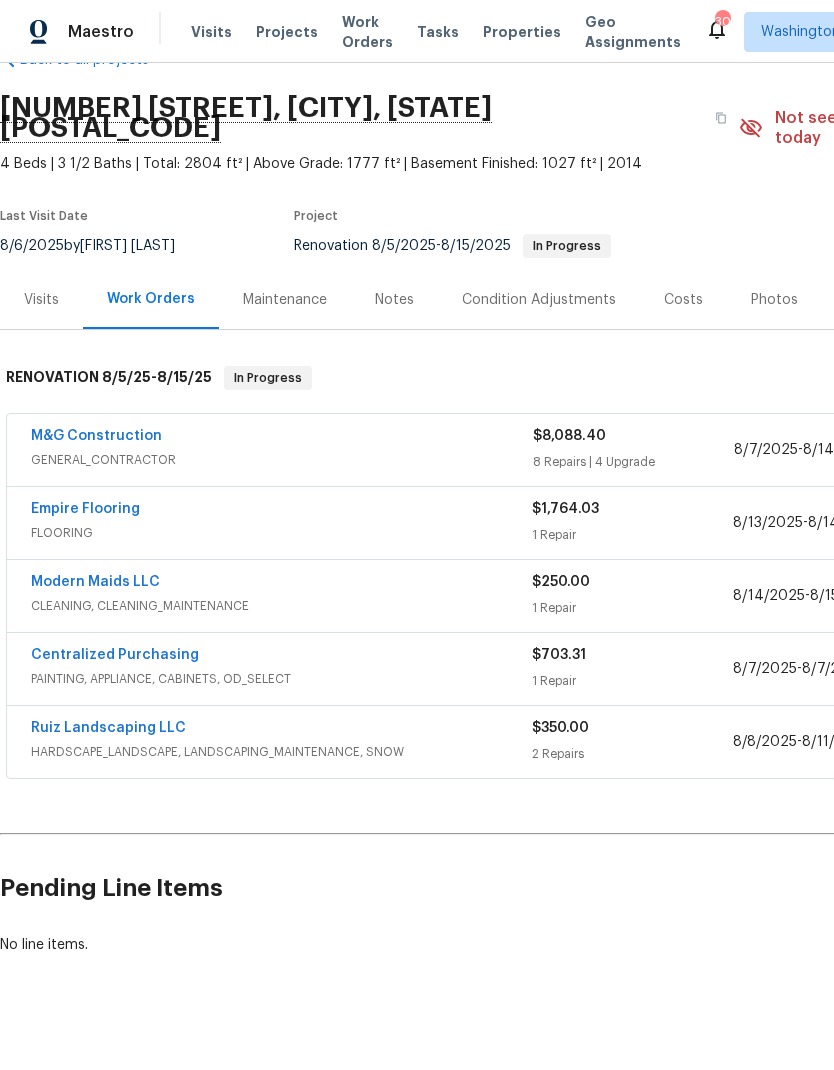 click on "Empire Flooring" at bounding box center [85, 509] 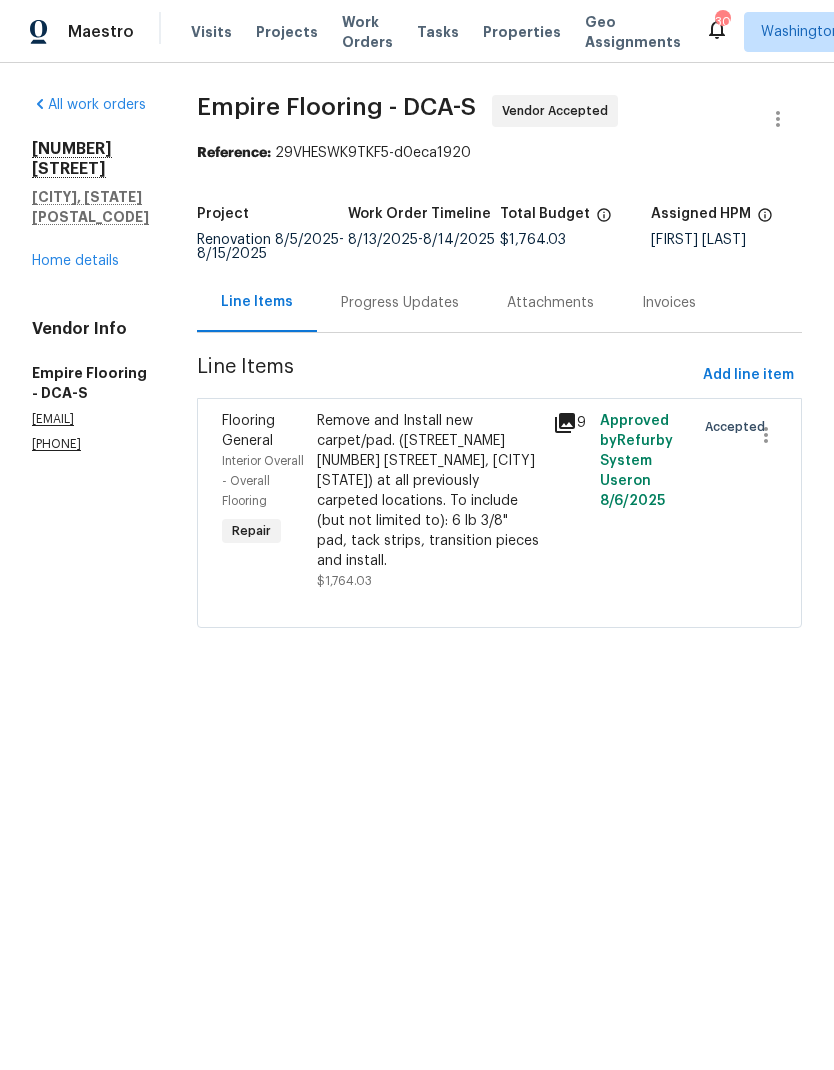 click on "Progress Updates" at bounding box center [400, 302] 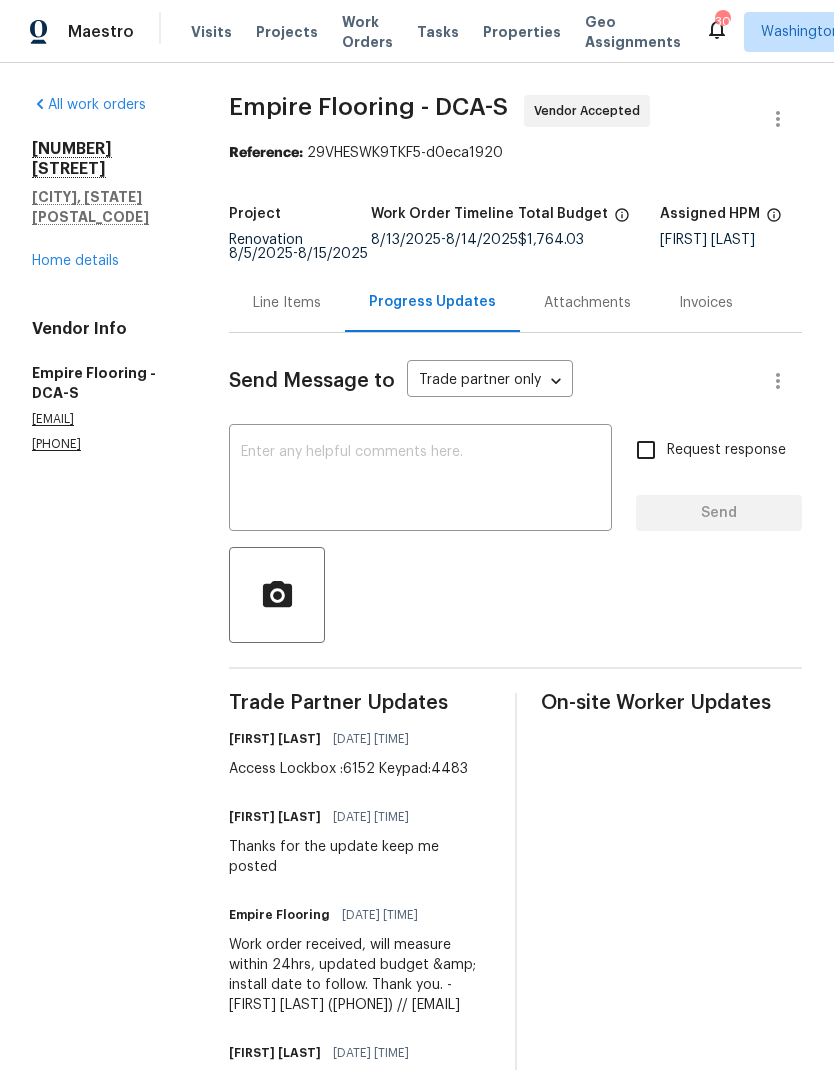 click at bounding box center (420, 480) 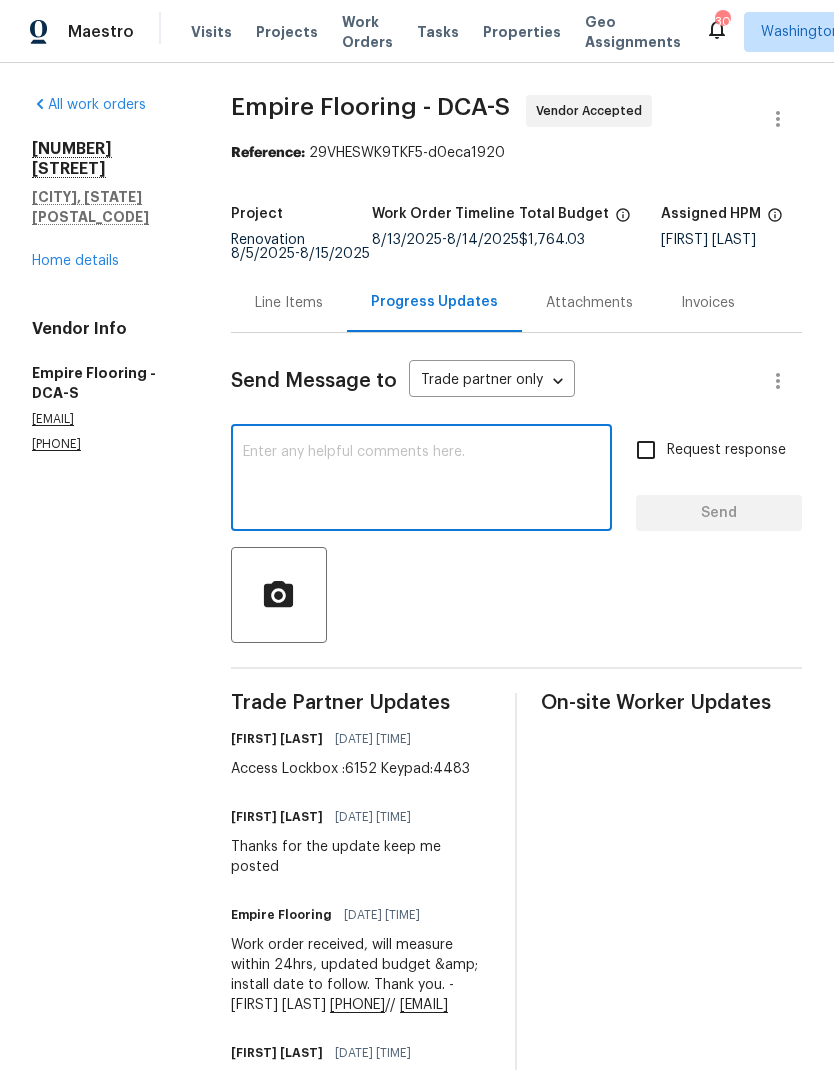 click at bounding box center [421, 480] 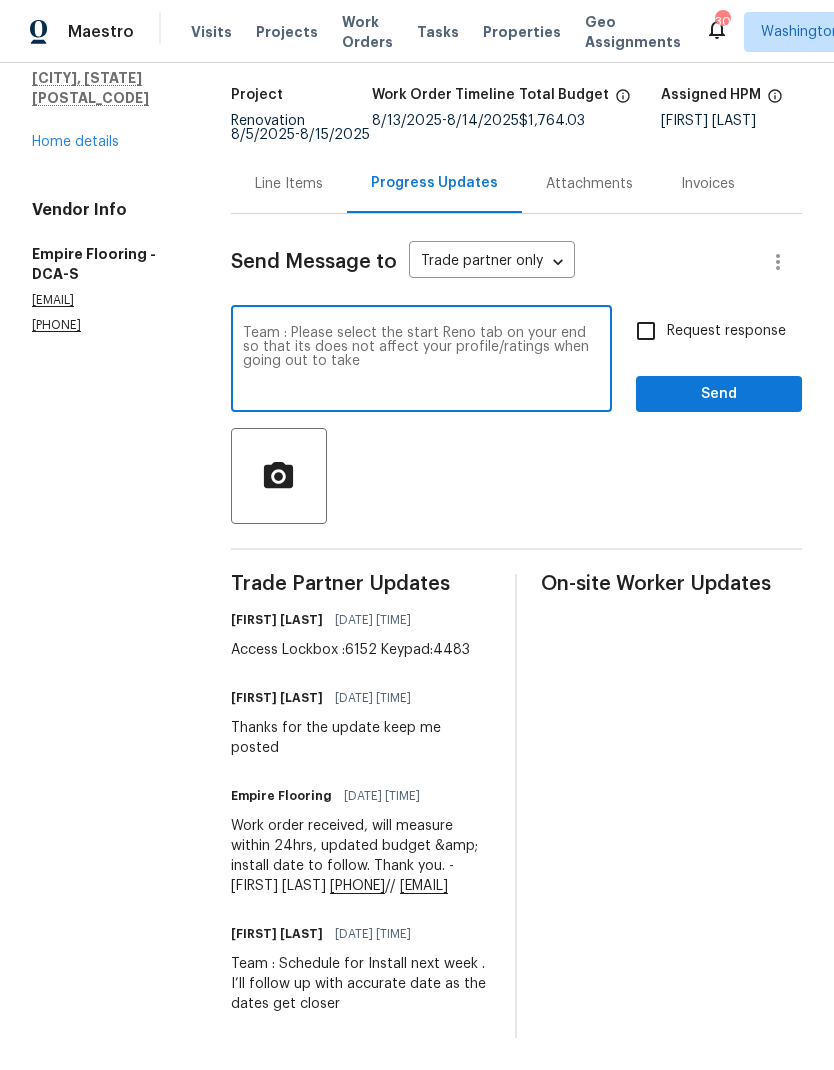 scroll, scrollTop: 154, scrollLeft: 0, axis: vertical 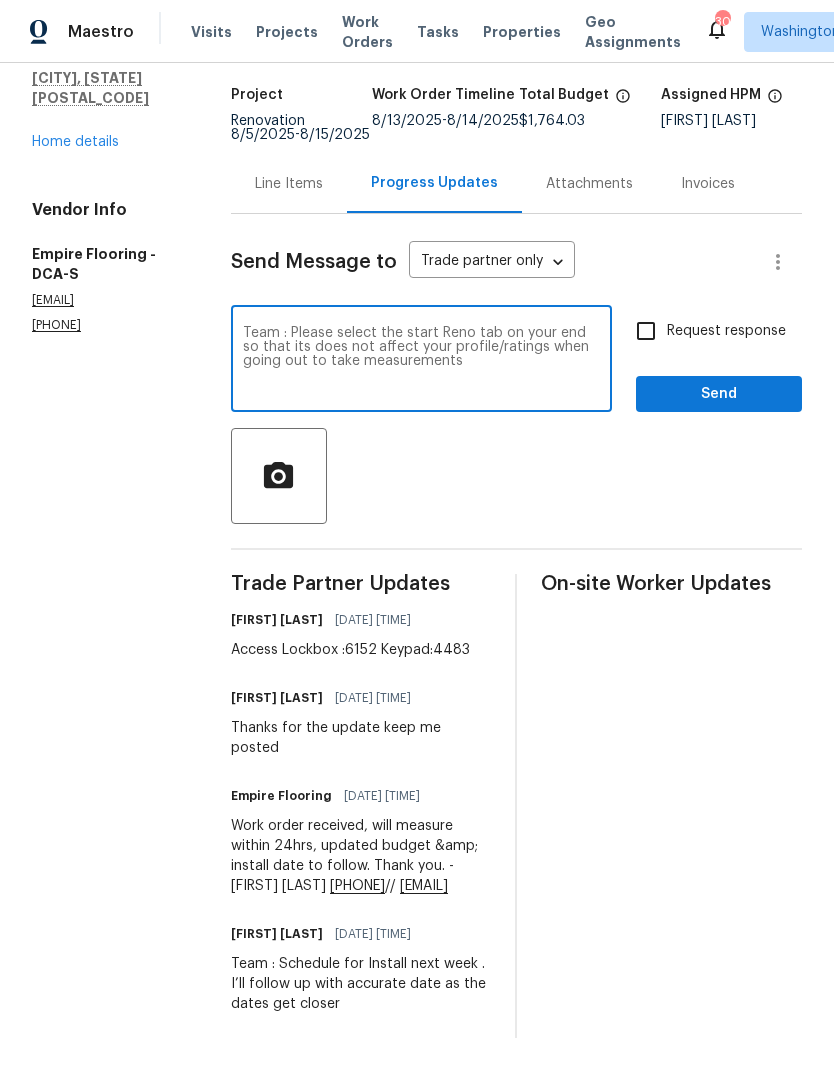 type on "Team : Please select the start Reno tab on your end so that its does not affect your profile/ratings when going out to take measurements" 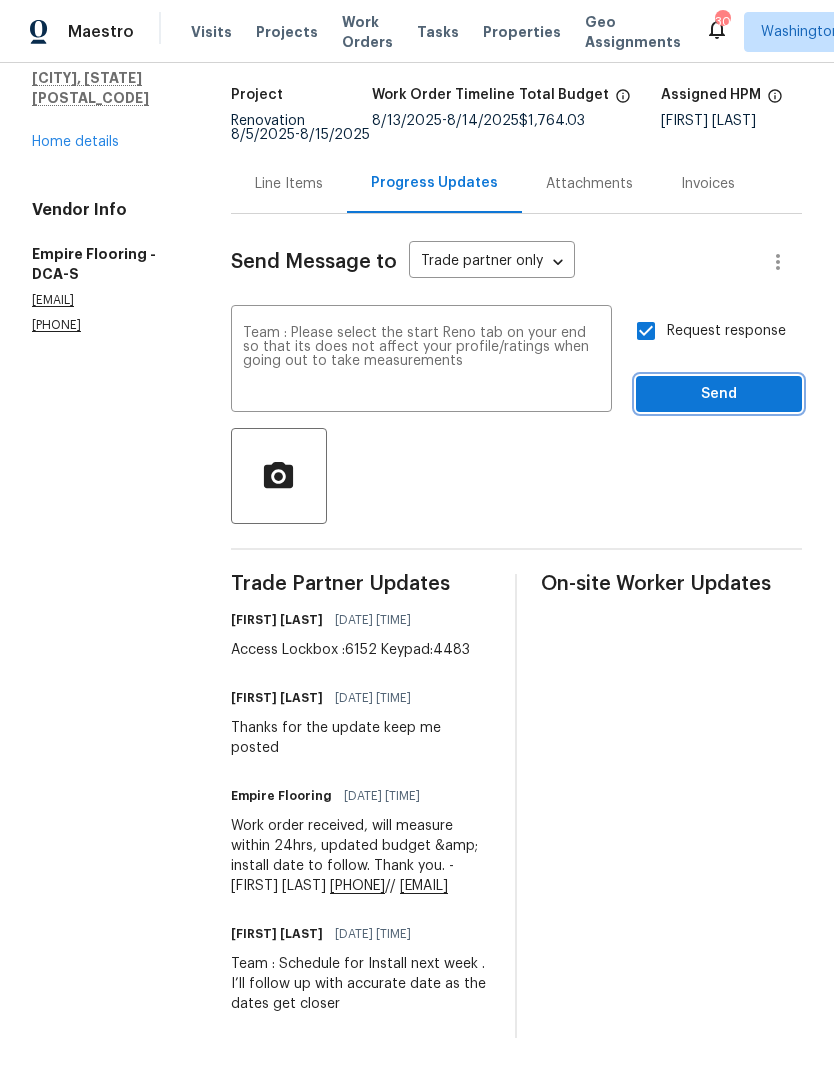 click on "Send" at bounding box center (719, 394) 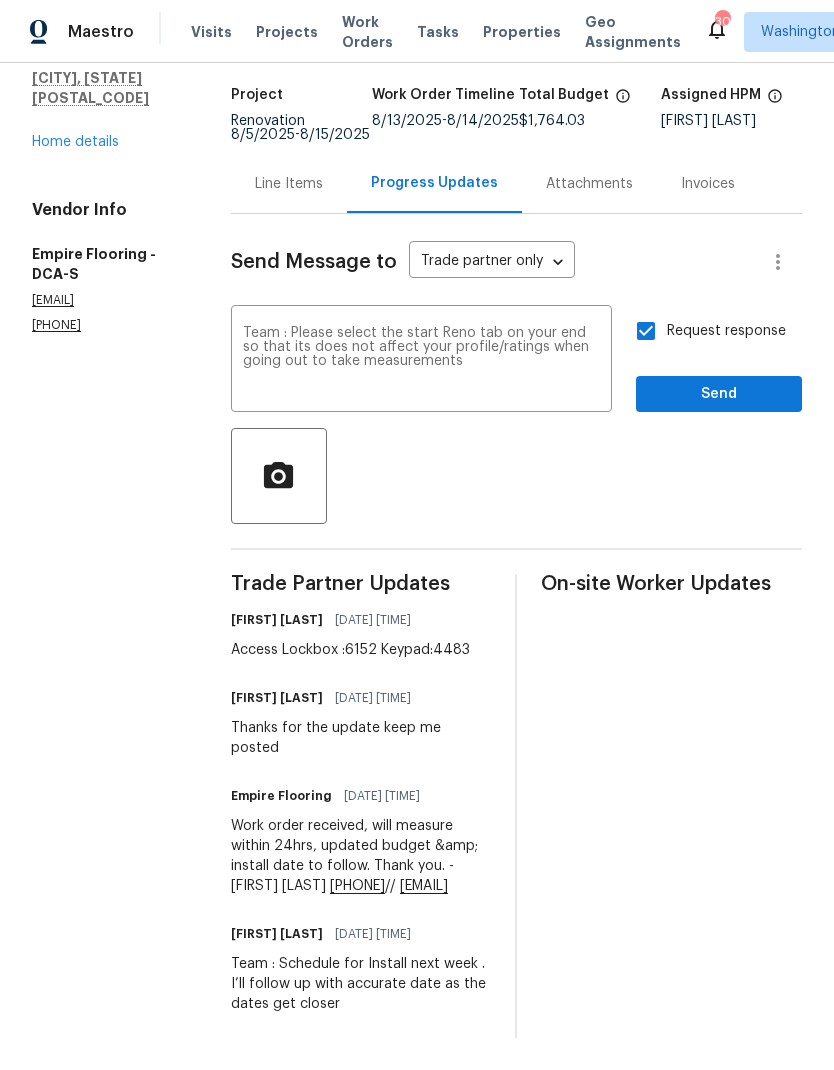 scroll, scrollTop: 0, scrollLeft: 0, axis: both 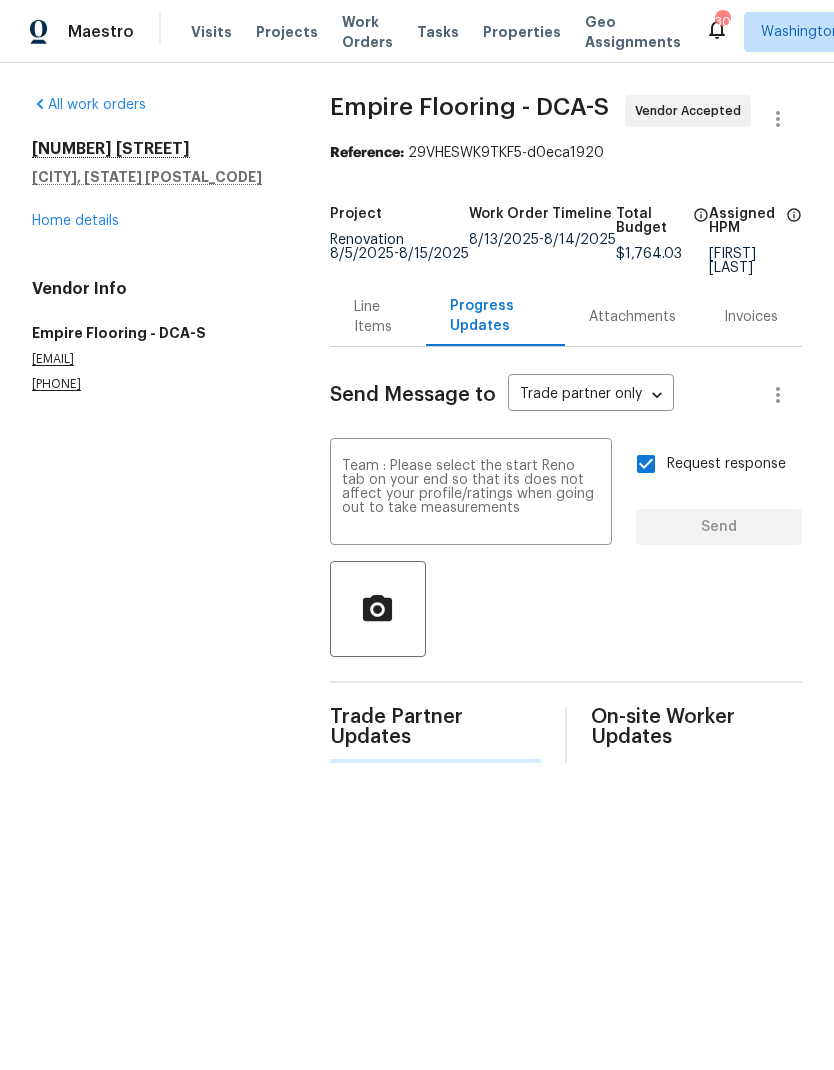type 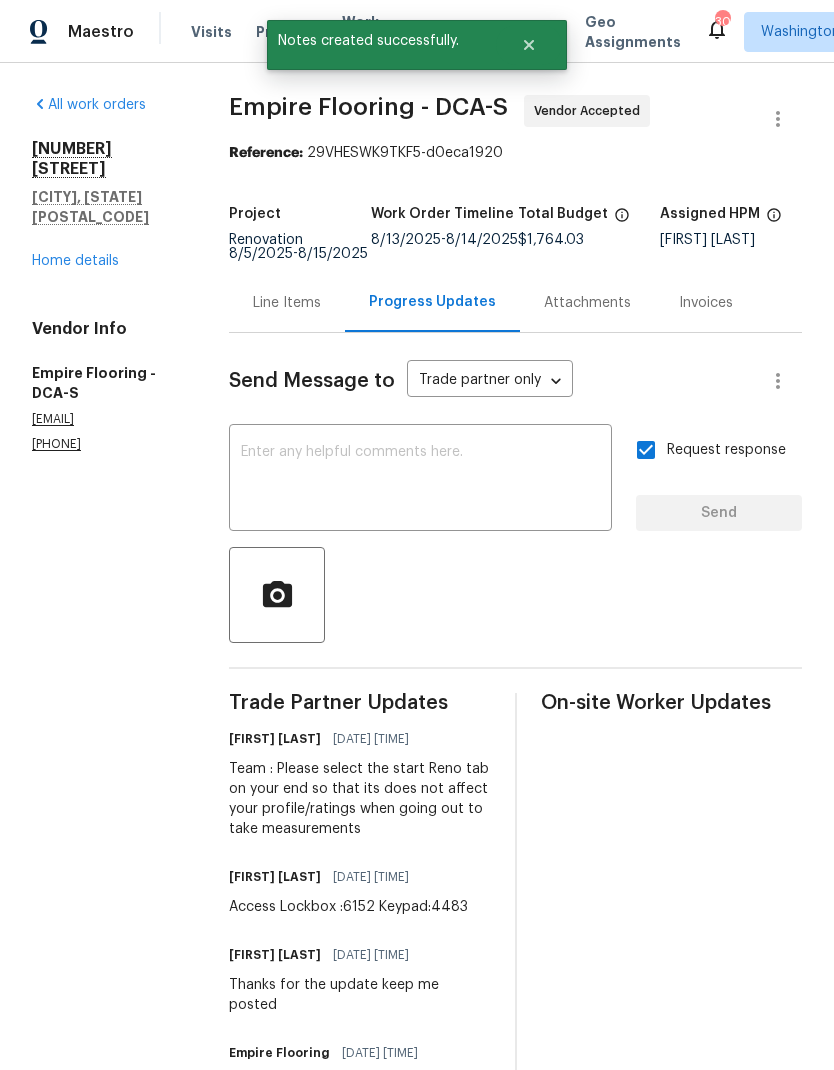 click on "Home details" at bounding box center (75, 261) 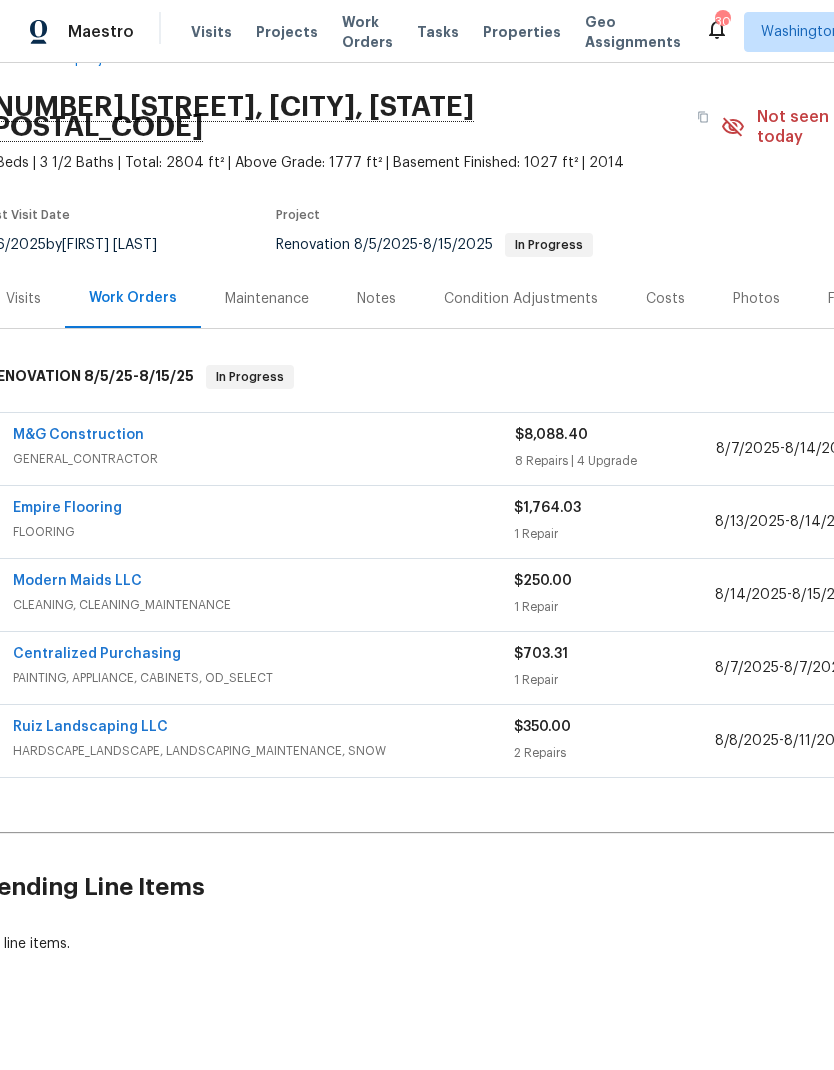 scroll, scrollTop: 53, scrollLeft: 18, axis: both 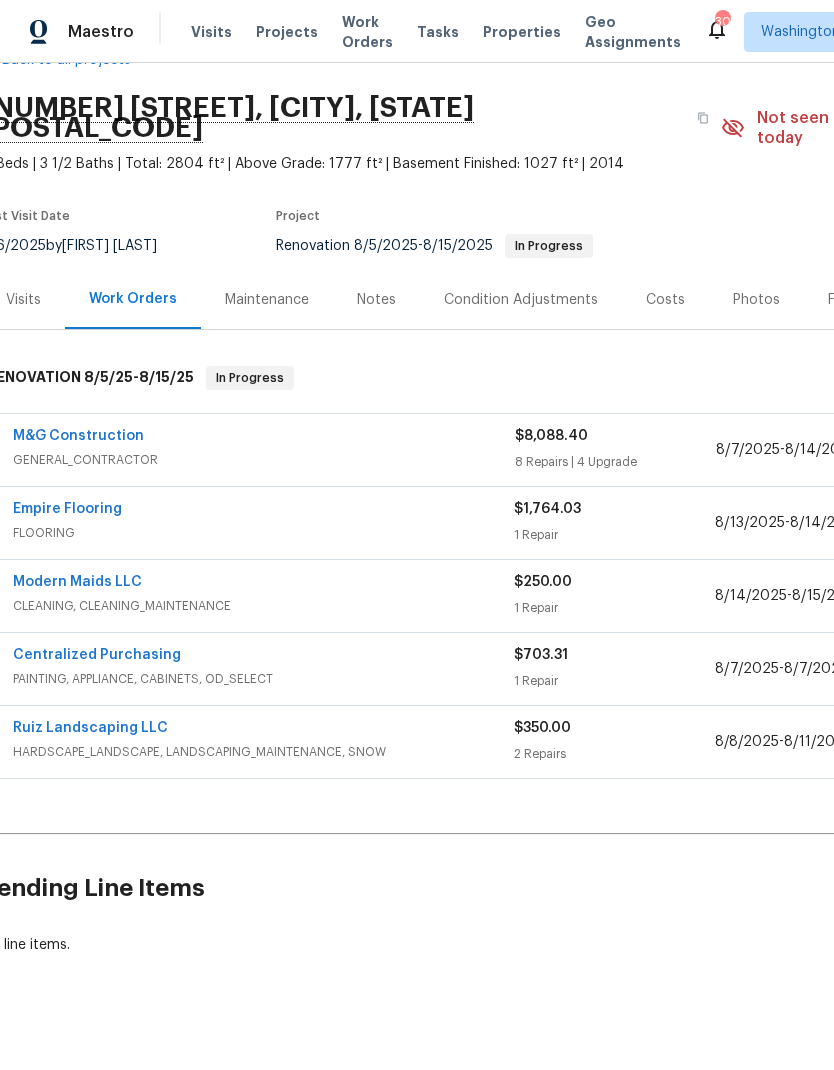 click on "GENERAL_CONTRACTOR" at bounding box center (264, 460) 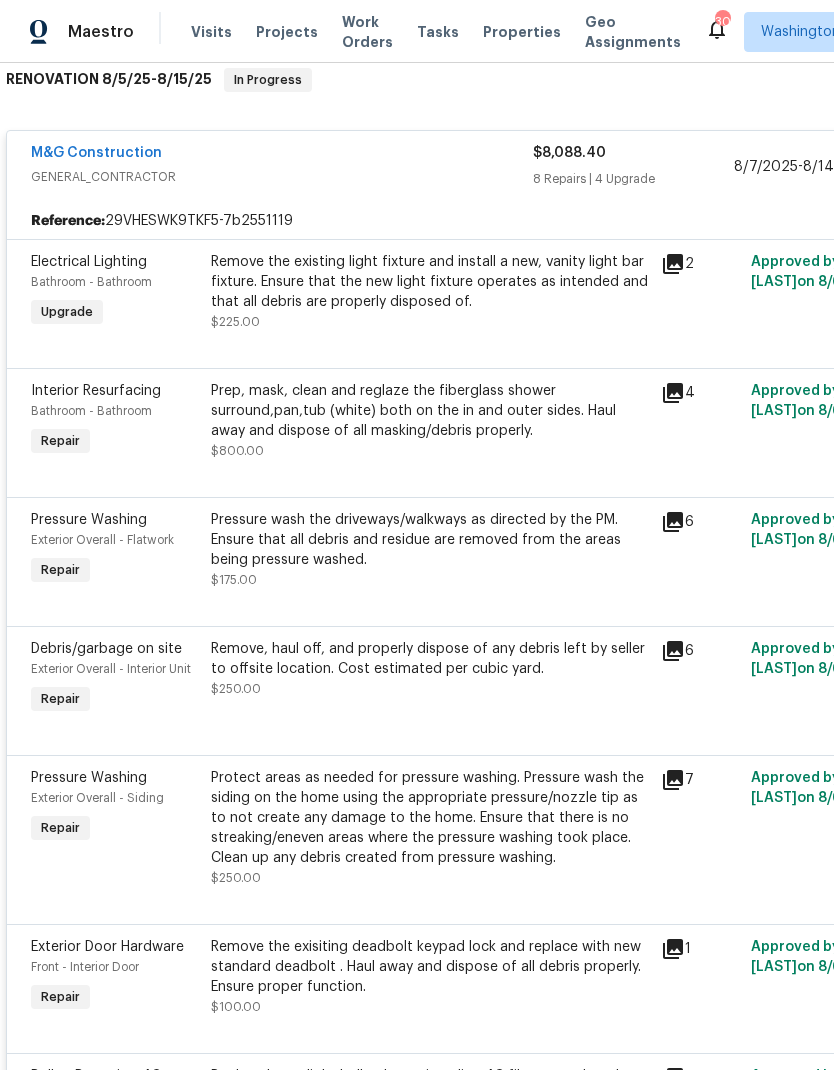 scroll, scrollTop: 350, scrollLeft: 0, axis: vertical 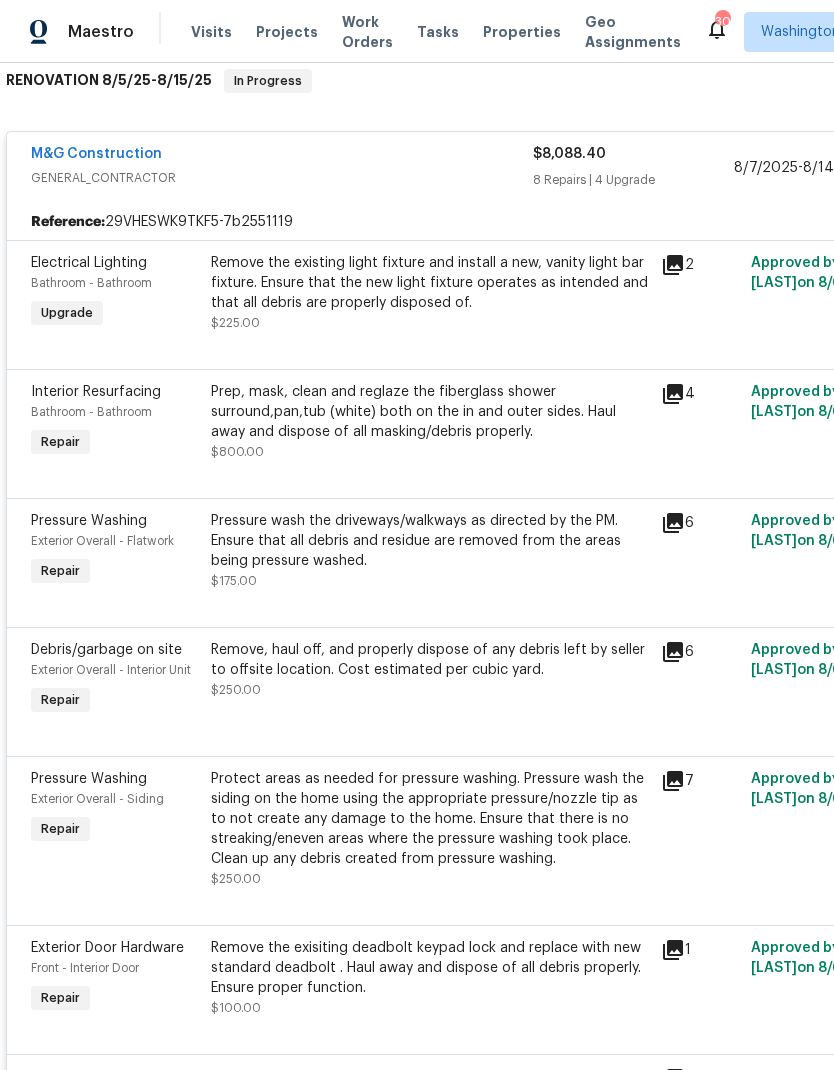 click on "Prep, mask, clean and reglaze the fiberglass shower surround,pan,tub (white) both on the in and outer sides. Haul away and dispose of all masking/debris properly." at bounding box center (430, 412) 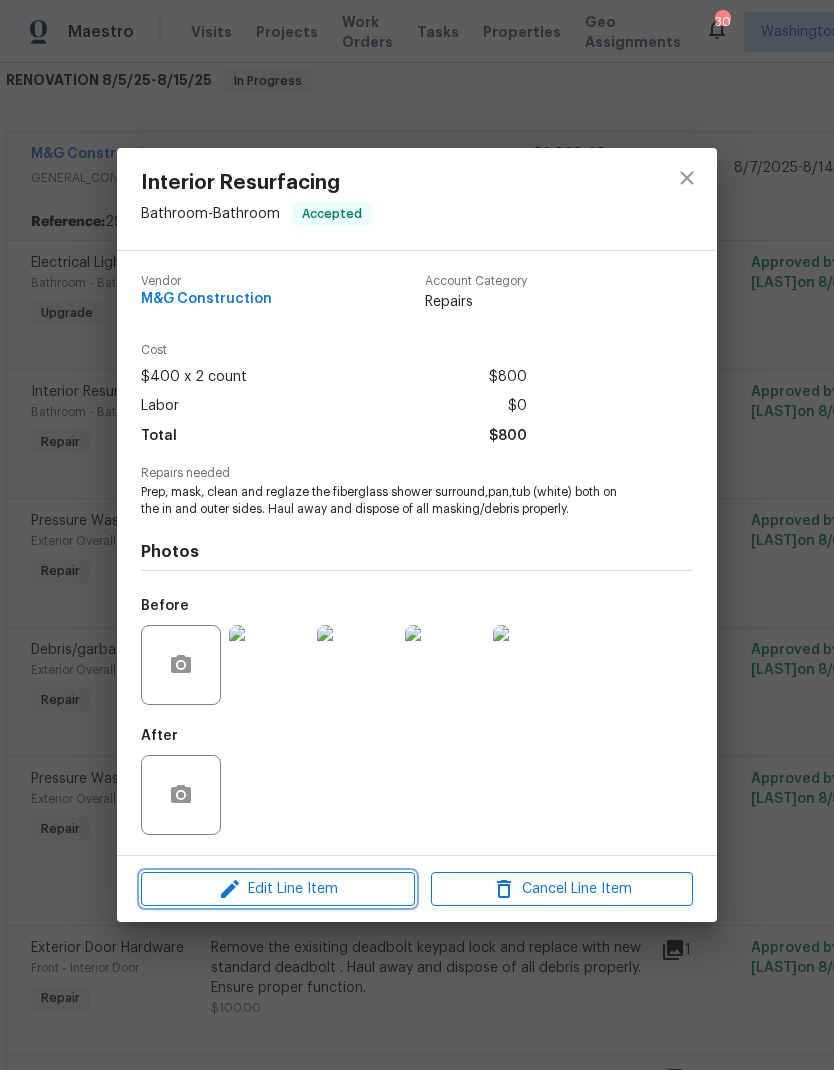 click on "Edit Line Item" at bounding box center (278, 889) 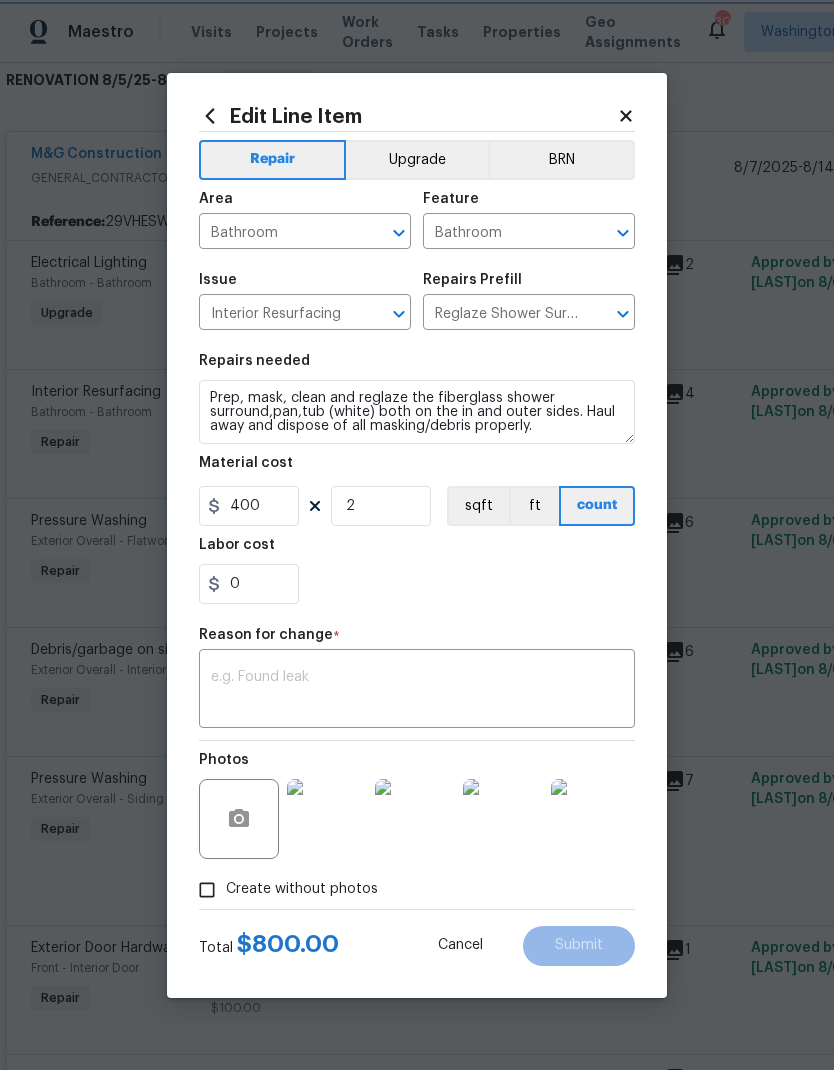 click on "Upgrade" at bounding box center (417, 160) 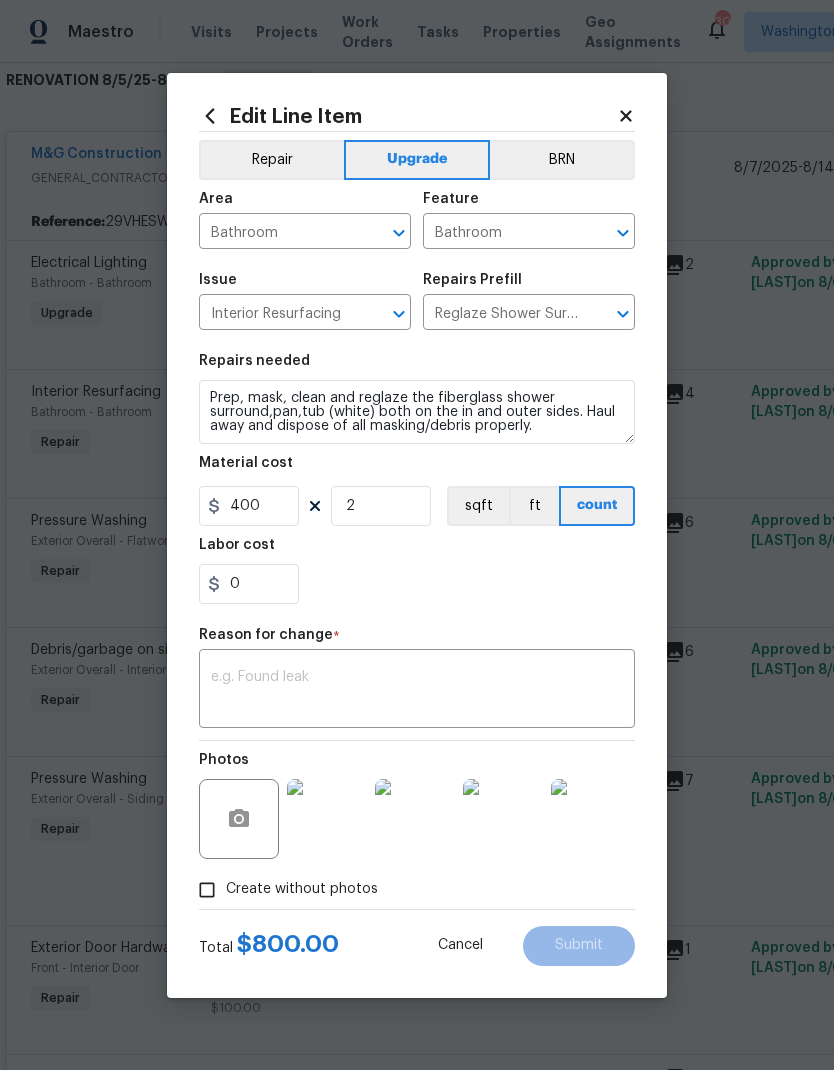 click at bounding box center (417, 691) 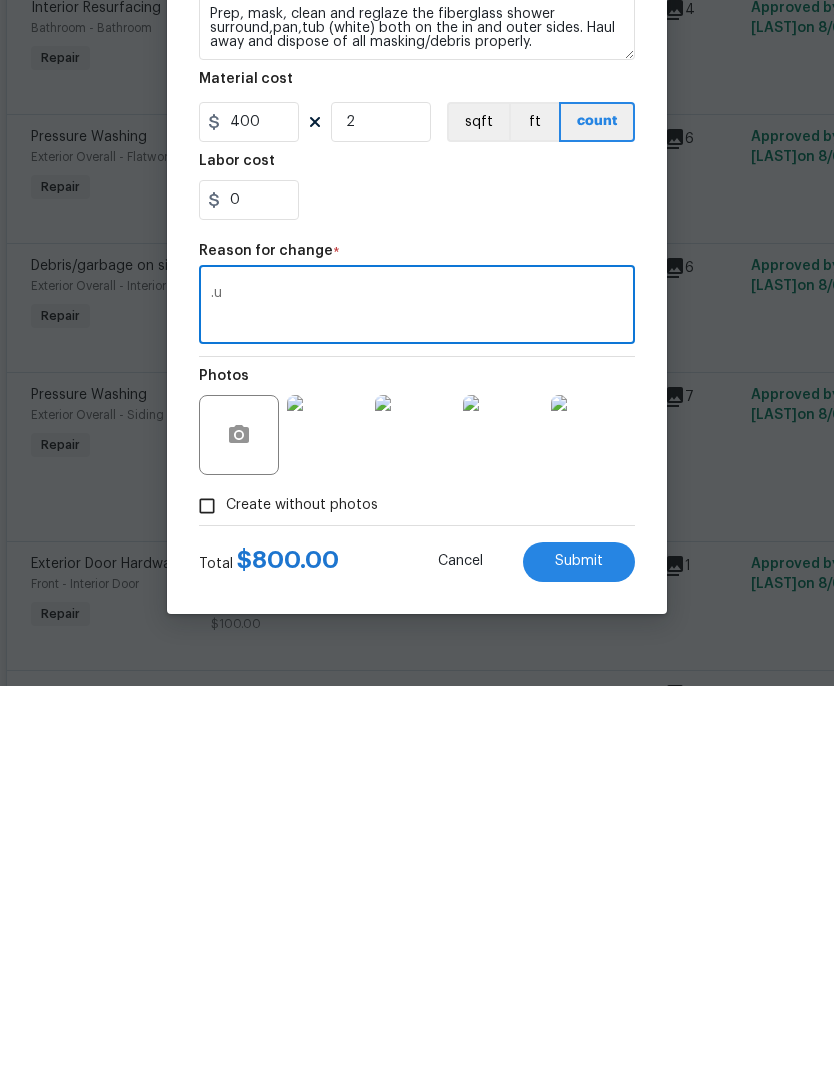 type on "." 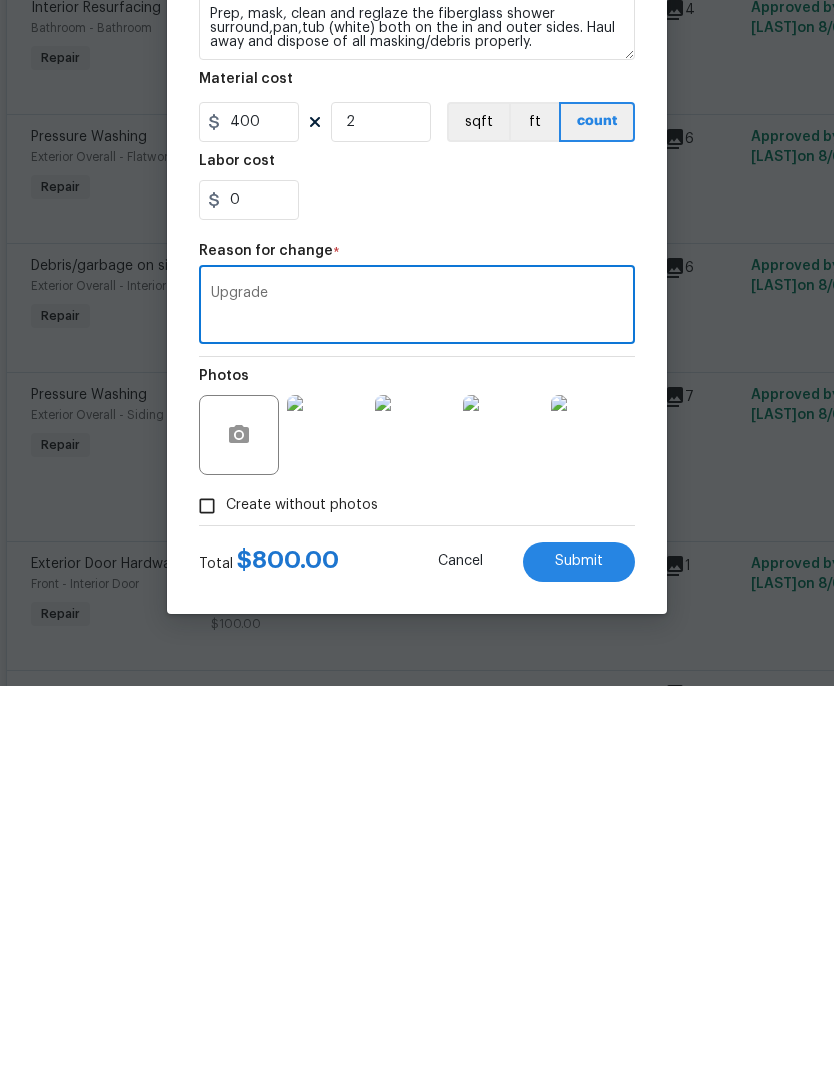 type on "Upgrade" 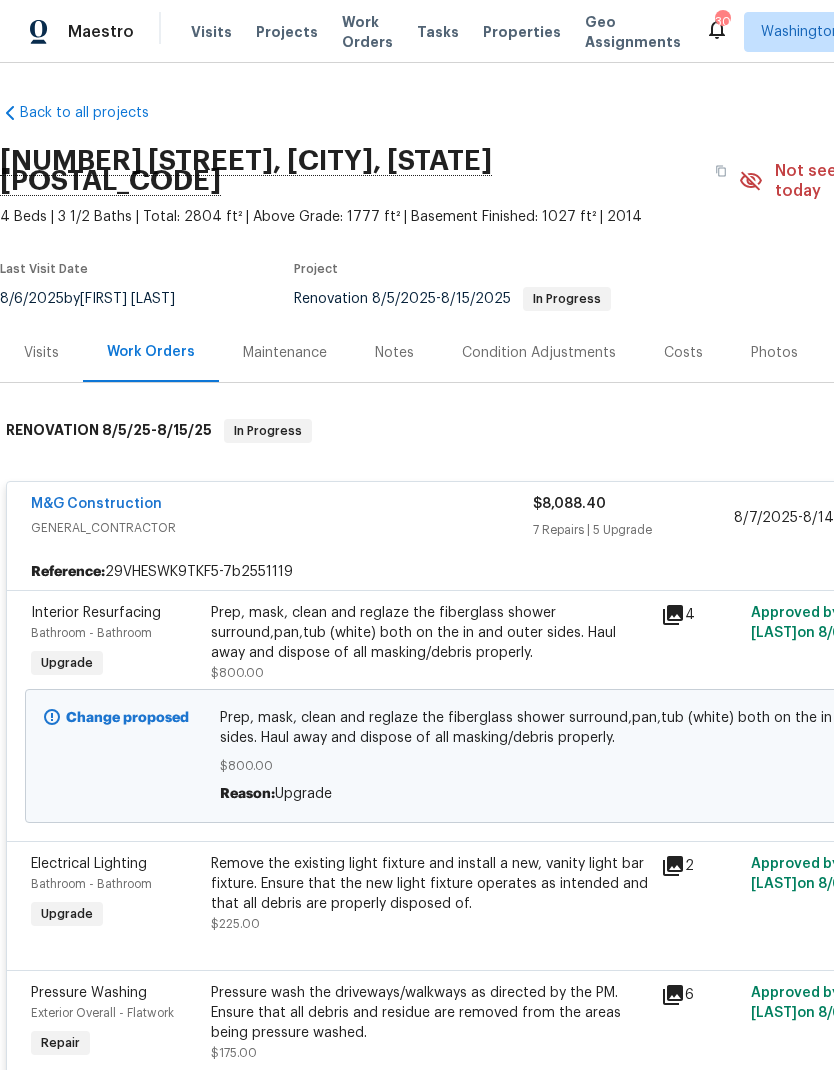 scroll, scrollTop: 0, scrollLeft: 0, axis: both 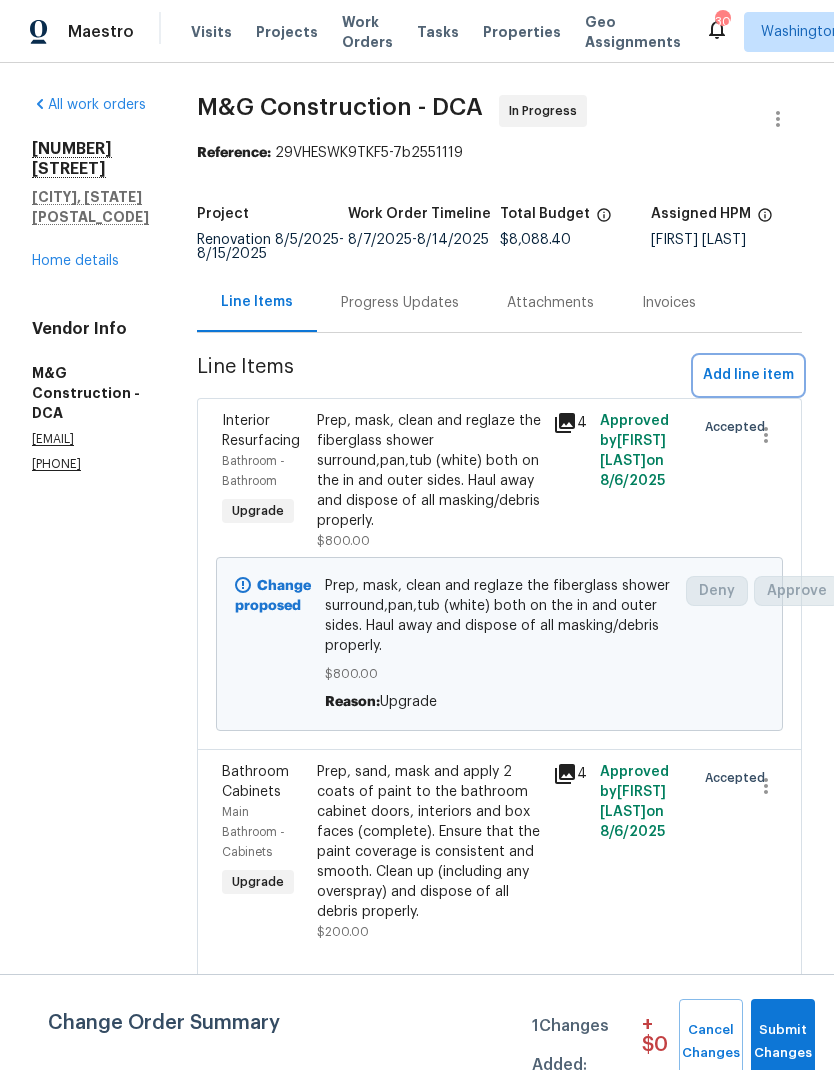 click on "Add line item" at bounding box center (748, 375) 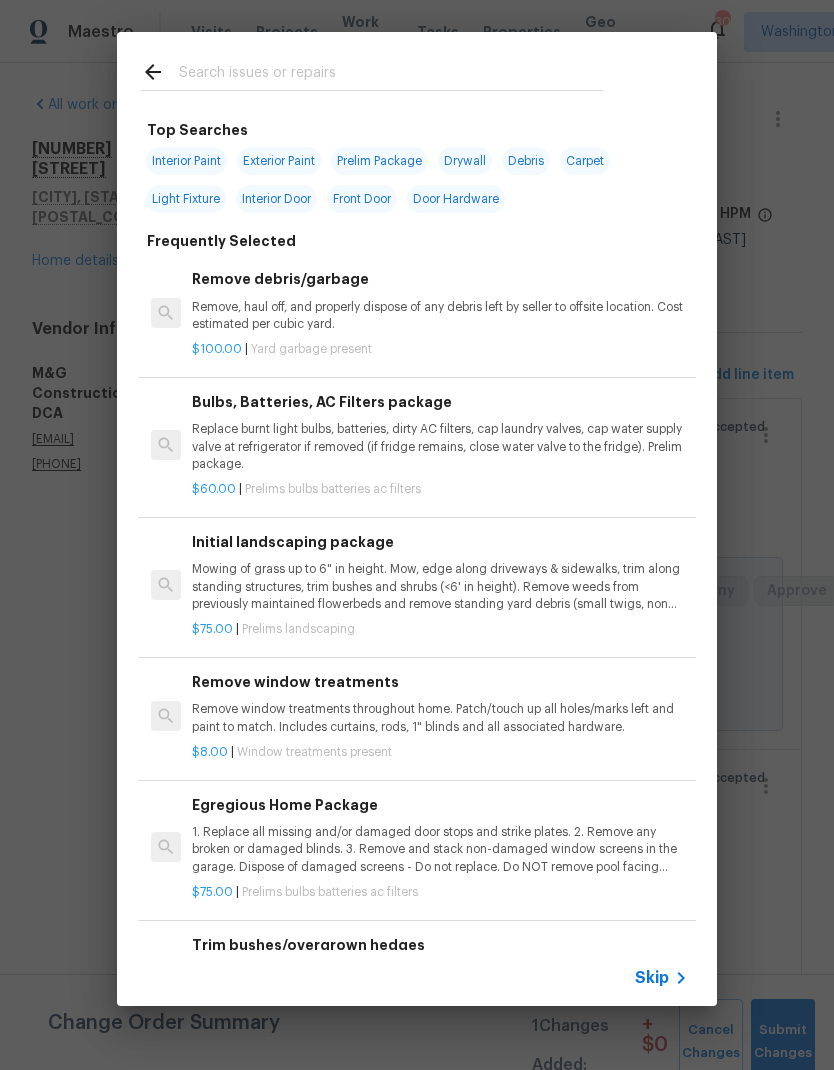click at bounding box center (391, 75) 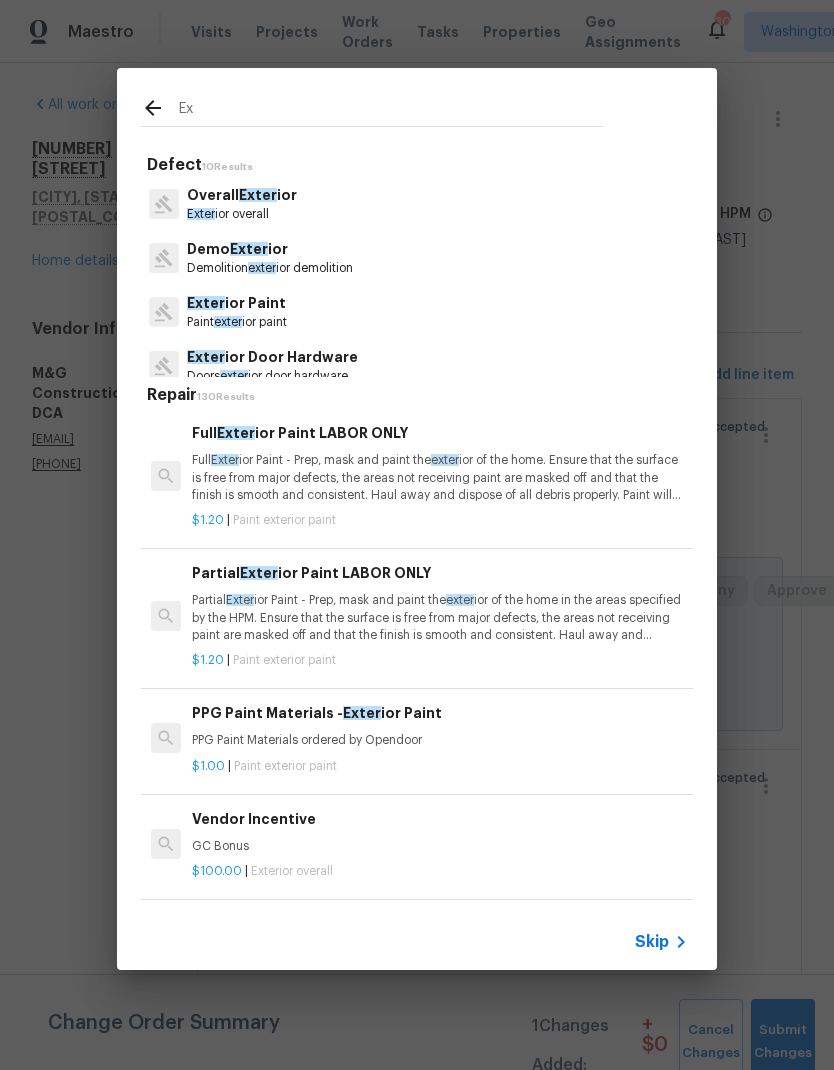 type on "E" 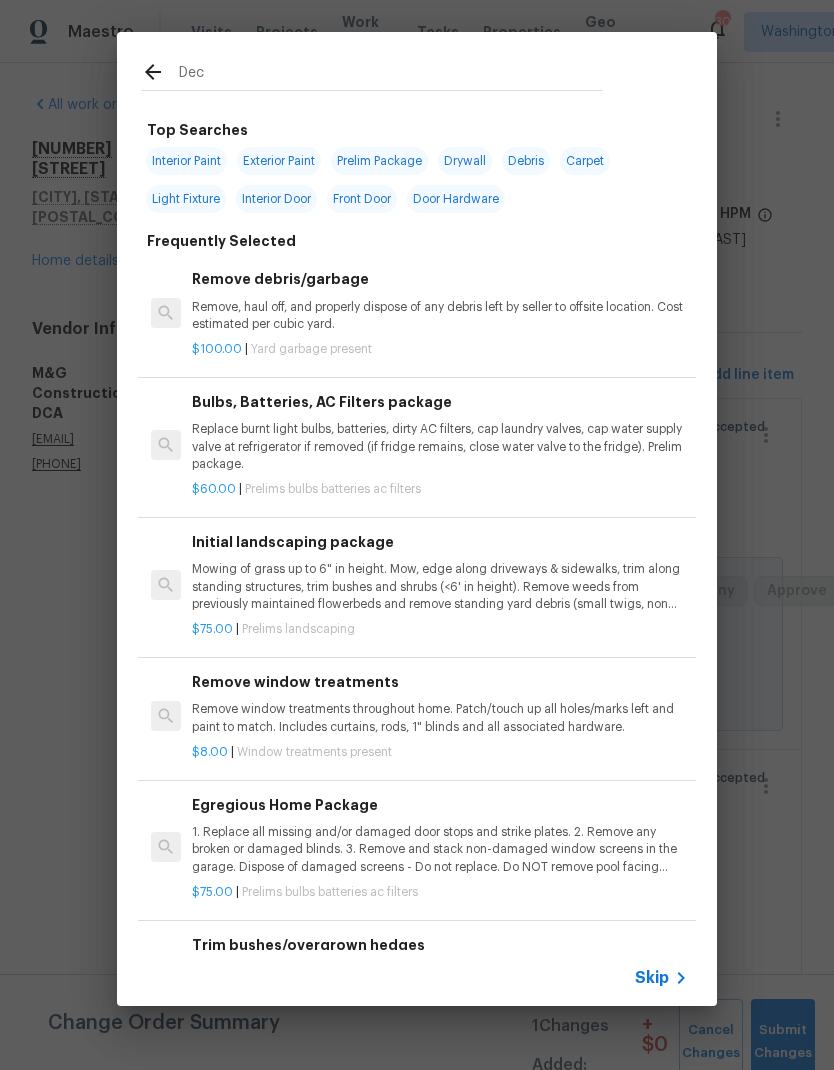 type on "Deck" 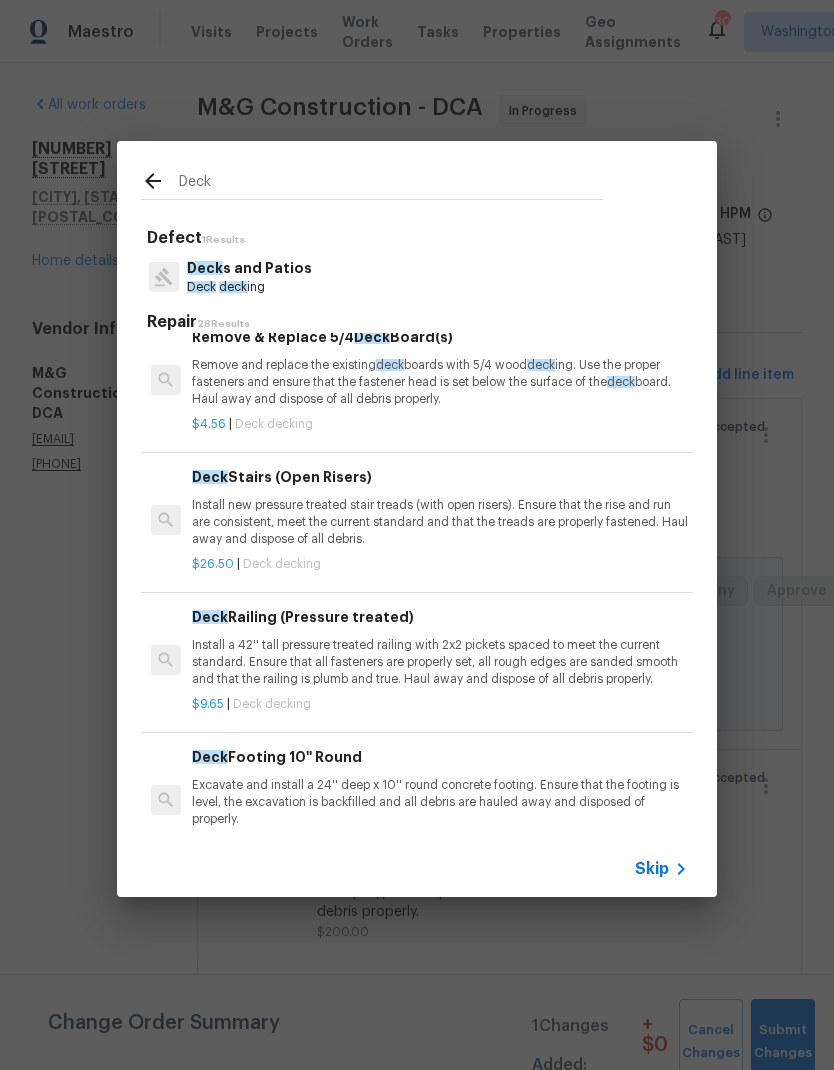 scroll, scrollTop: 989, scrollLeft: 0, axis: vertical 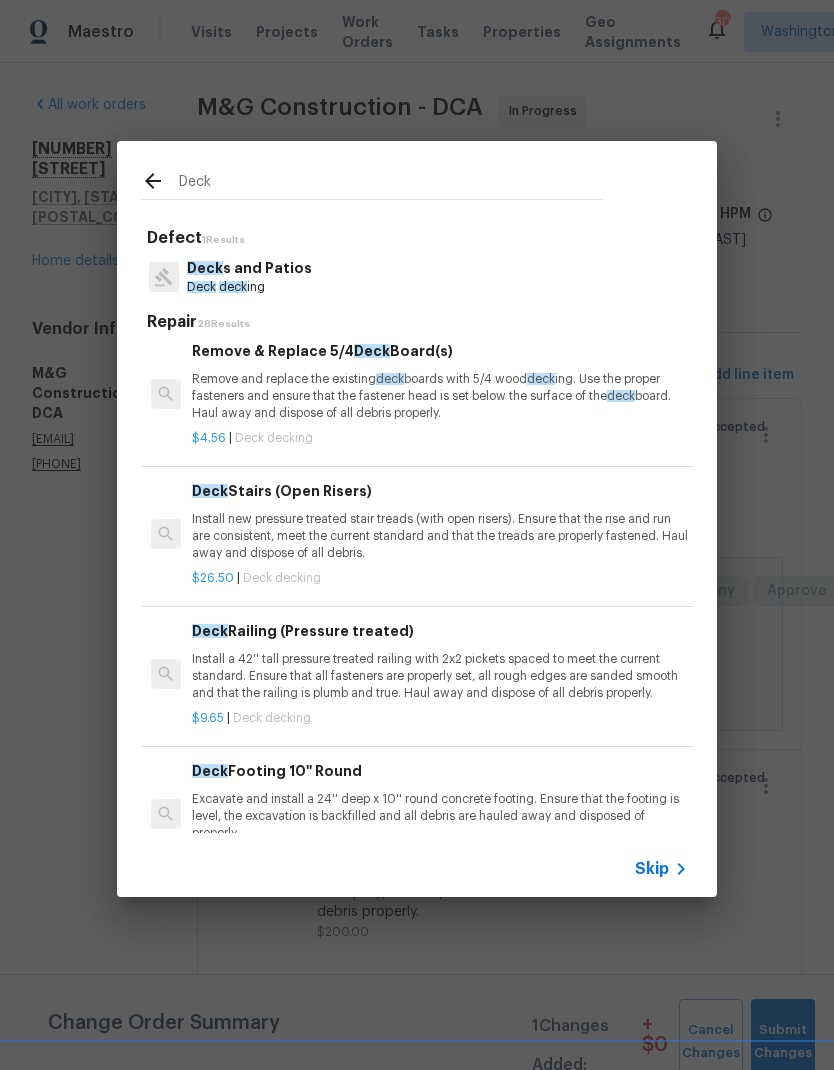 click on "Install new pressure treated stair treads (with open risers). Ensure that the rise and run are consistent, meet the current standard and that the treads are properly fastened. Haul away and dispose of all debris." at bounding box center (440, 536) 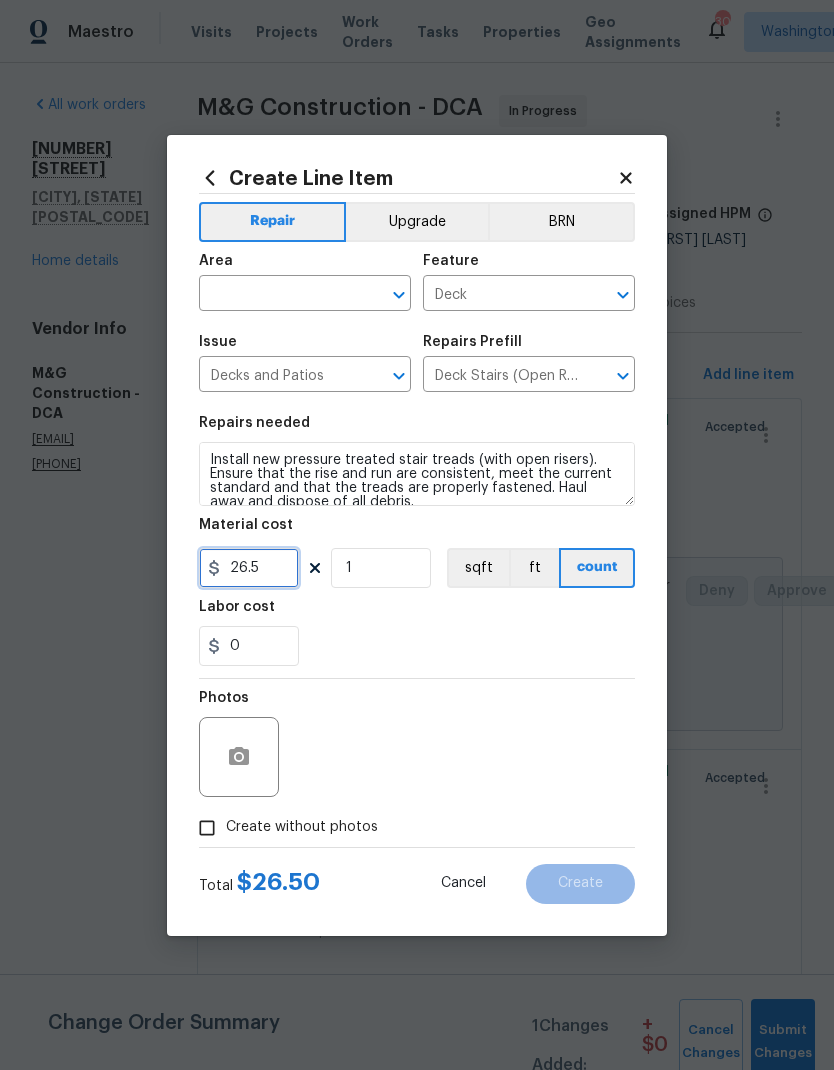 click on "26.5" at bounding box center [249, 568] 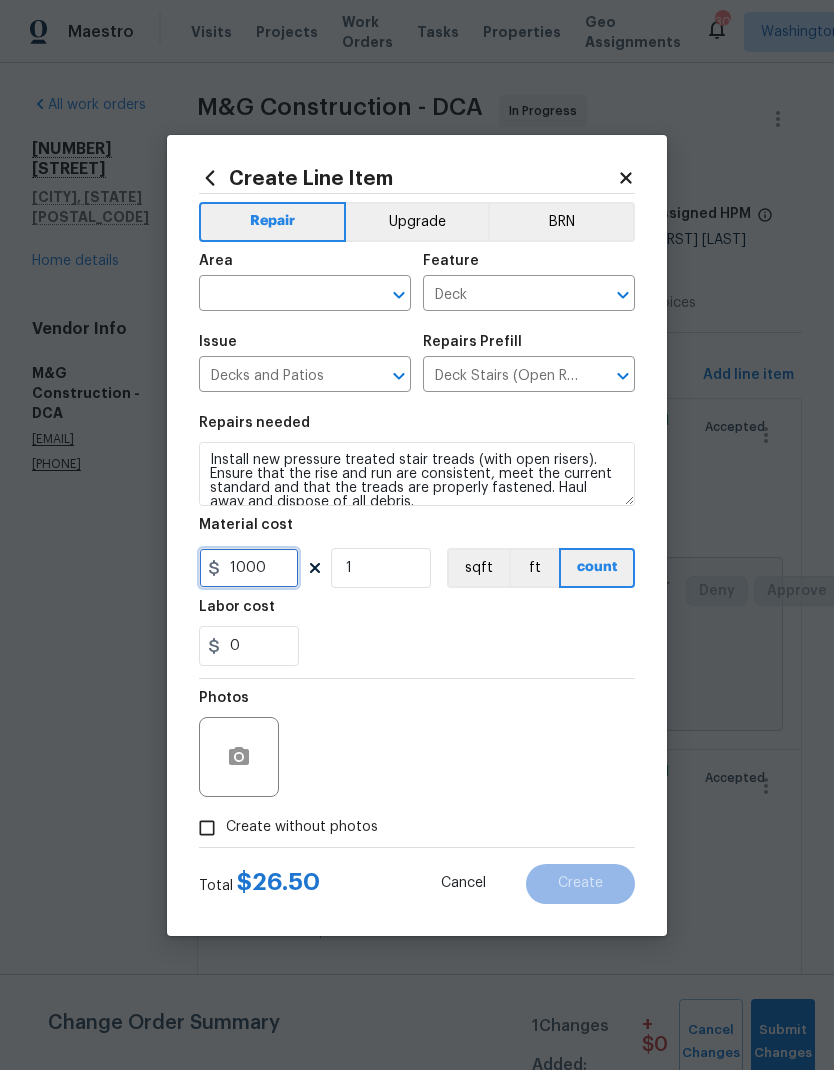 type on "1000" 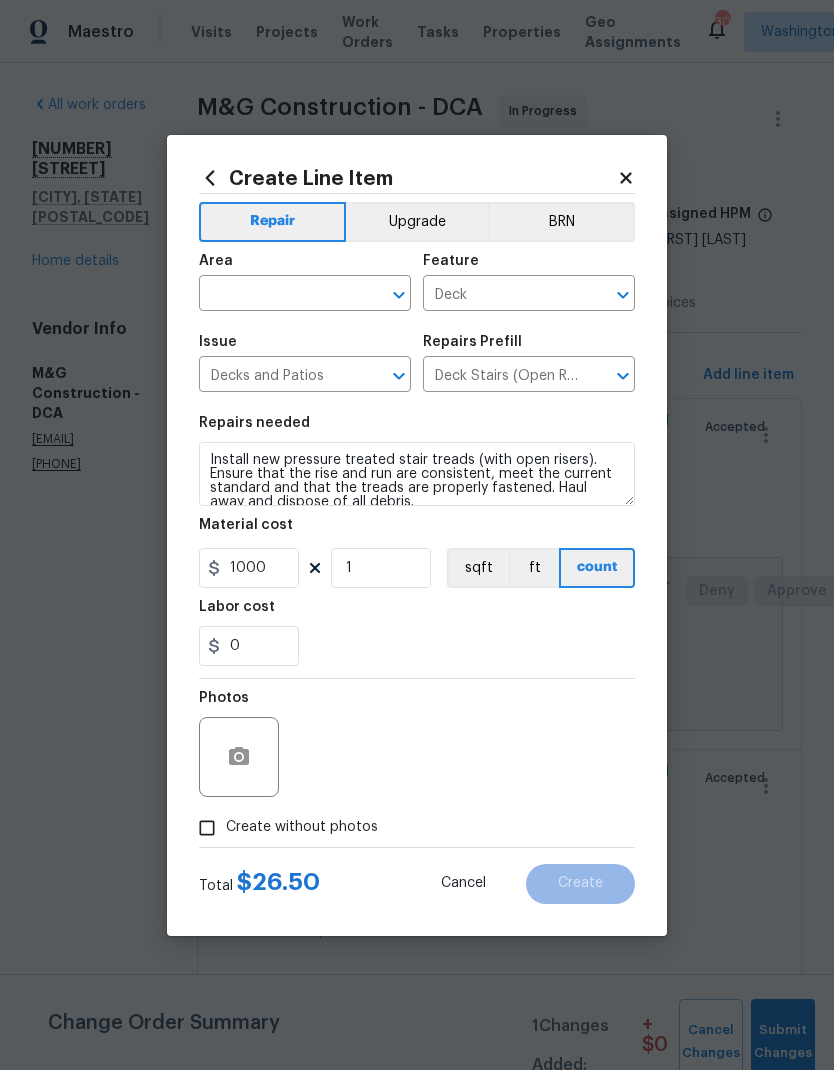 click on "0" at bounding box center [417, 646] 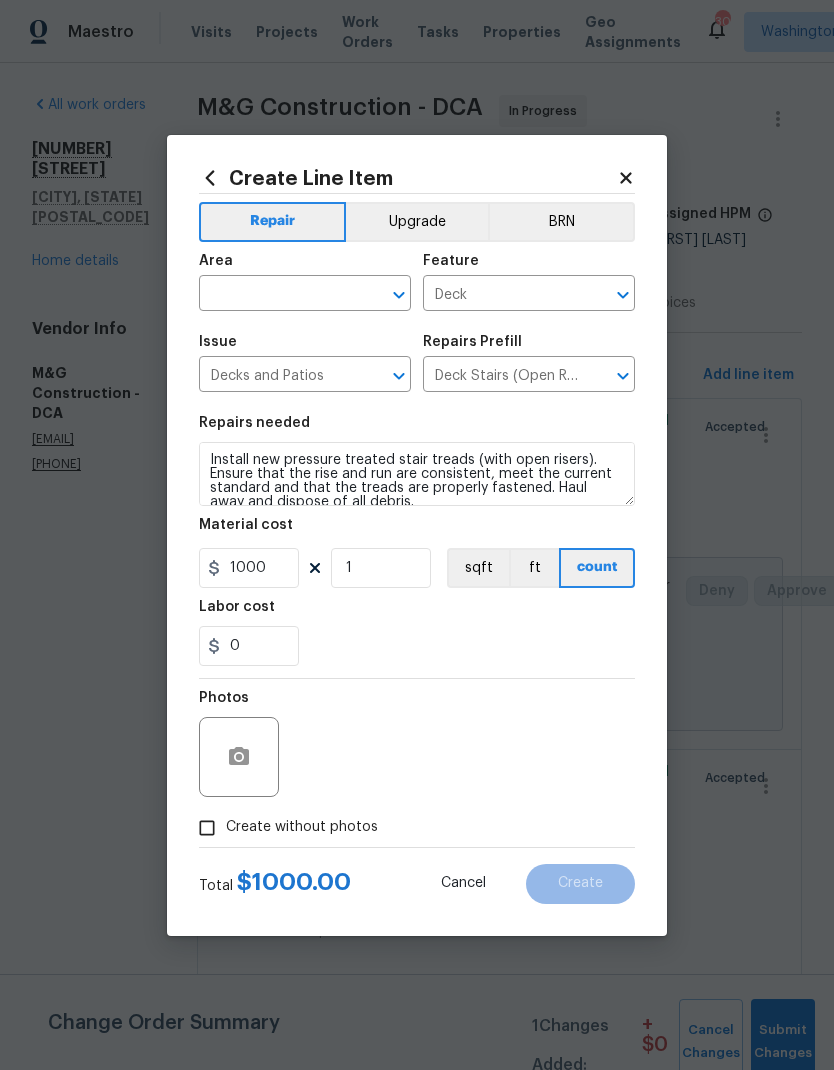 click on "Upgrade" at bounding box center [417, 222] 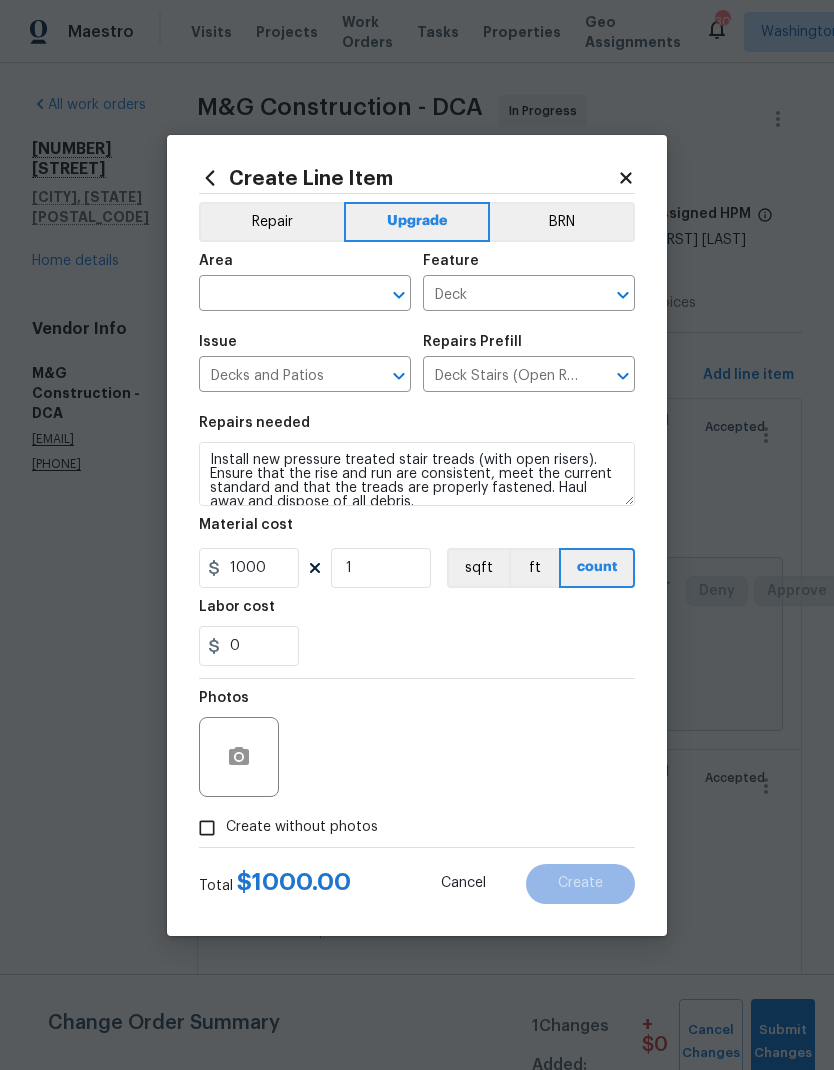 click 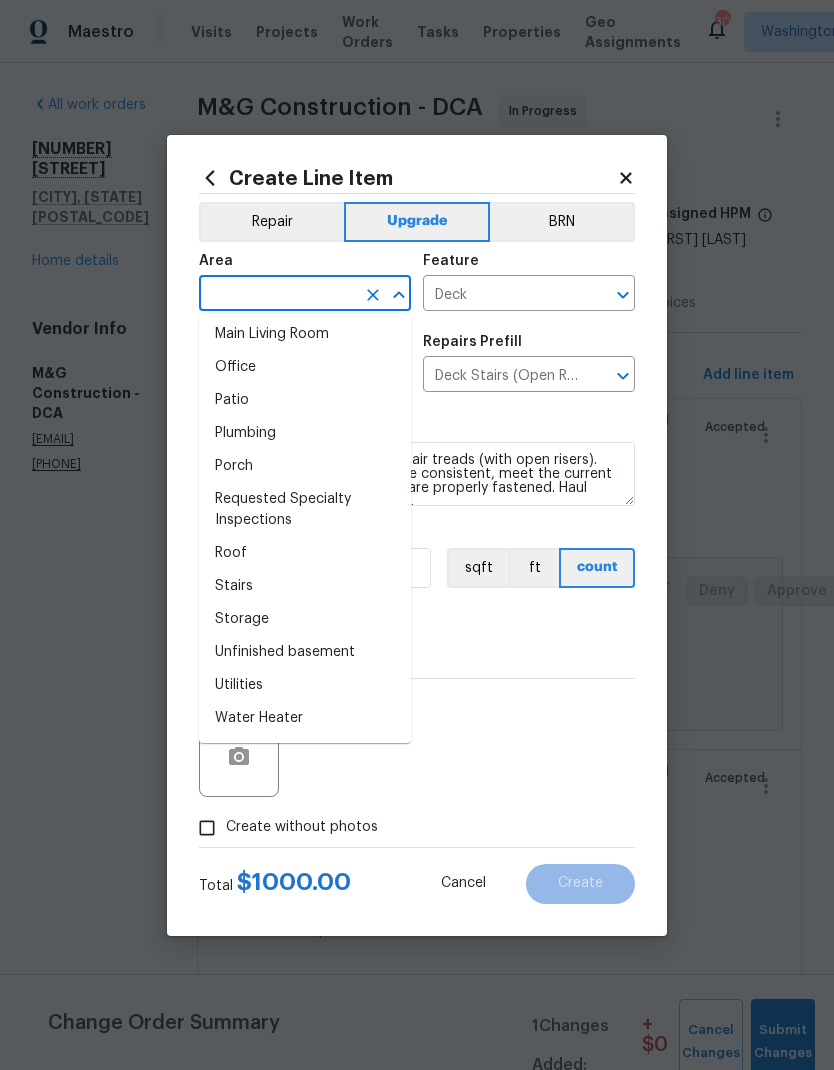 scroll, scrollTop: 1193, scrollLeft: 0, axis: vertical 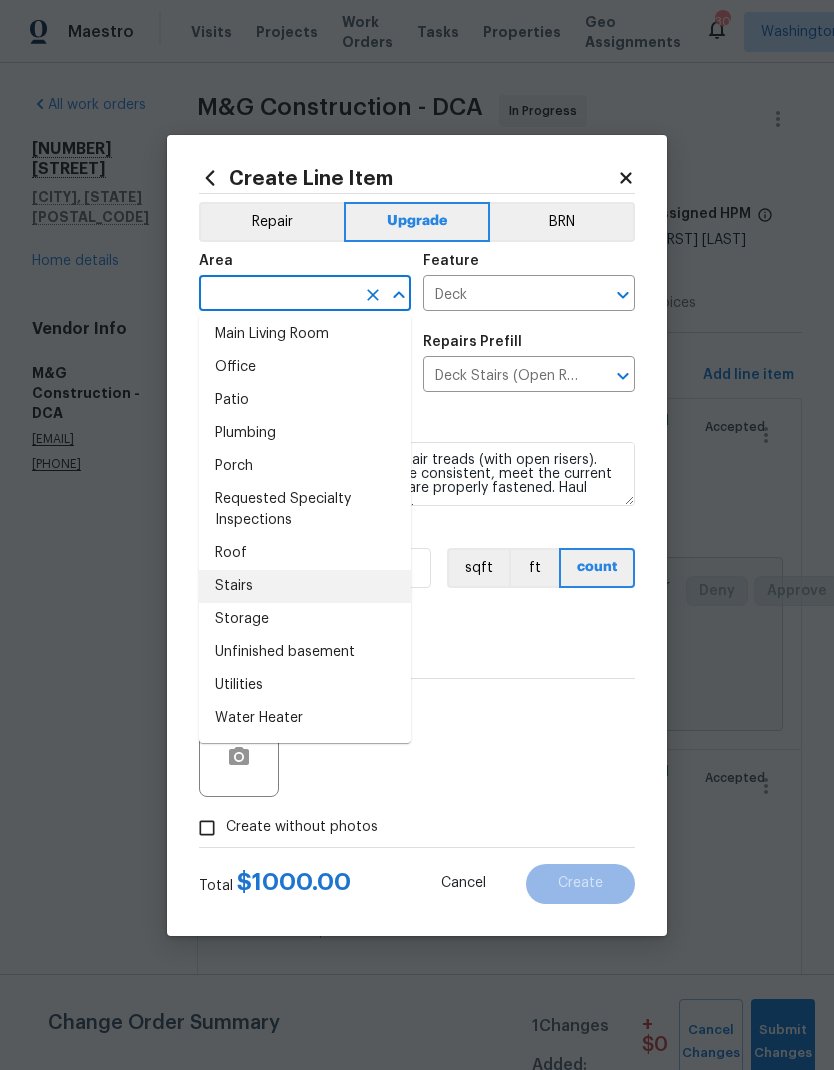 click on "Stairs" at bounding box center (305, 586) 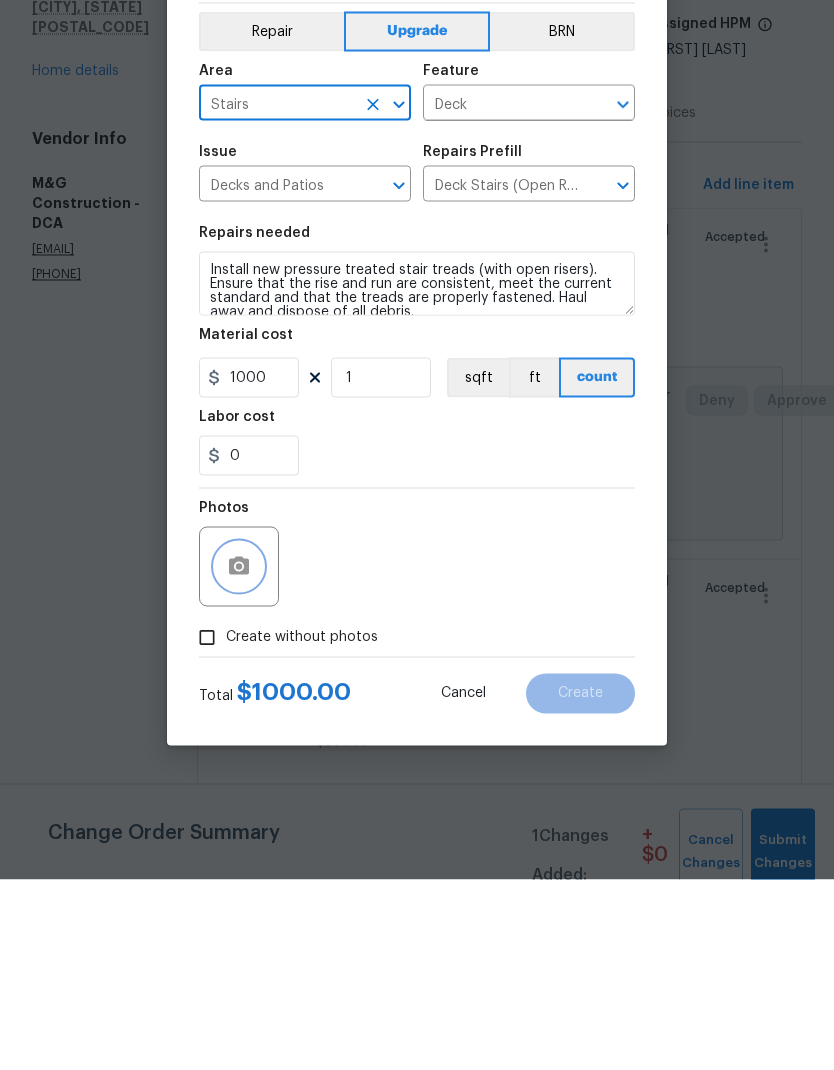 click 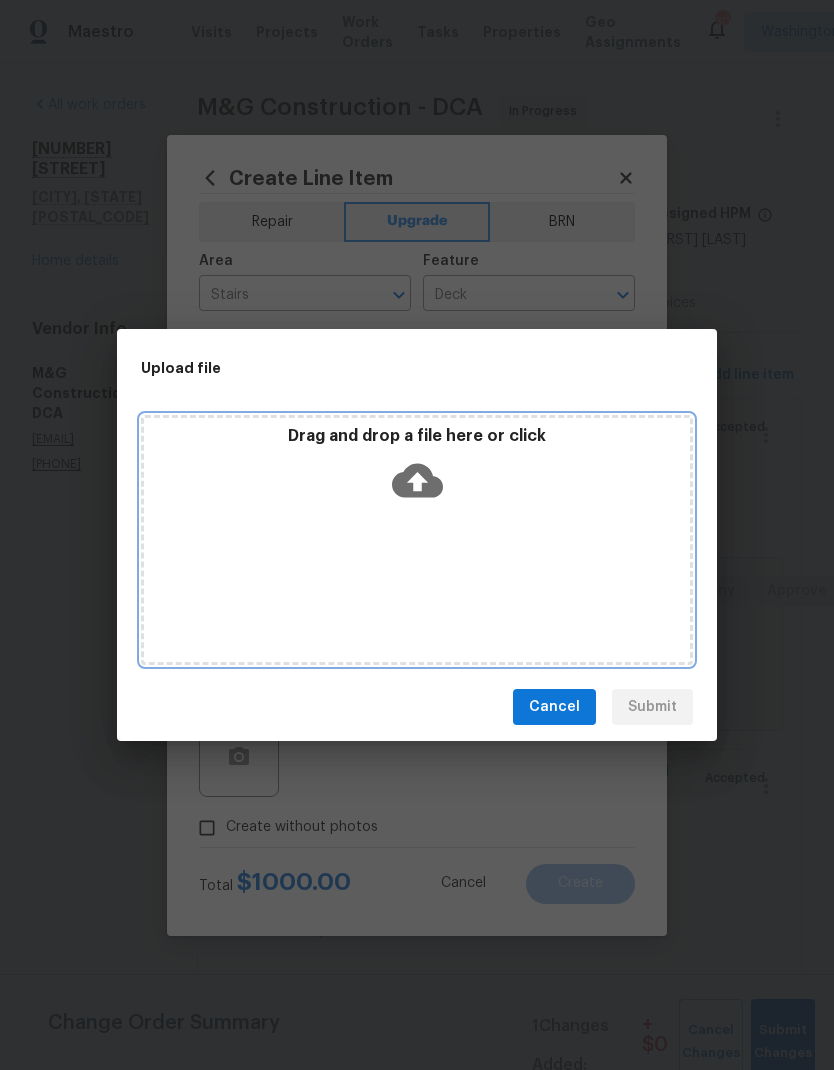 click 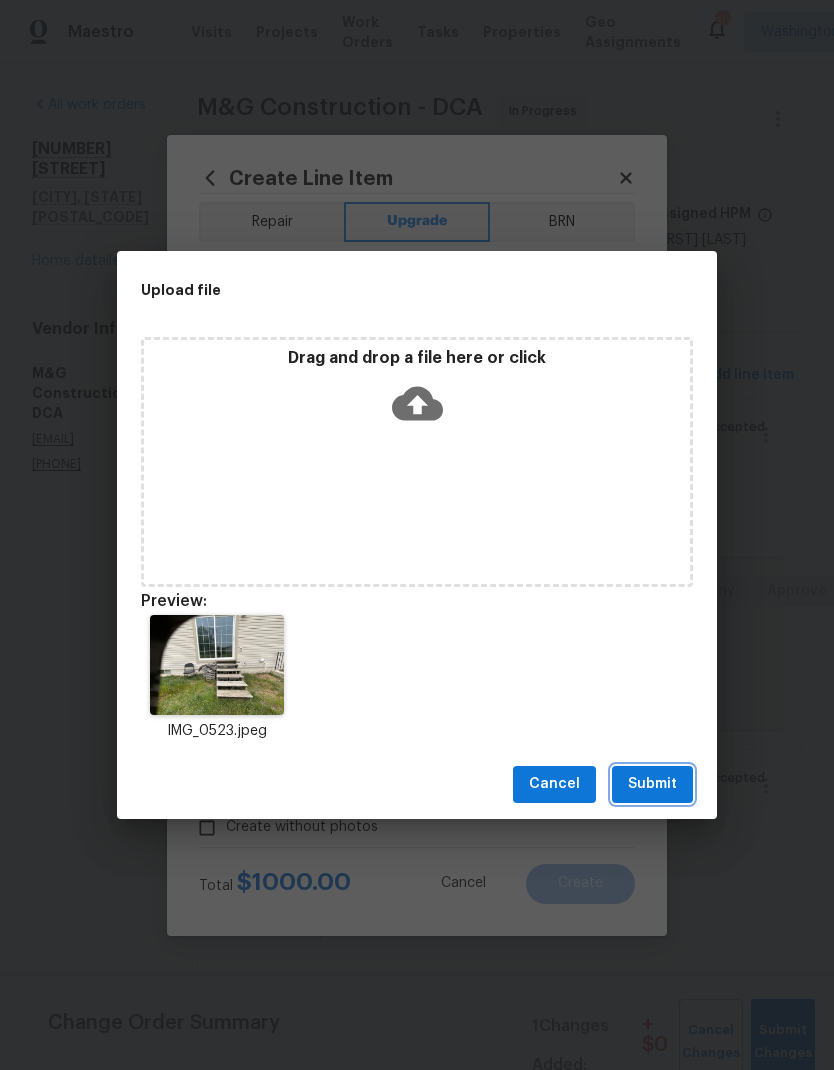 click on "Submit" at bounding box center [652, 784] 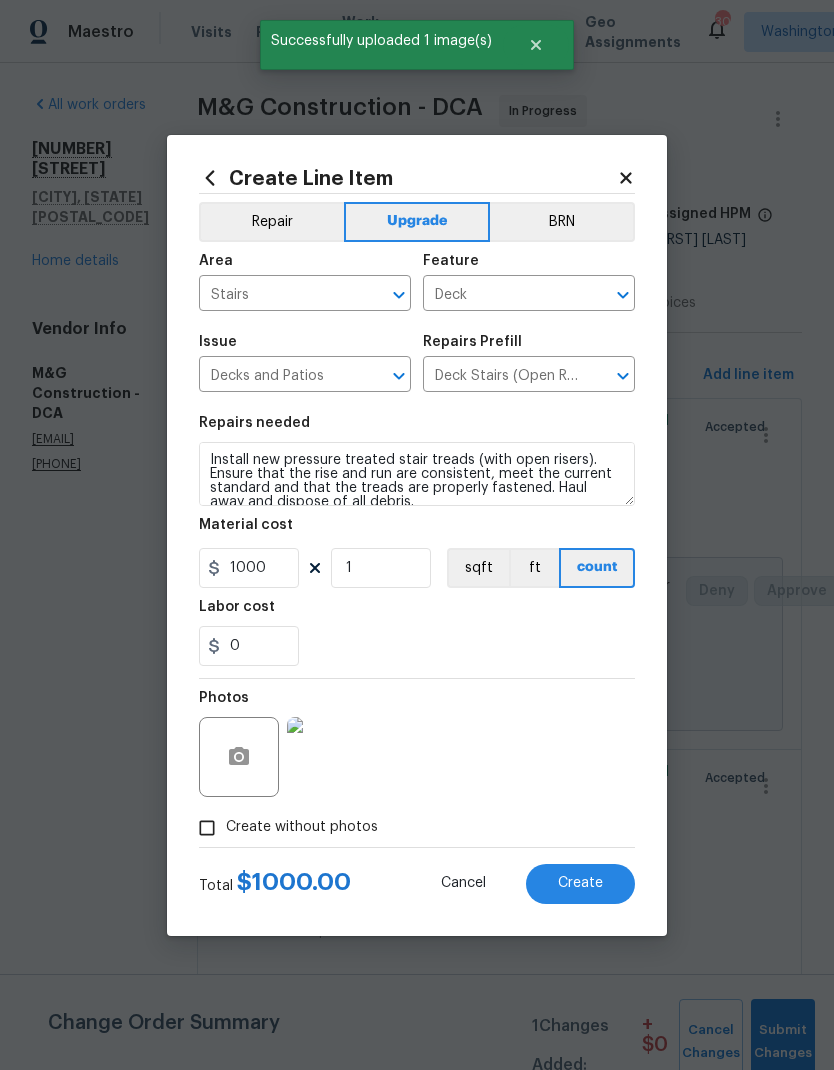 click on "Create" at bounding box center [580, 883] 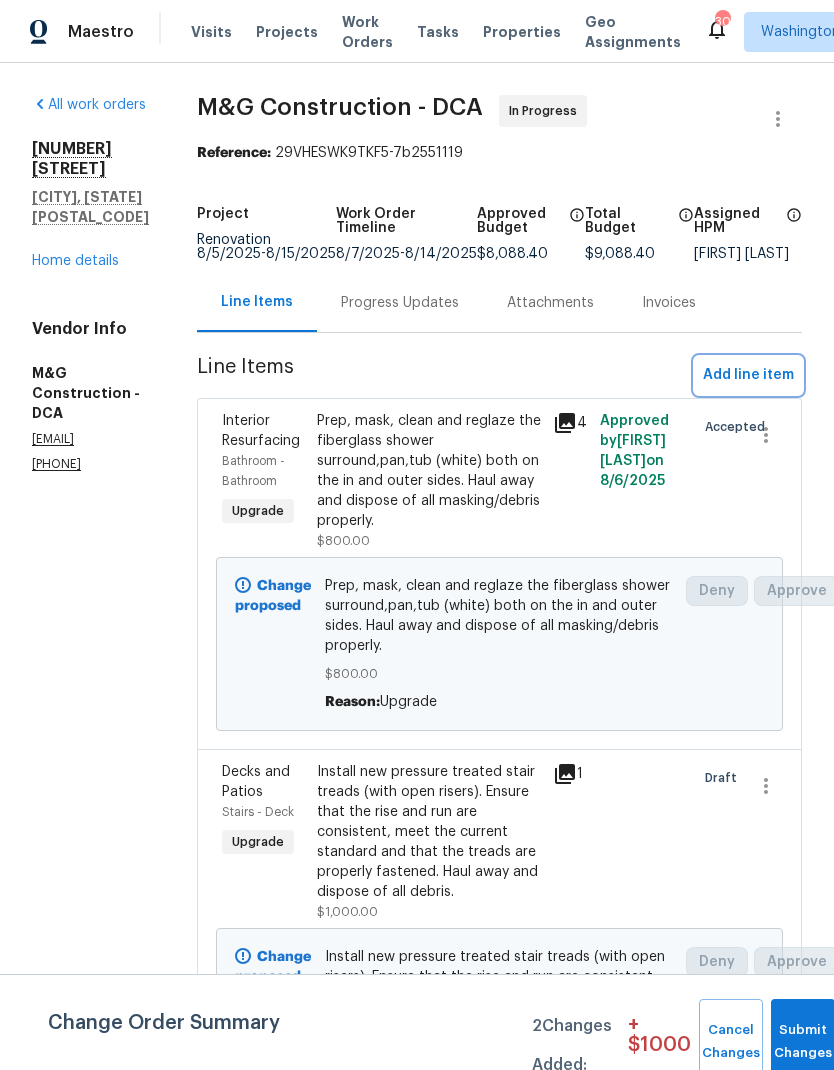 click on "Add line item" at bounding box center [748, 375] 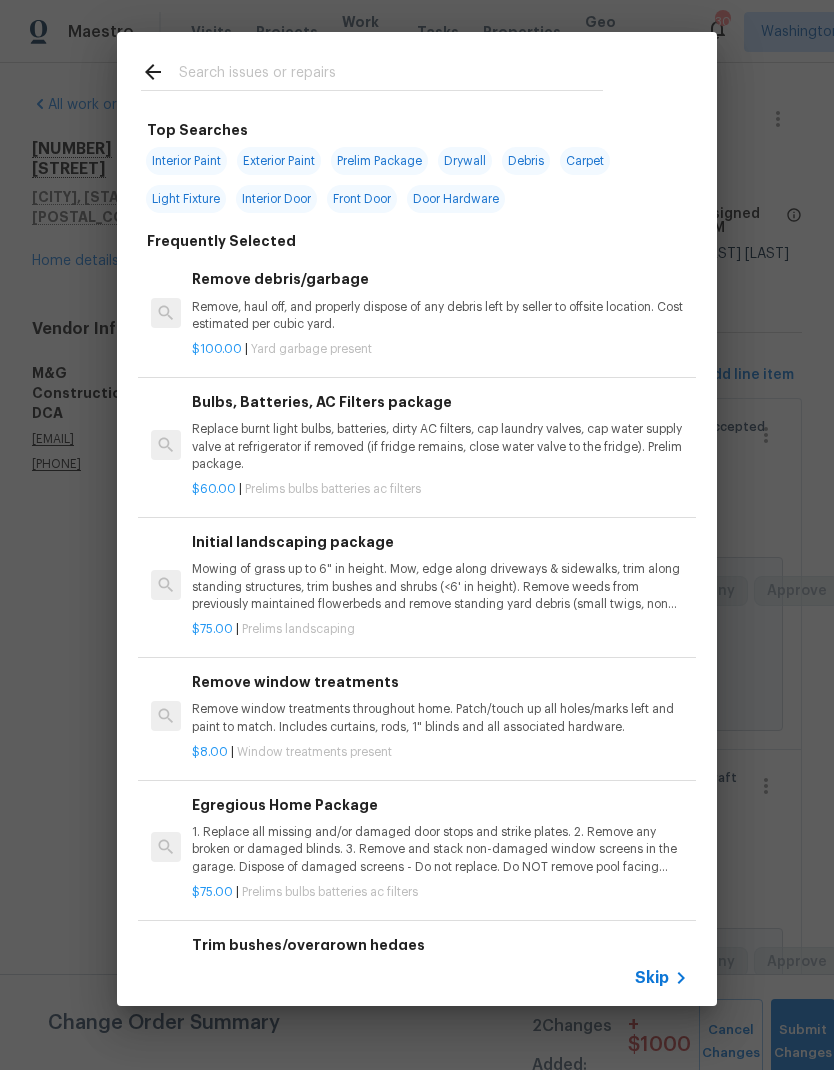 click at bounding box center [391, 75] 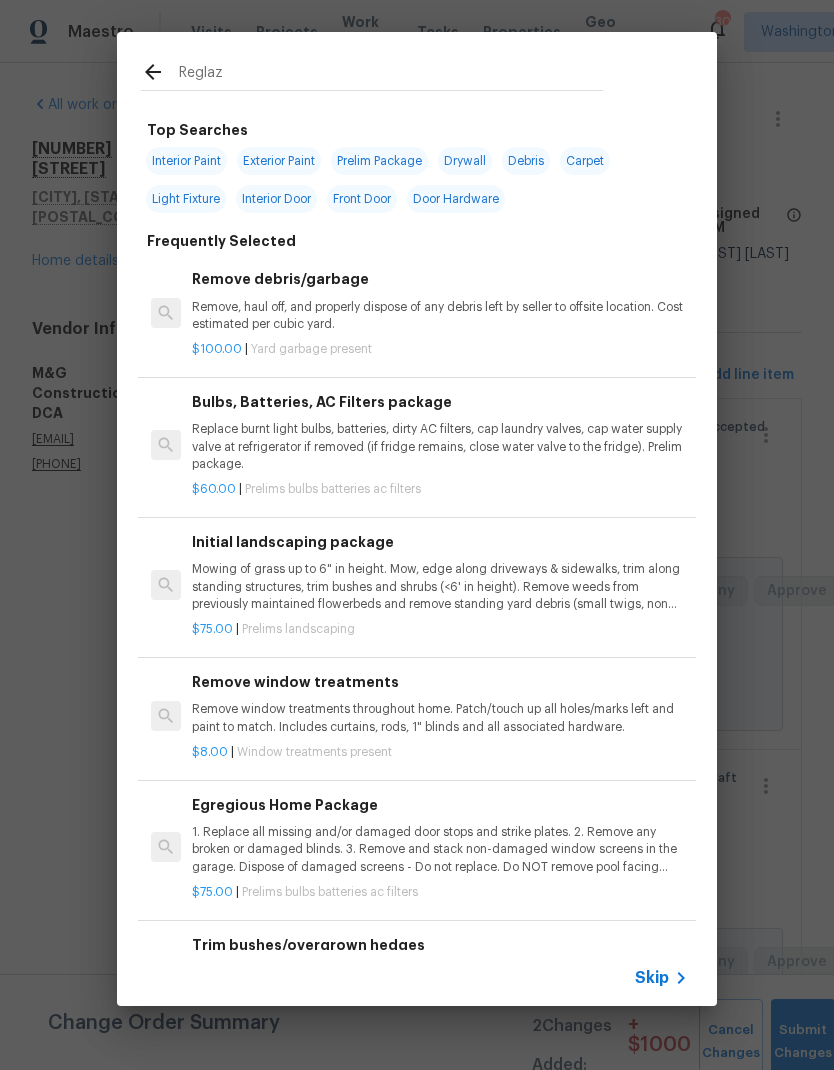 type on "Reglaze" 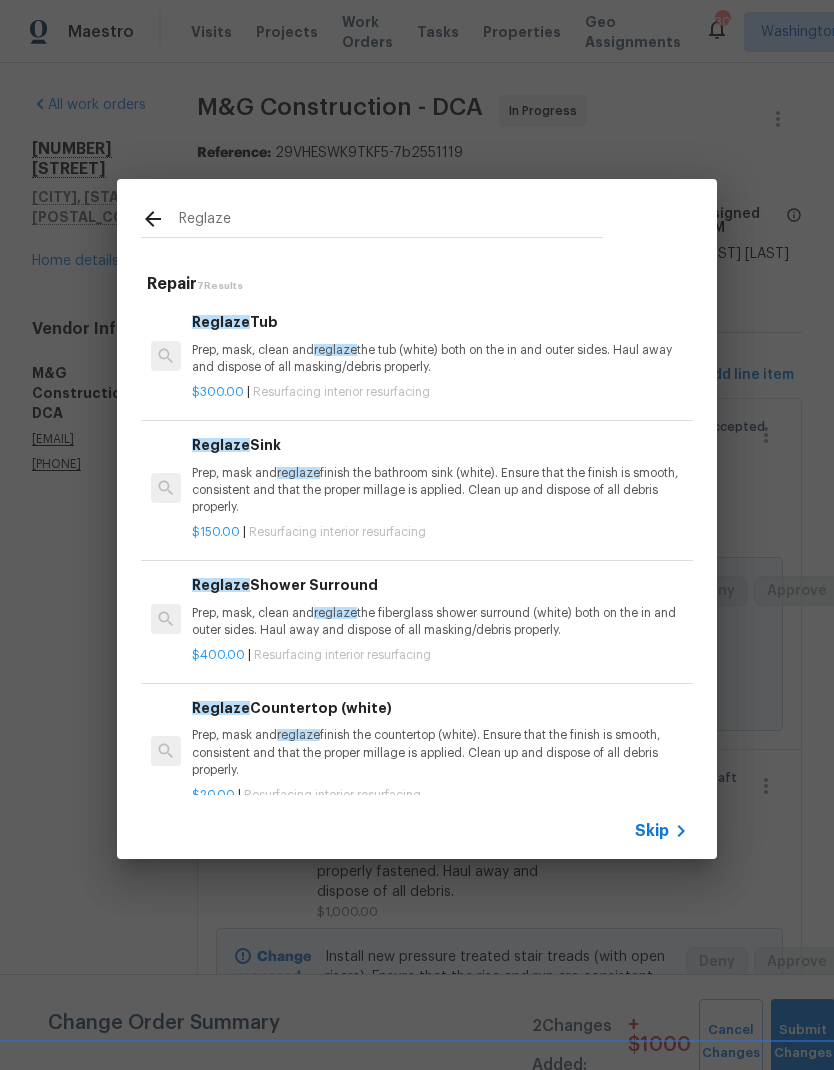 click on "Prep, mask and  reglaze  finish the bathroom sink (white). Ensure that the finish is smooth, consistent and that the proper millage is applied. Clean up and dispose of all debris properly." at bounding box center [440, 490] 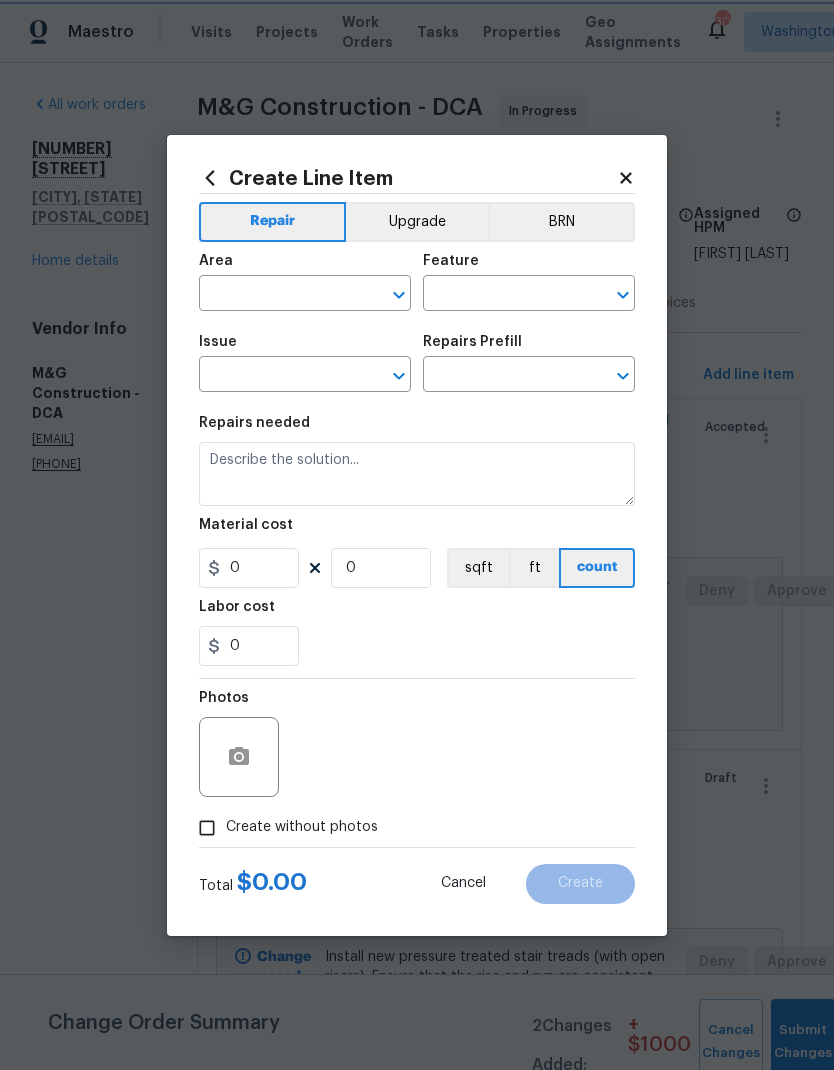 type on "Interior Resurfacing" 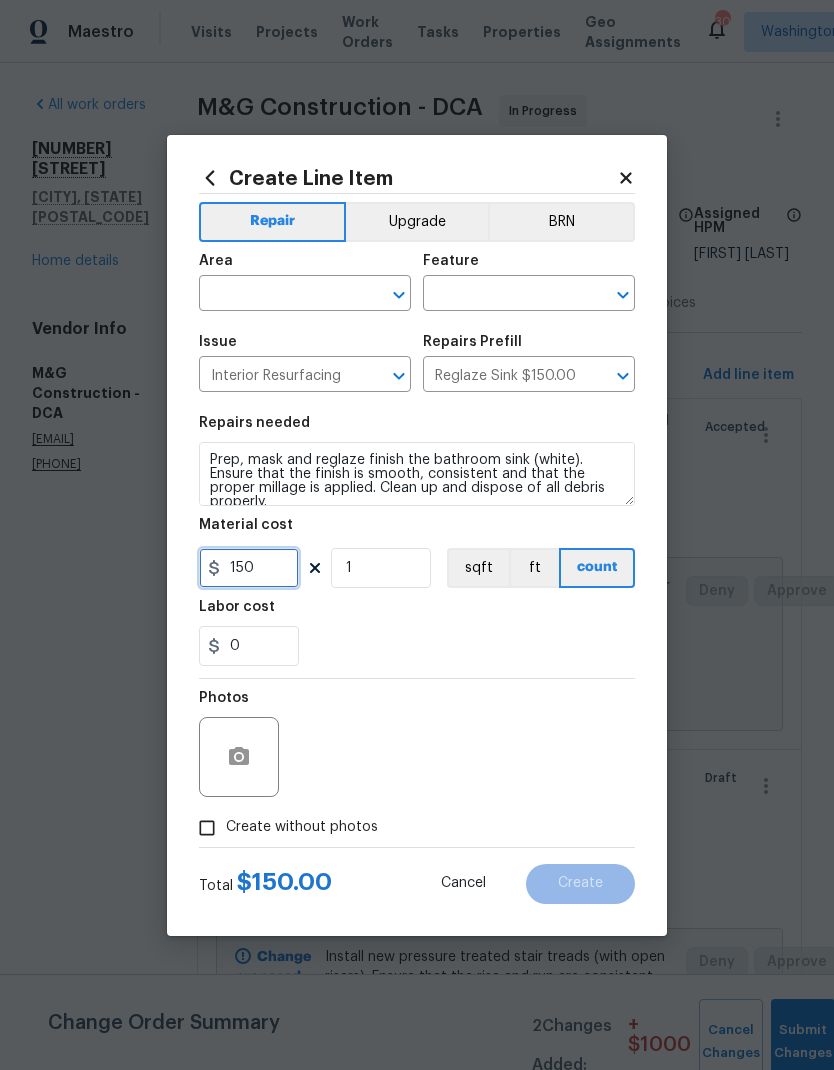 click on "150" at bounding box center [249, 568] 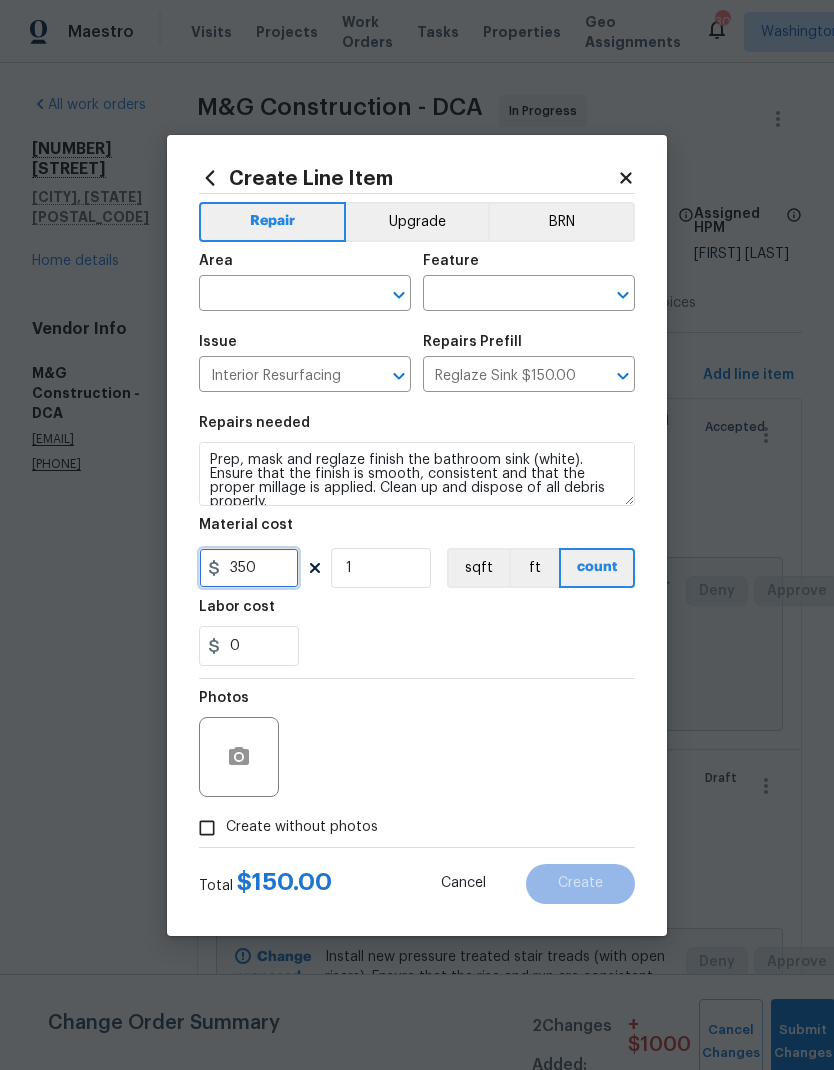 type on "350" 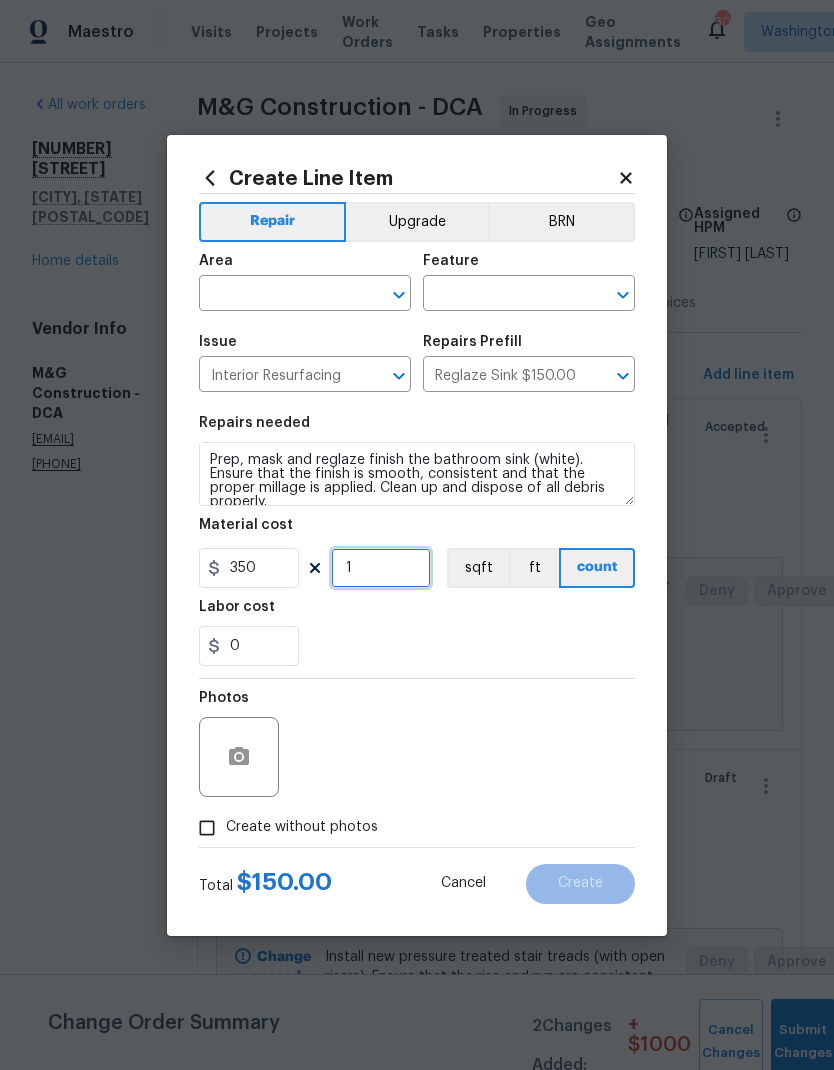 click on "1" at bounding box center [381, 568] 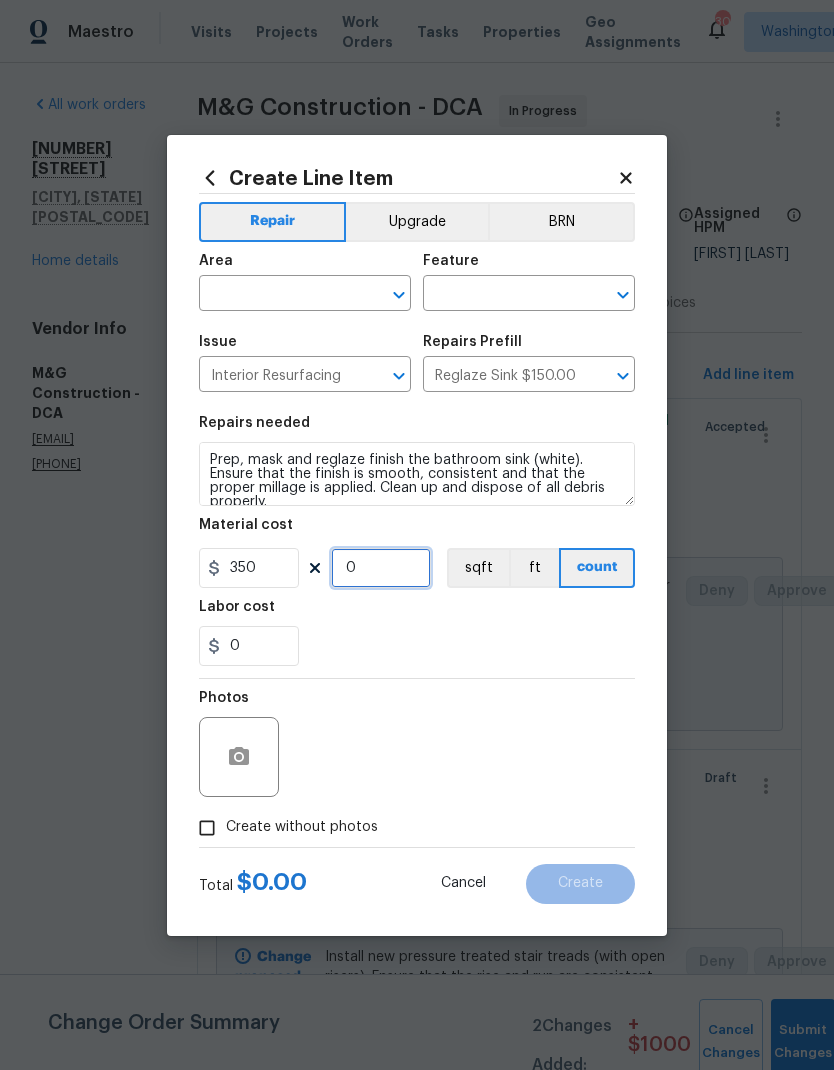 type on "2" 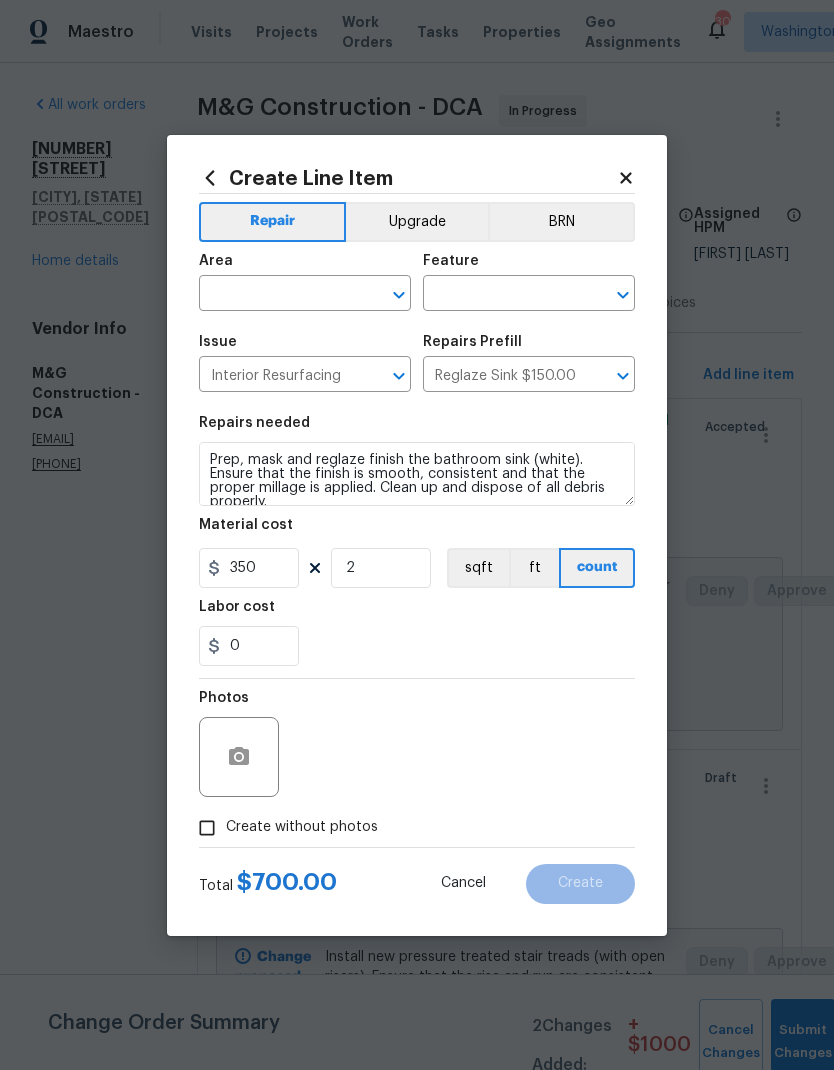click on "Labor cost" at bounding box center (417, 613) 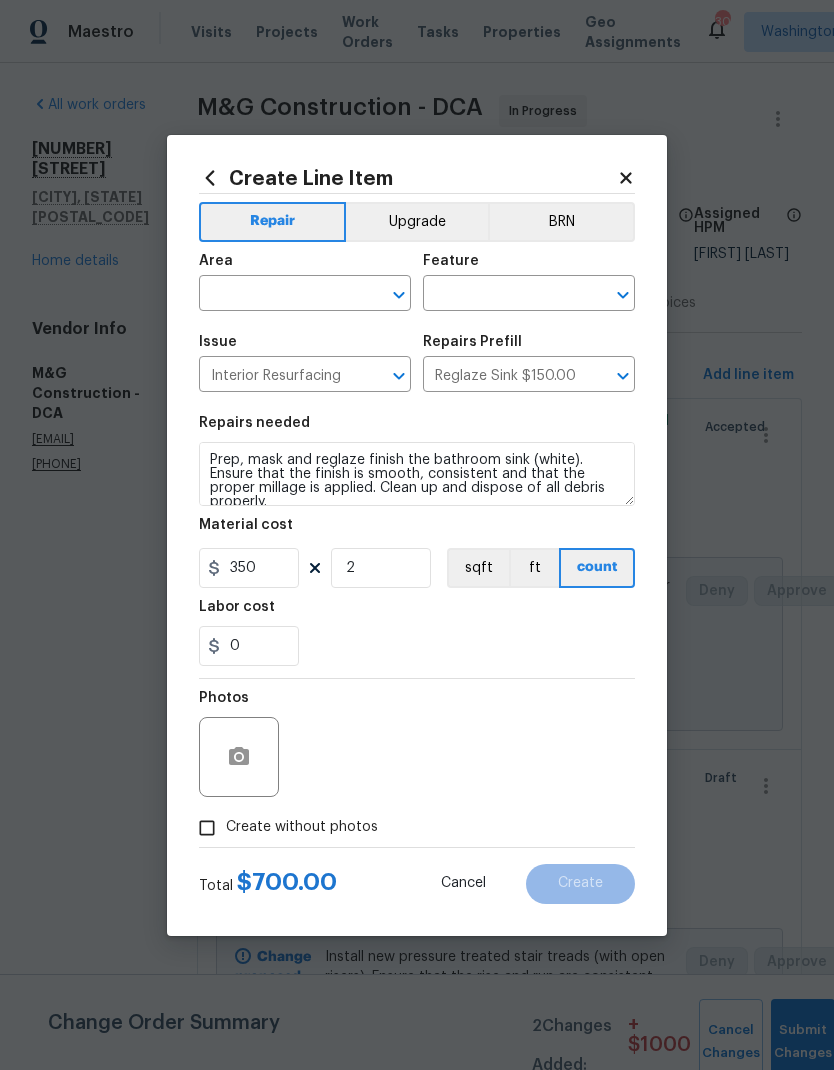 click on "Upgrade" at bounding box center (417, 222) 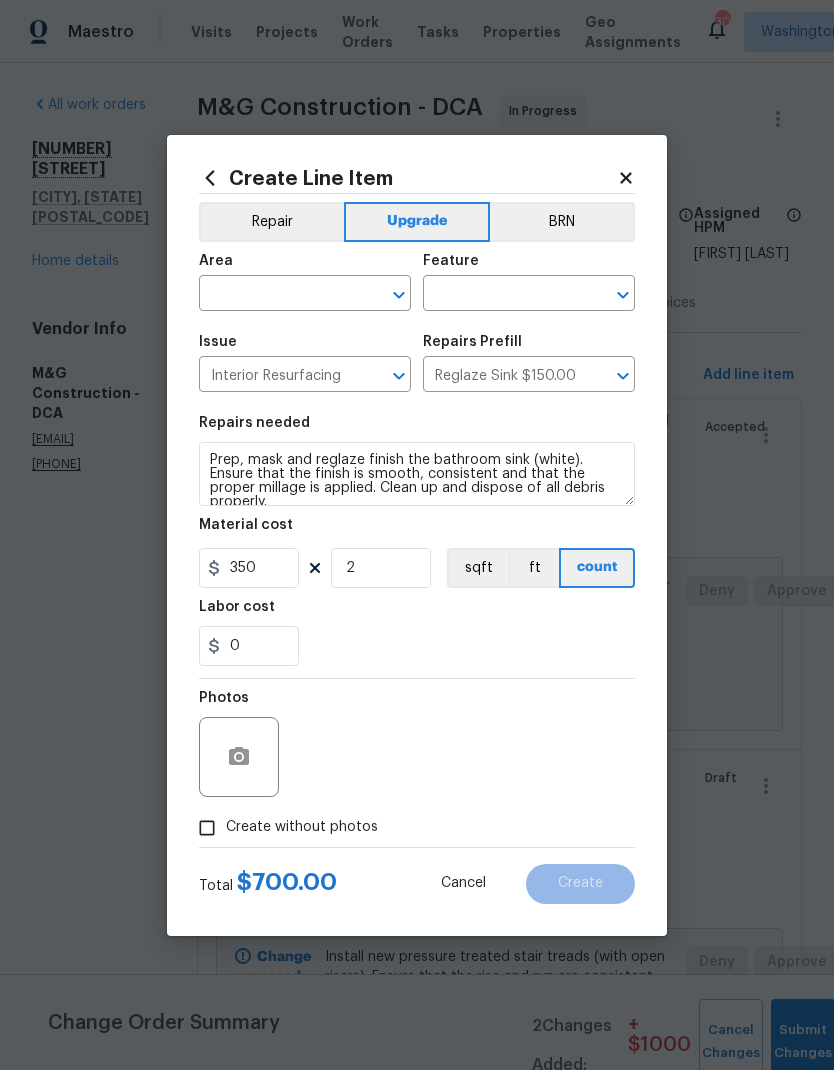 click 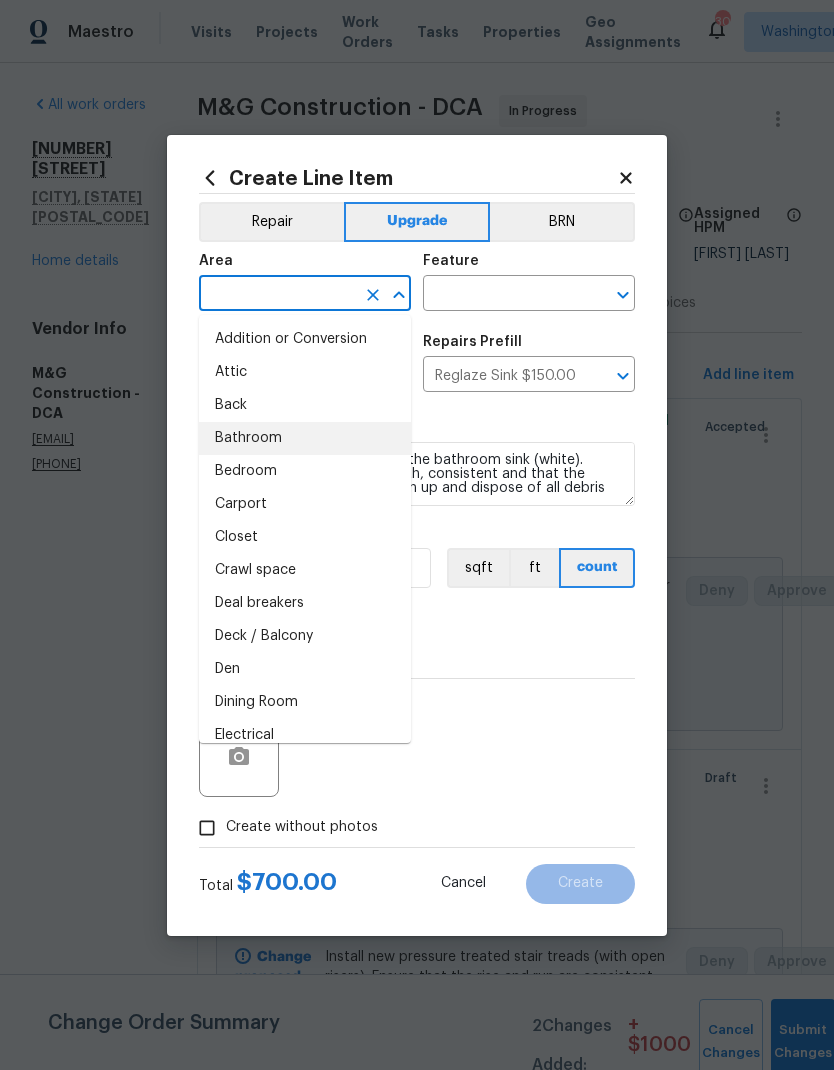 click on "Bathroom" at bounding box center [305, 438] 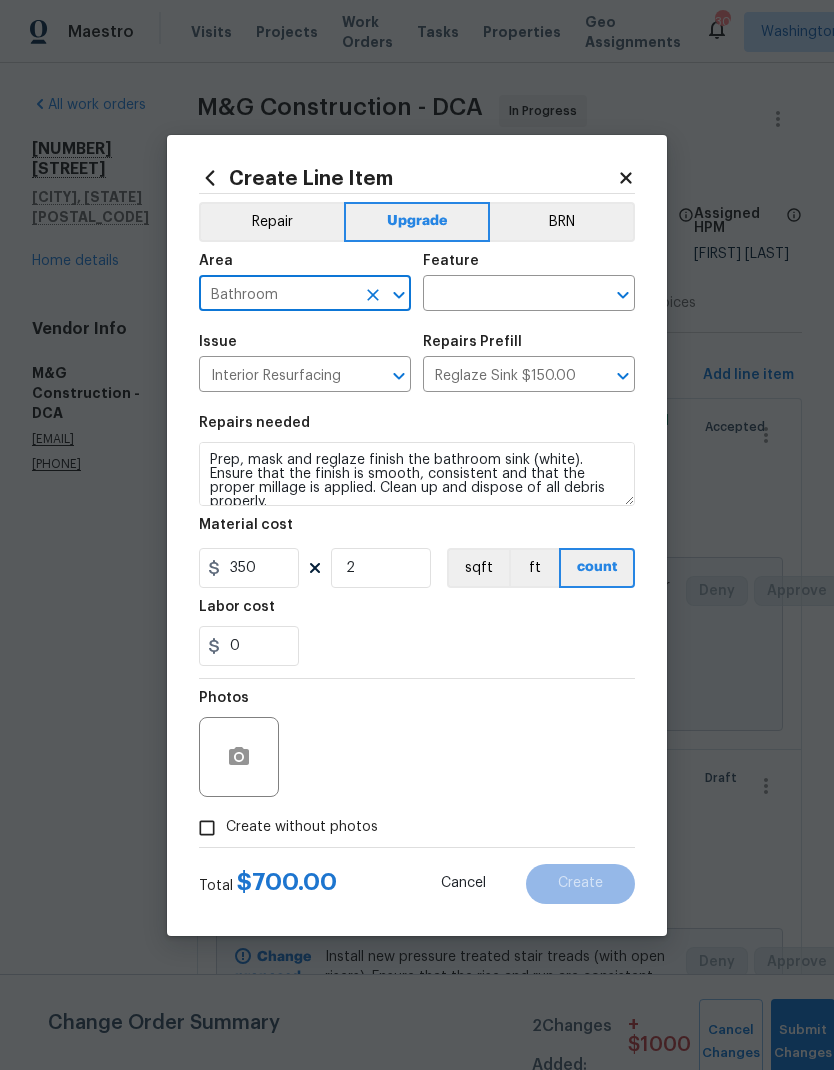 click 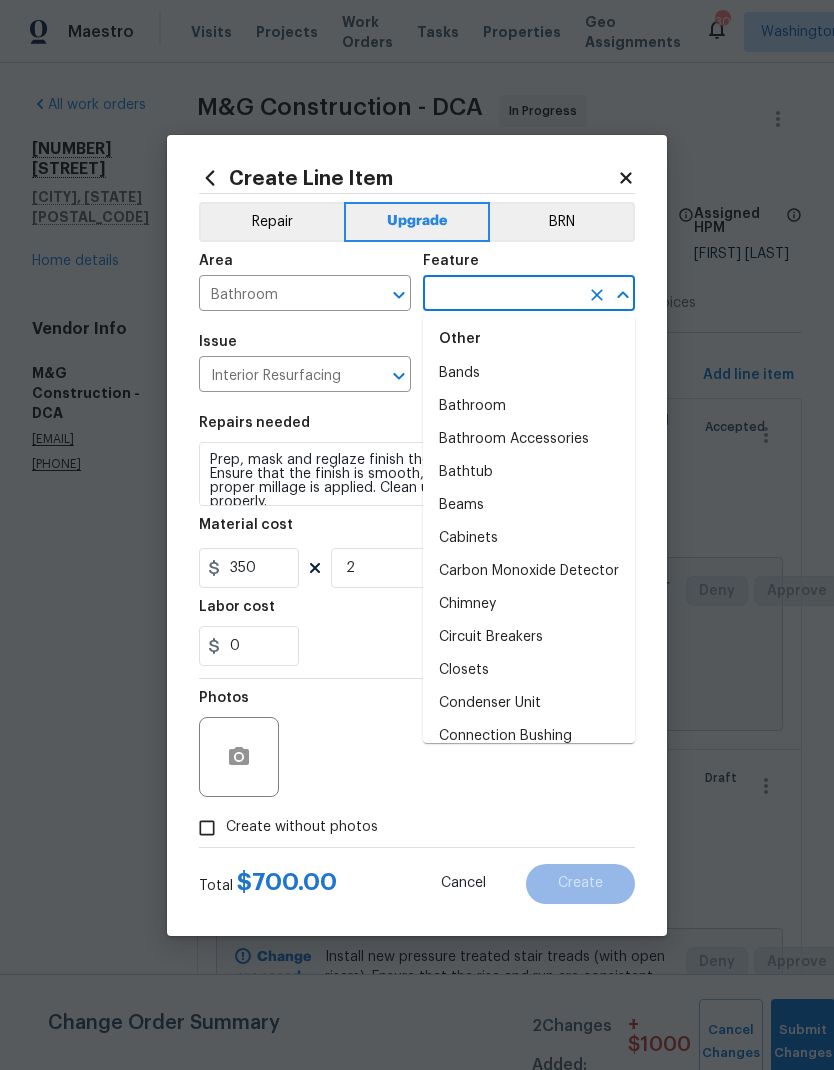 scroll, scrollTop: 461, scrollLeft: 0, axis: vertical 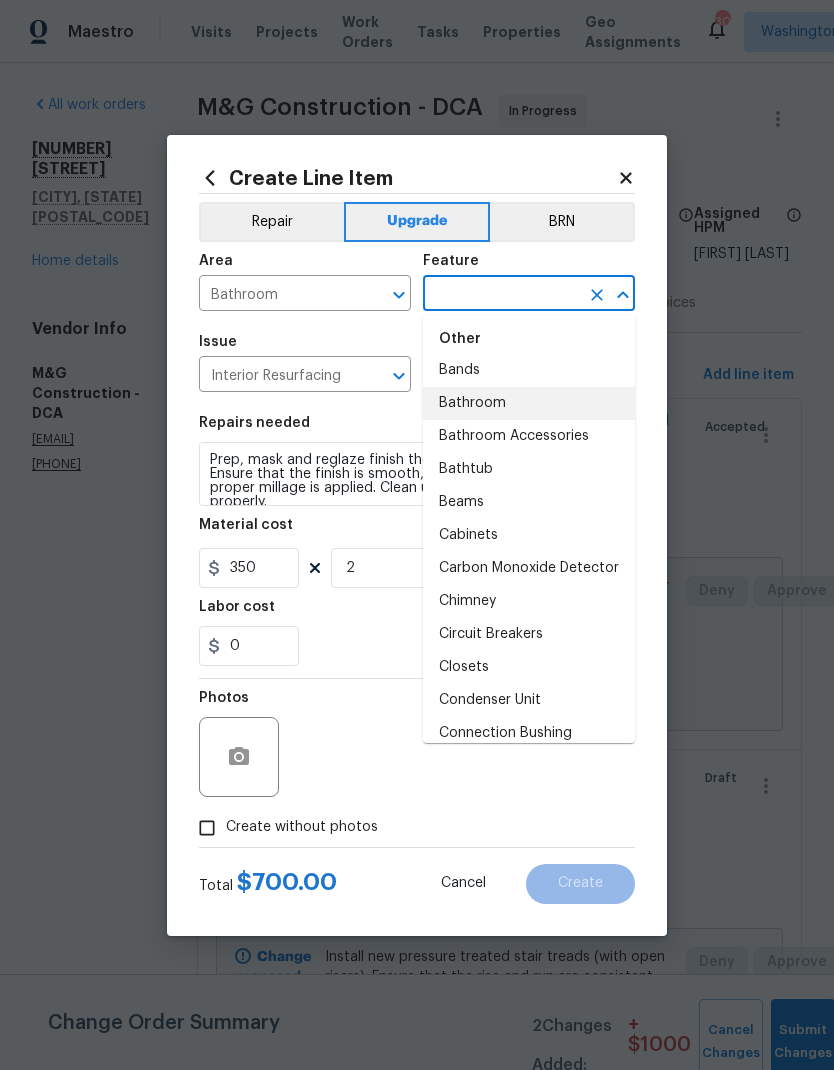 click on "Bathroom" at bounding box center [529, 403] 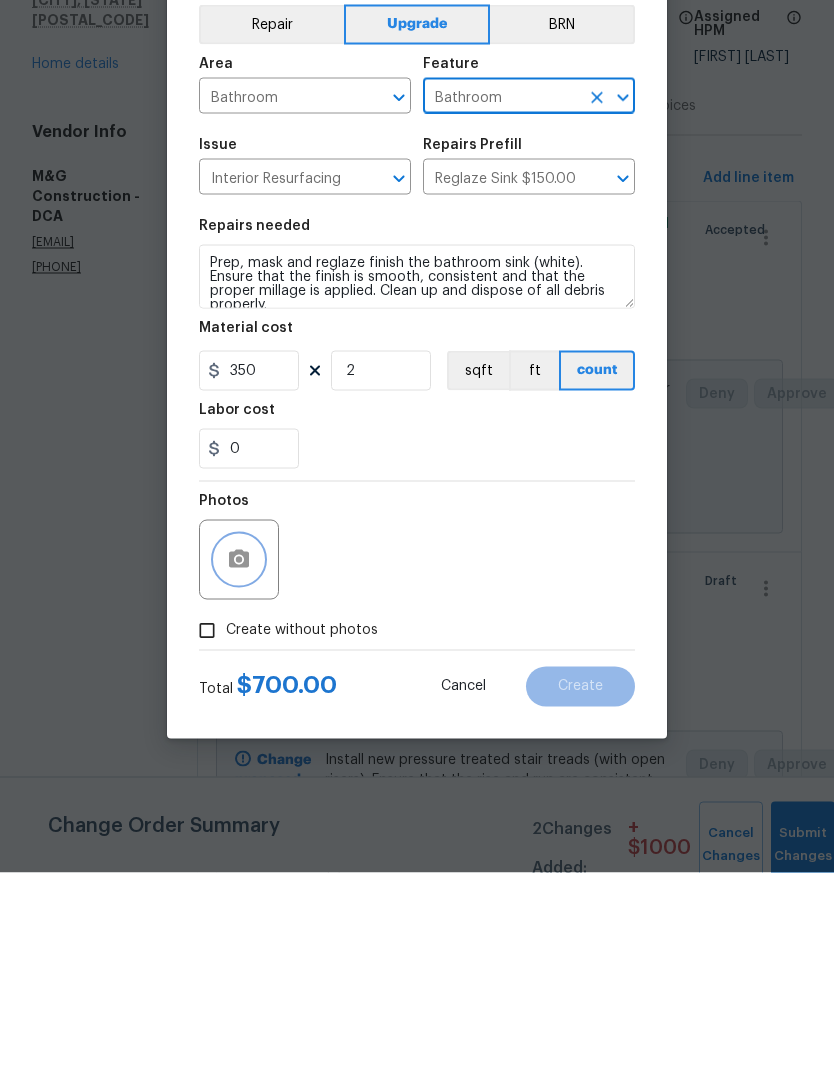 click 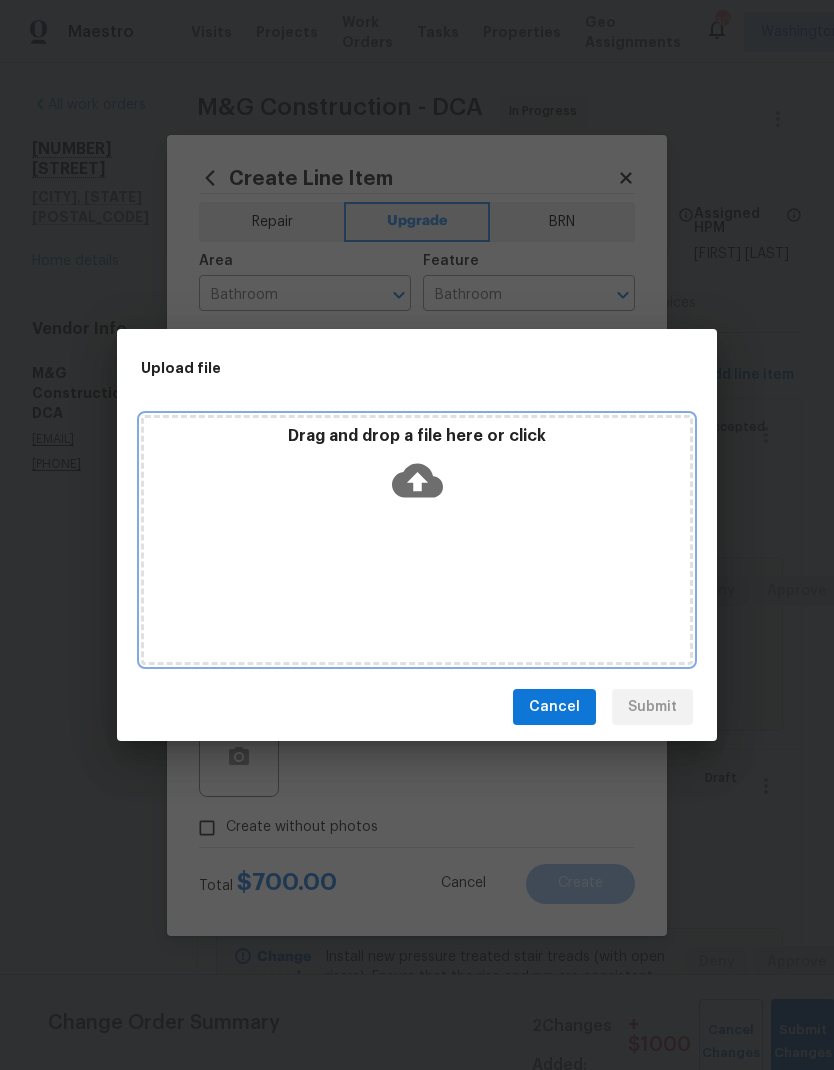 click 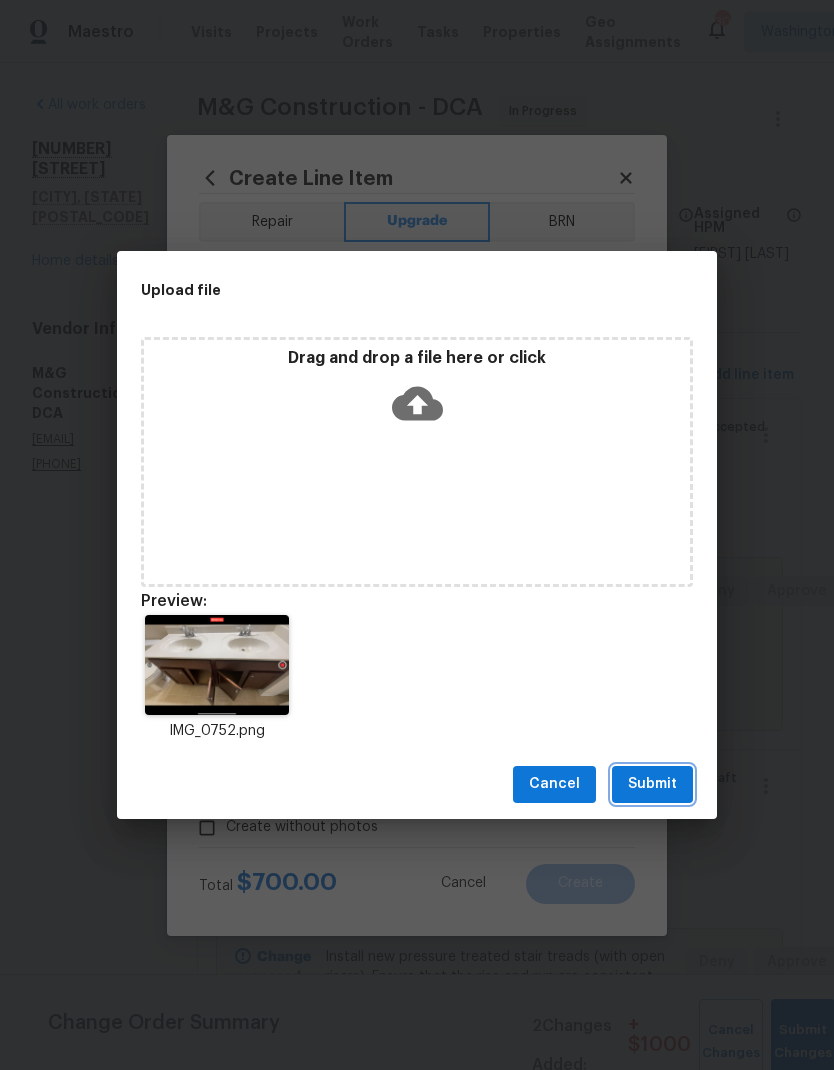 click on "Submit" at bounding box center (652, 784) 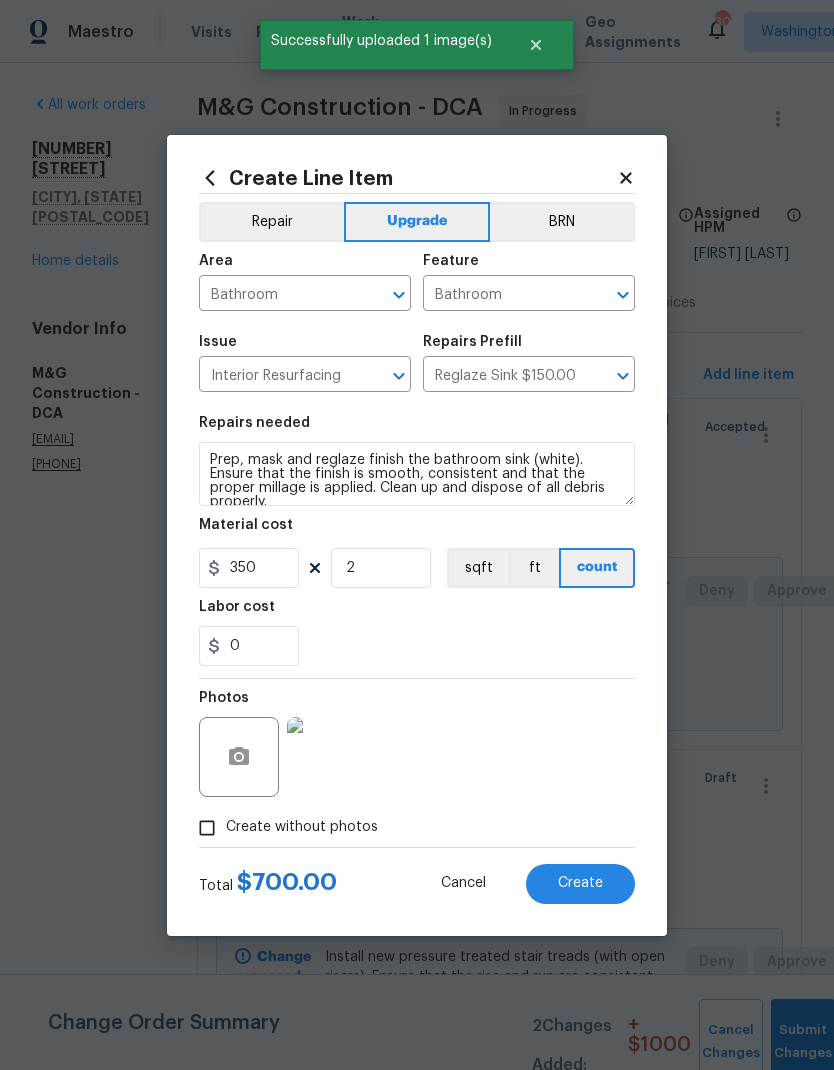 click on "Create" at bounding box center (580, 883) 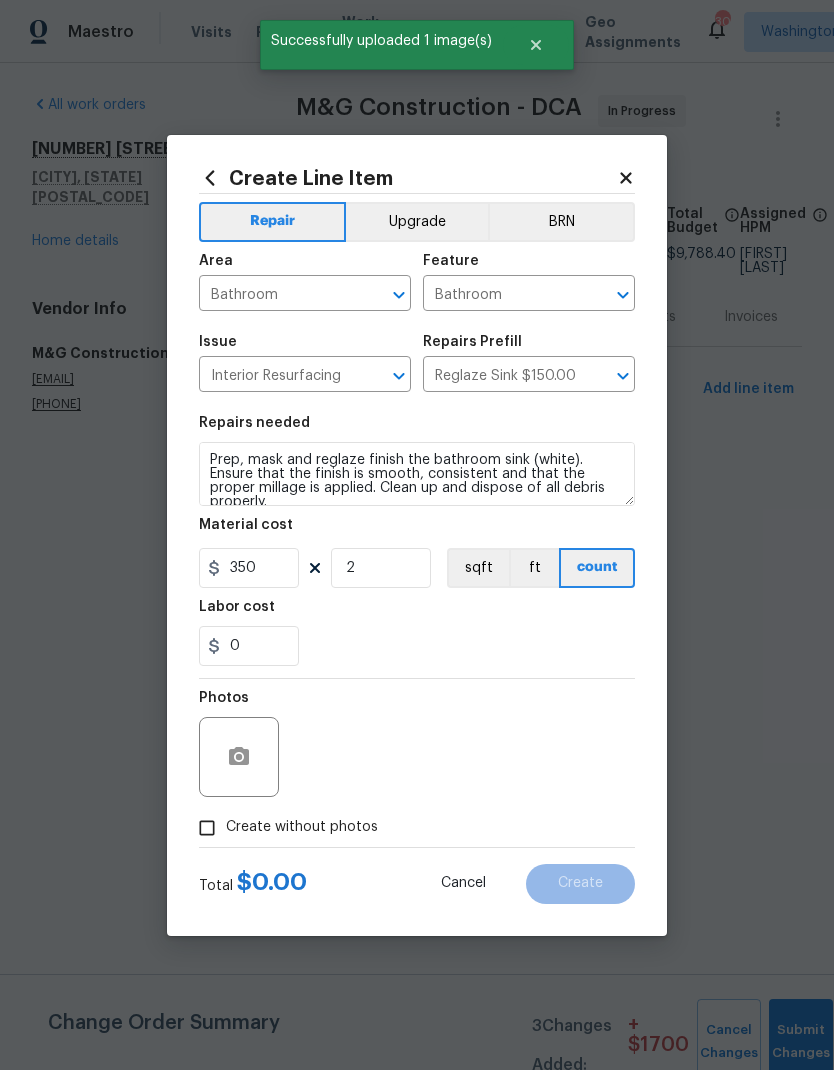 type 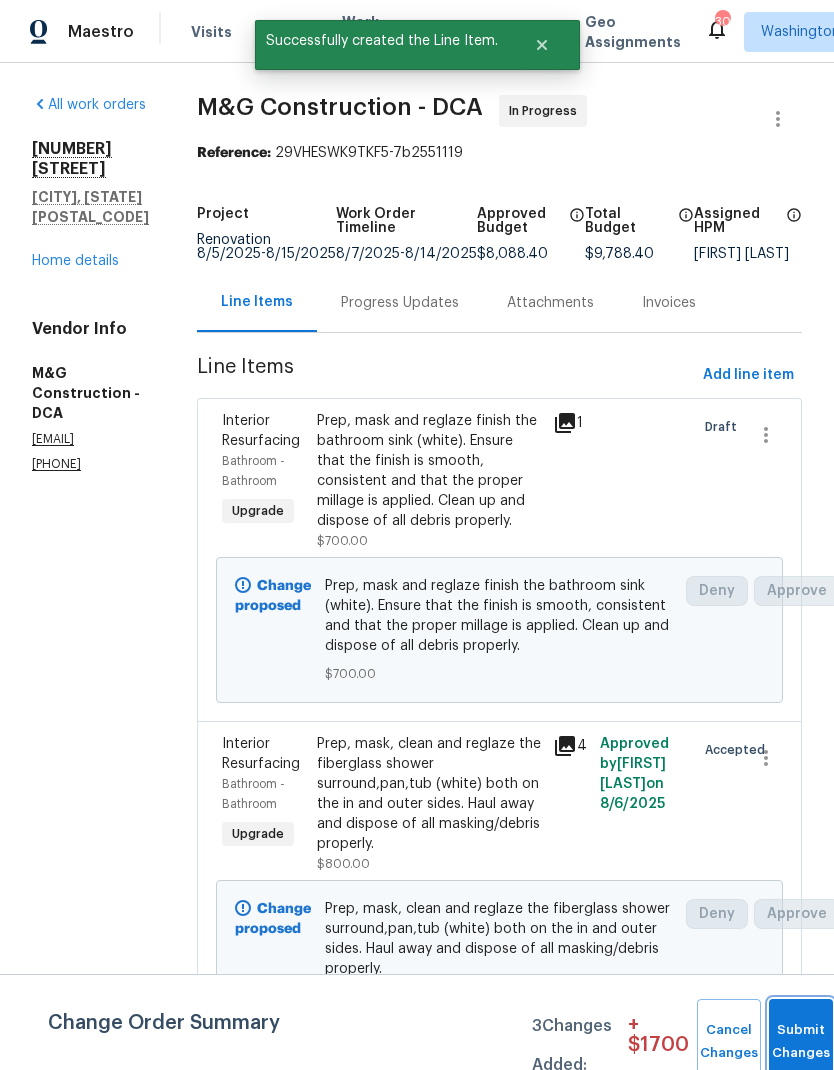 click on "Submit Changes" at bounding box center [801, 1042] 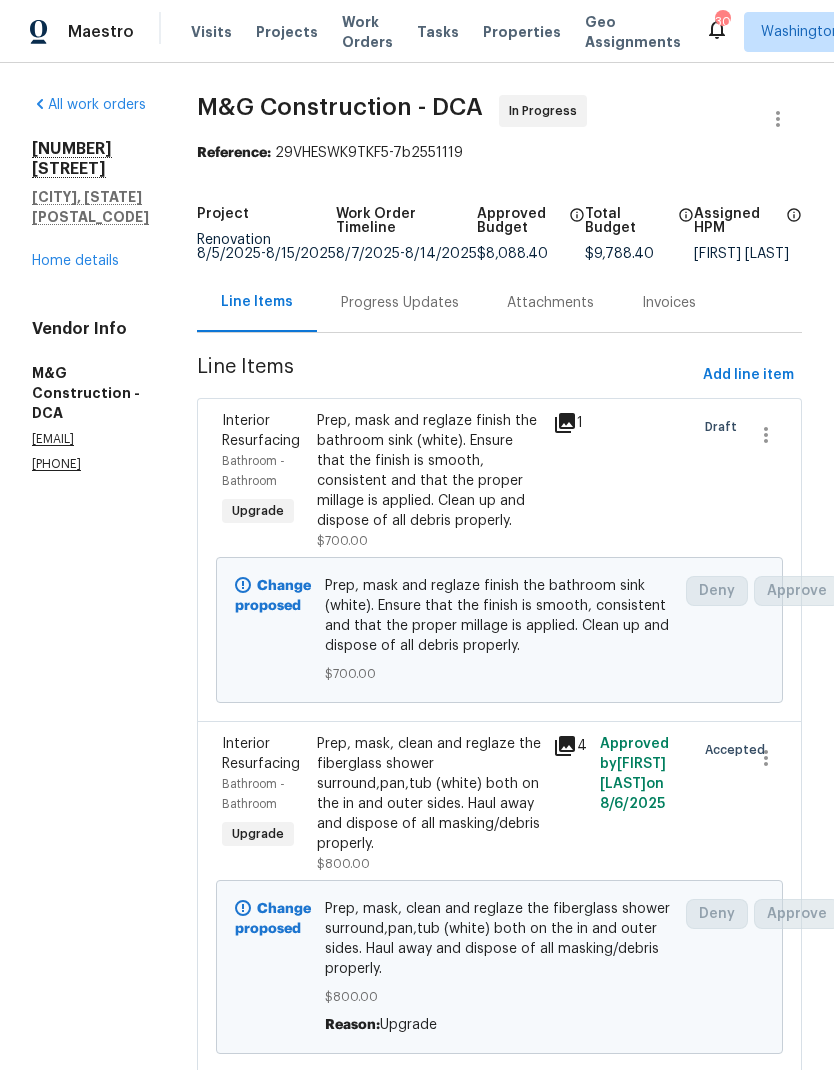 click on "Home details" at bounding box center [75, 261] 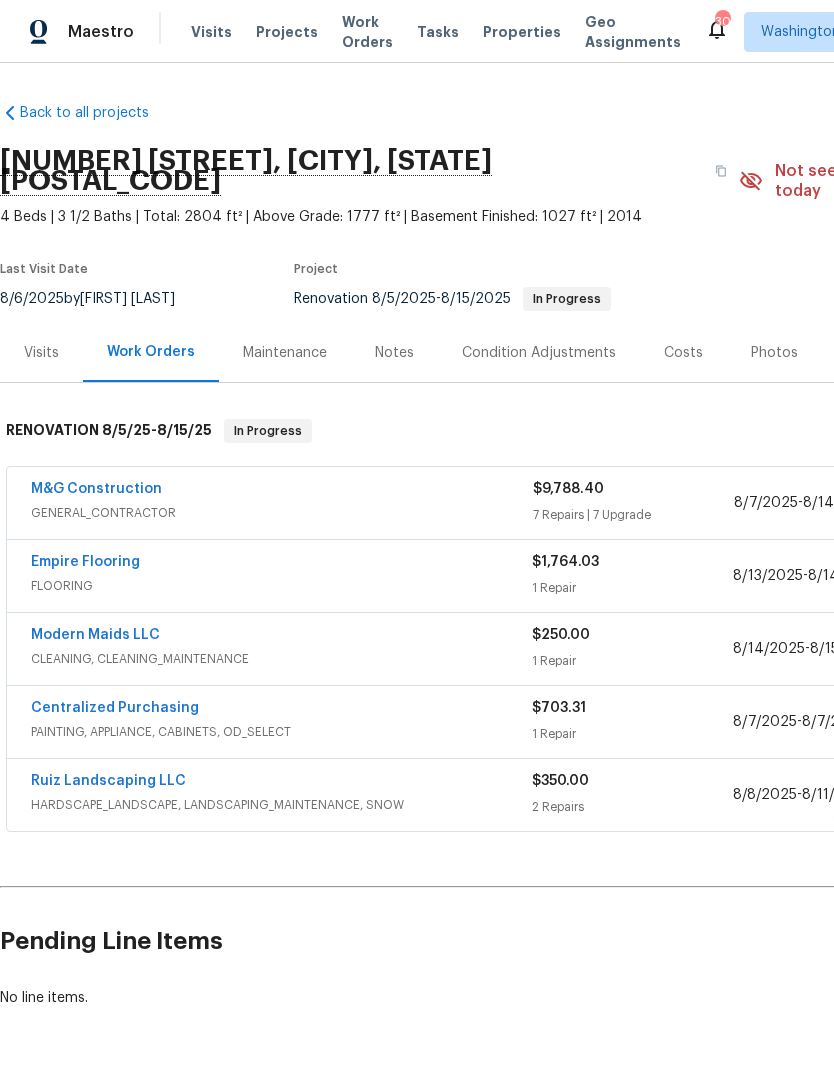 scroll, scrollTop: 0, scrollLeft: 0, axis: both 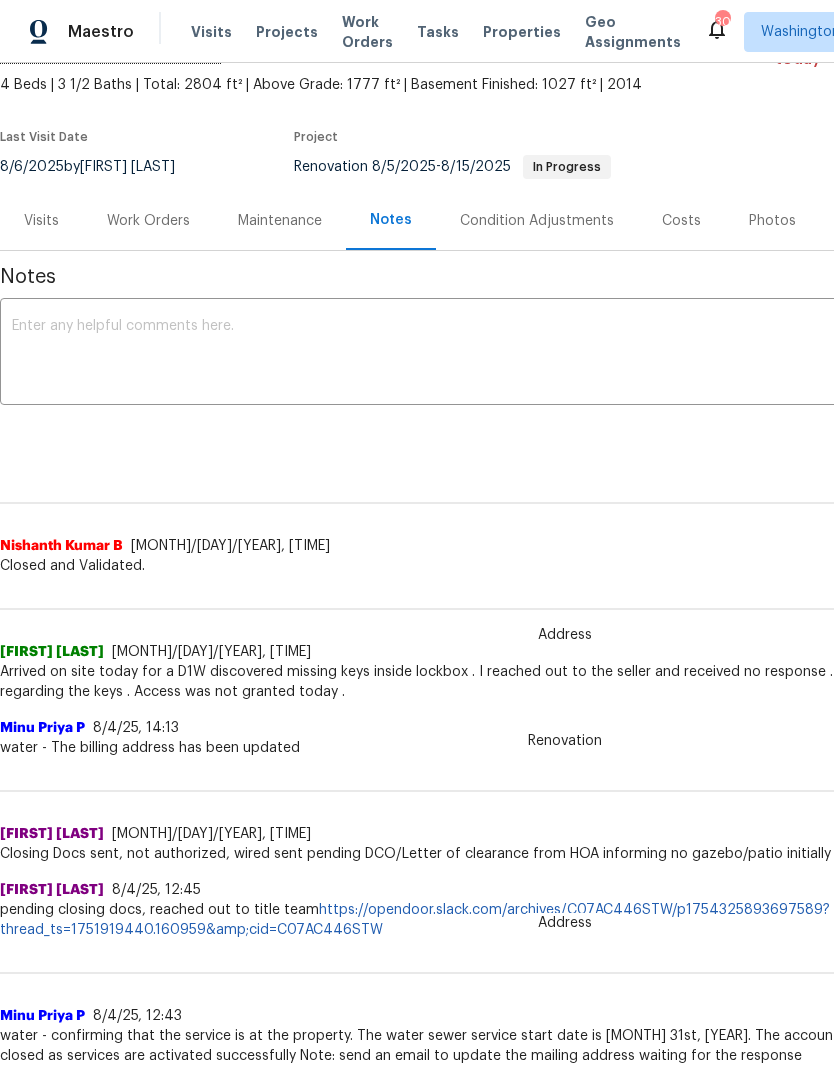 click on "Costs" at bounding box center [681, 221] 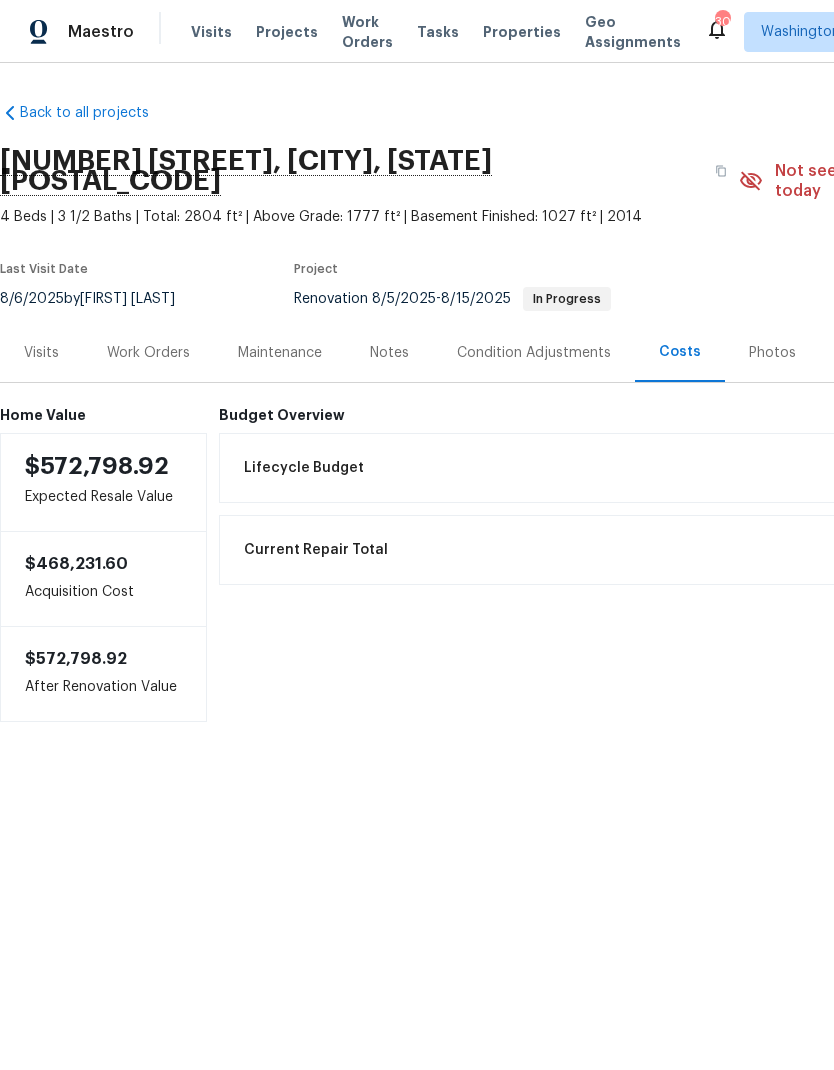 scroll, scrollTop: 0, scrollLeft: 0, axis: both 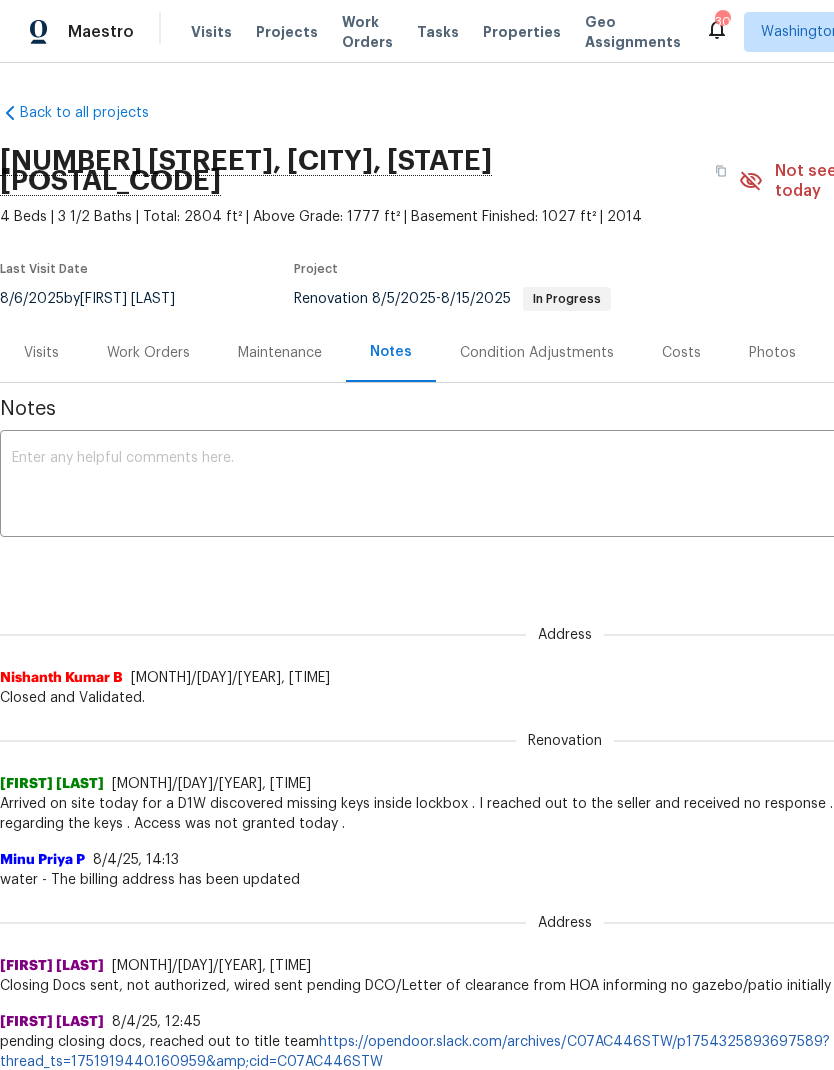 click on "Work Orders" at bounding box center [148, 353] 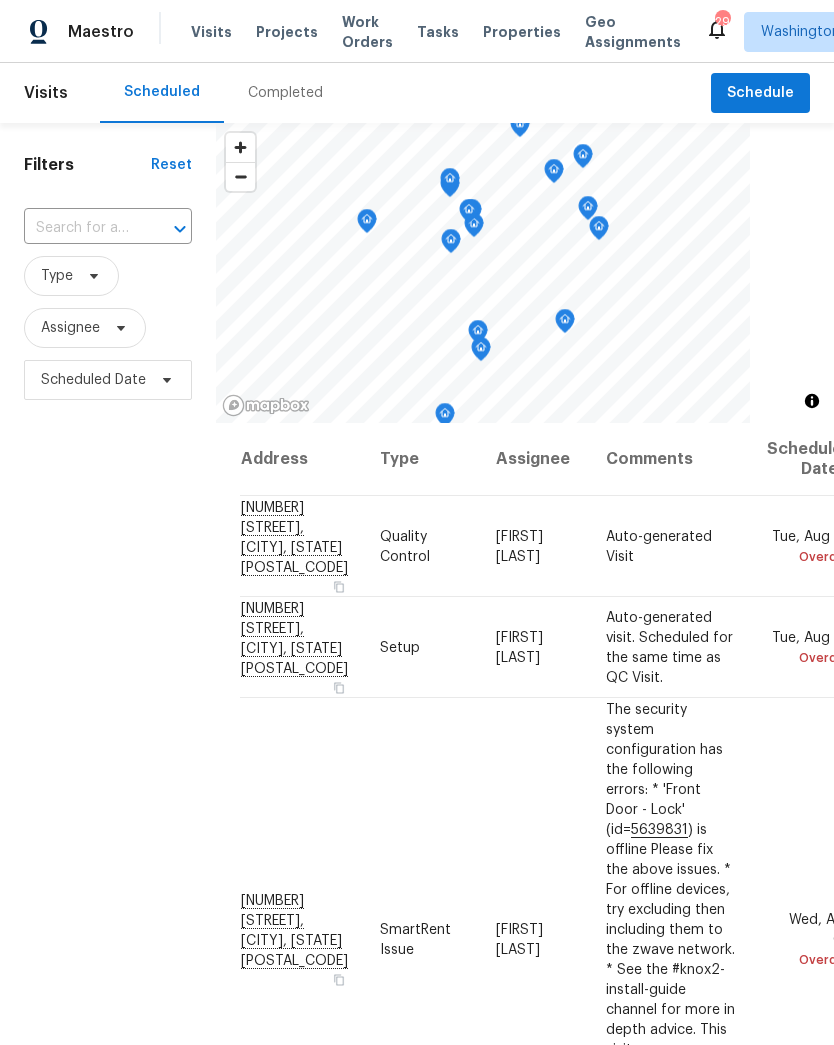 scroll, scrollTop: 0, scrollLeft: 0, axis: both 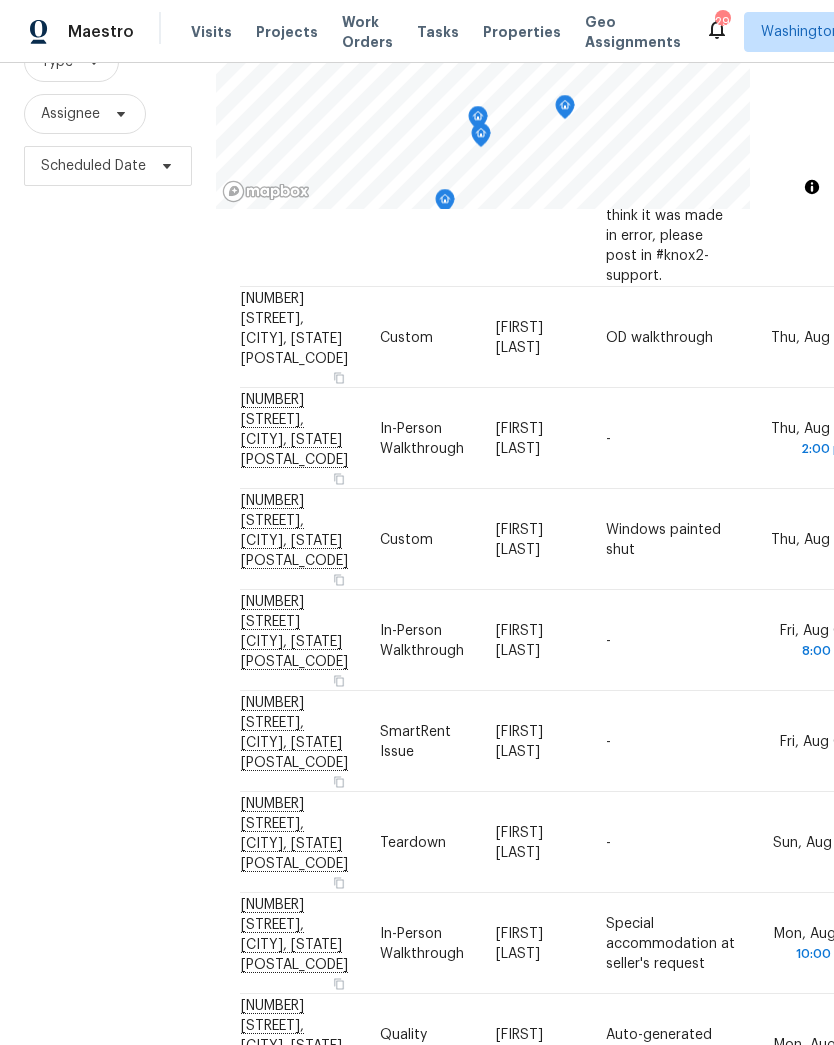 click on "Address Type Assignee Comments Scheduled Date ↑ [NUMBER] [STREET], [CITY], [STATE] [POSTAL_CODE] Quality Control [FIRST] [LAST] Auto-generated Visit [DAY], [MONTH] [DAY] Overdue [NUMBER] [STREET], [CITY], [STATE] [POSTAL_CODE] Setup [FIRST] [LAST] Auto-generated visit. Scheduled for the same time as QC Visit. [DAY], [MONTH] [DAY] Overdue [NUMBER] [STREET], [CITY], [STATE] [POSTAL_CODE] SmartRent Issue [FIRST] [LAST] The security system configuration has the following errors:
* 'Front Door - Lock' (id= [NUMBER] ) is offline
Please fix the above issues.
* For offline devices, try excluding then including them to the zwave network.
* See the #knox2-install-guide channel for more in depth advice.
This visit was automatically created. If you think it was made in error, please post in #knox2-support. [DAY], [MONTH] [DAY] Overdue [NUMBER] [STREET], [STATE] [POSTAL_CODE] Setup [FIRST] [LAST] Auto-generated visit. Scheduled for the same time as QC Visit. [DAY], [MONTH] [DAY] Overdue [NUMBER] [STREET], [STATE] [POSTAL_CODE] Quality Control [FIRST] [LAST] [DAY], [MONTH] -" at bounding box center [525, 627] 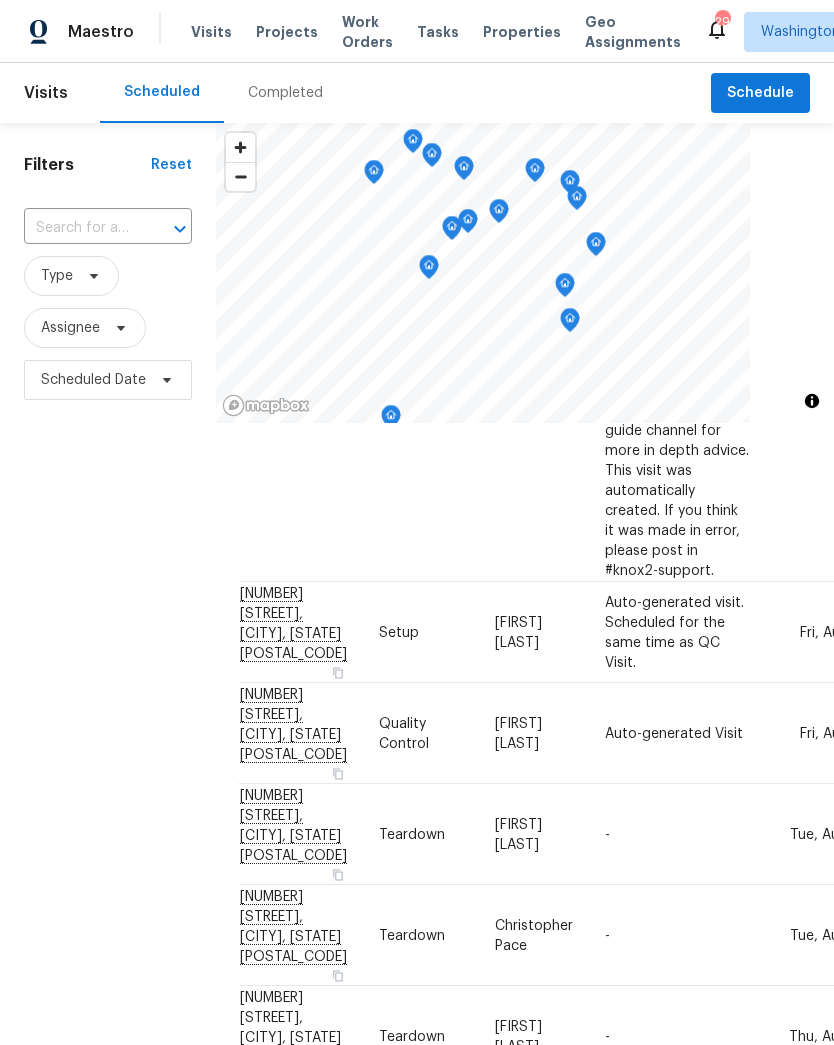 scroll, scrollTop: 2790, scrollLeft: 1, axis: both 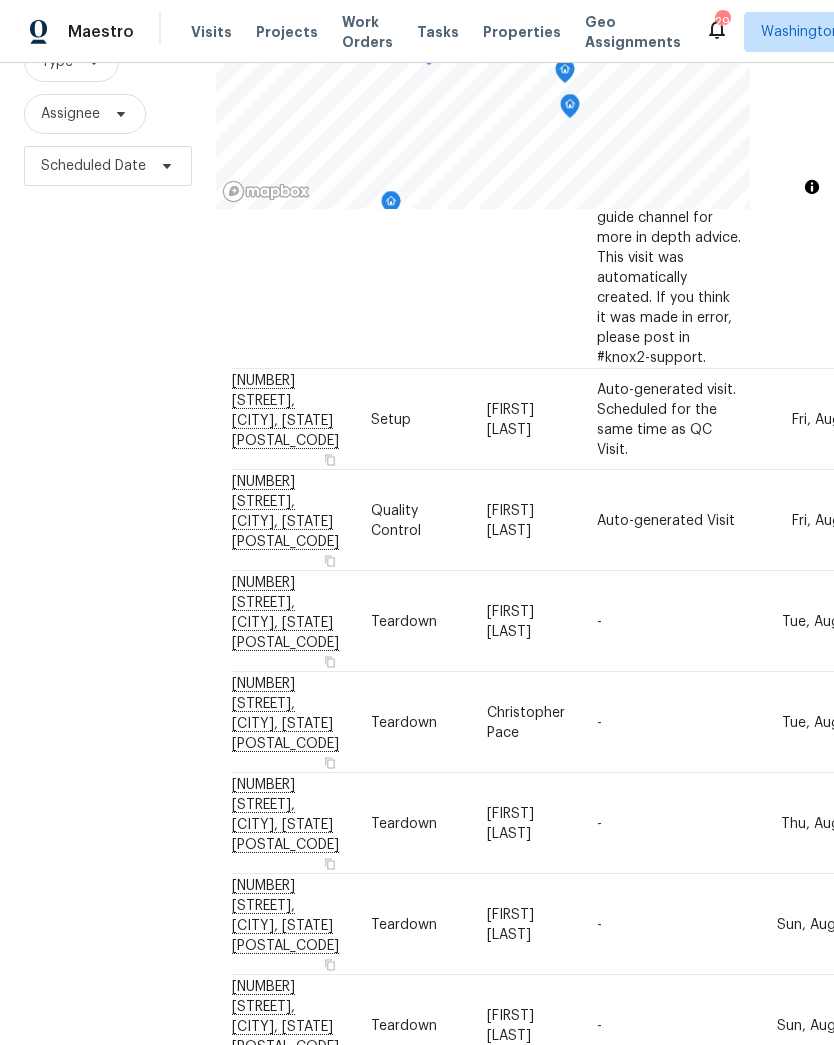 click 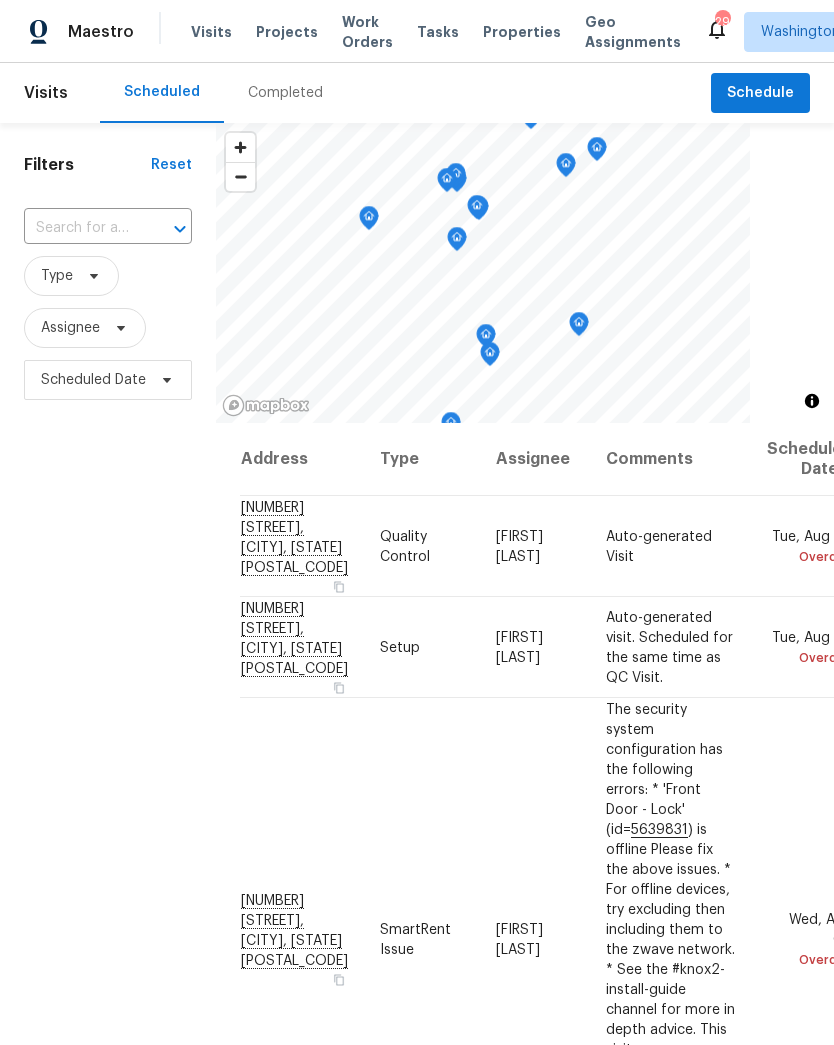 scroll, scrollTop: 0, scrollLeft: 0, axis: both 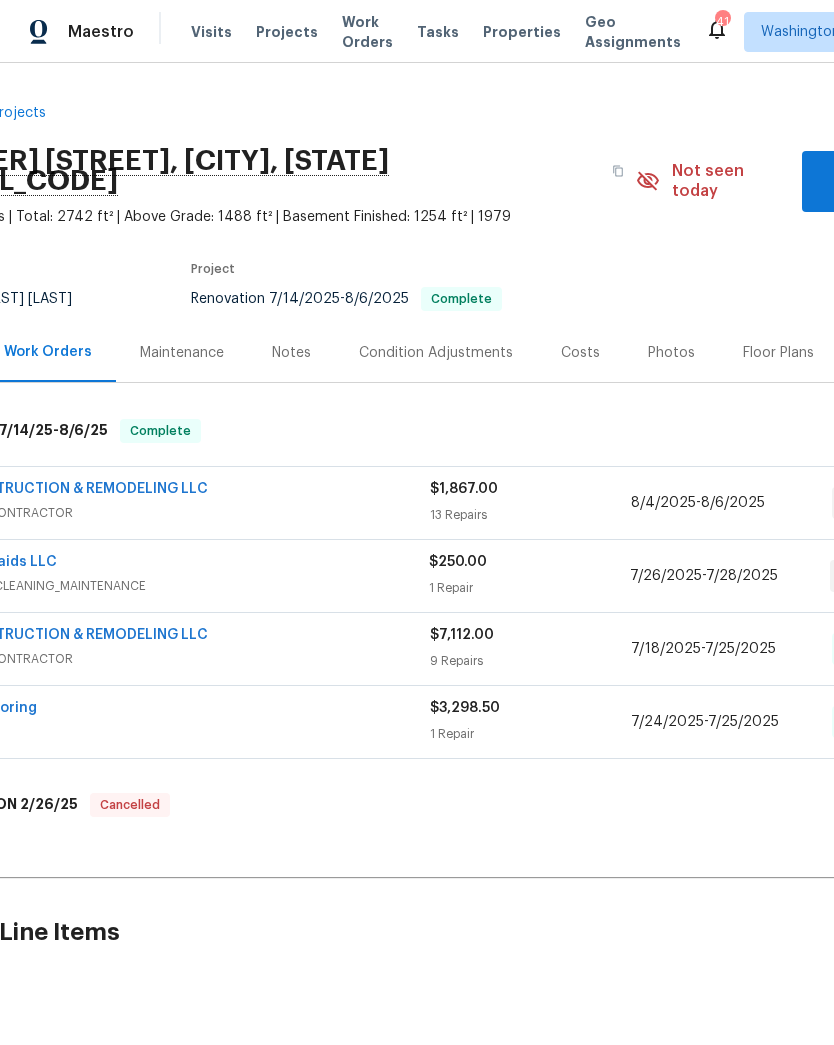 click on "CLEANING, CLEANING_MAINTENANCE" at bounding box center (178, 586) 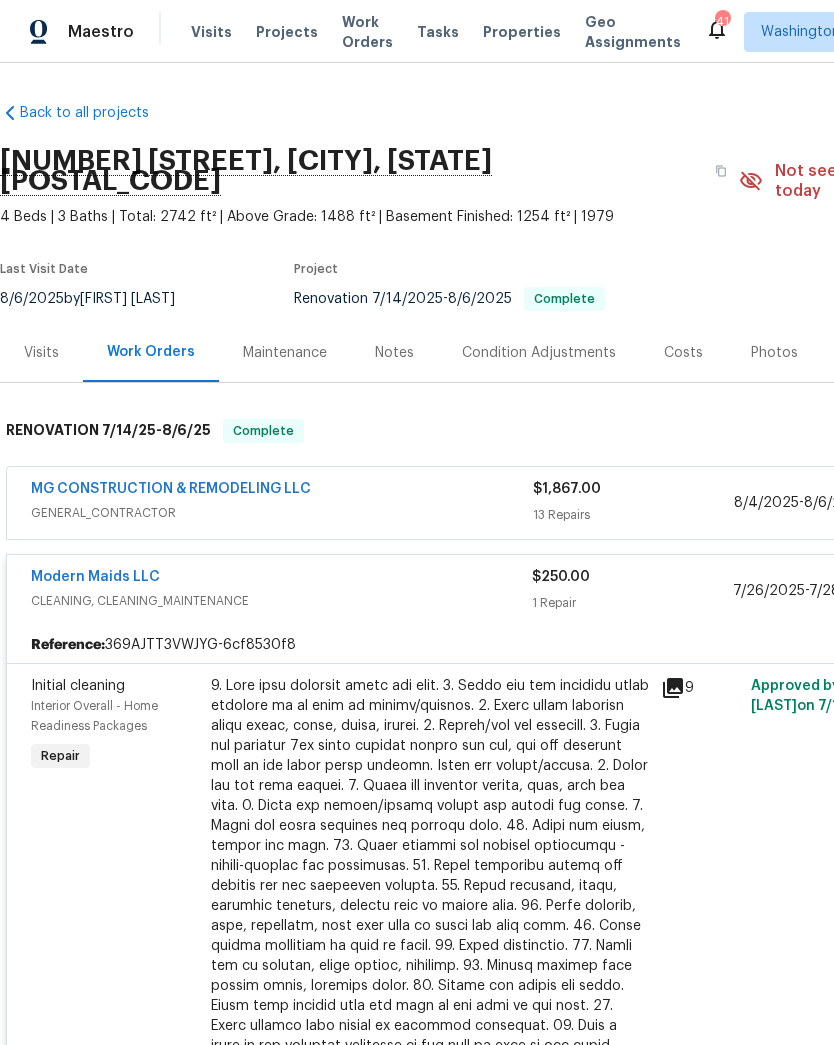 scroll, scrollTop: 0, scrollLeft: 0, axis: both 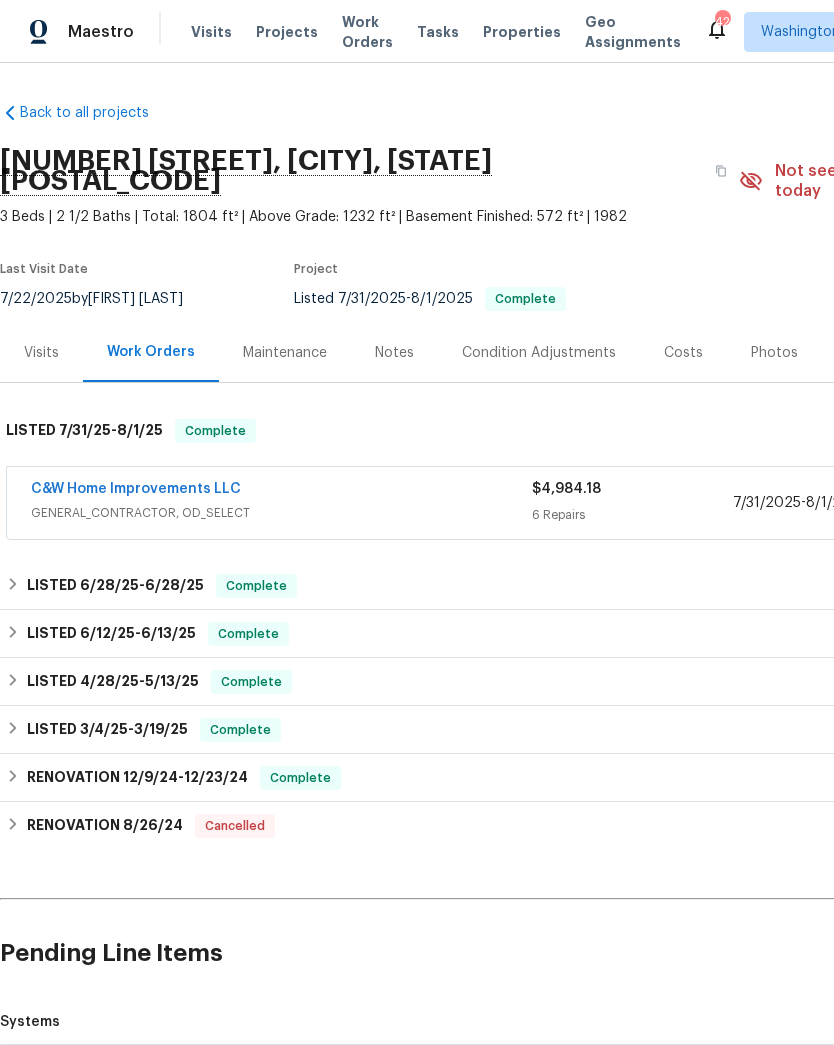 click on "GENERAL_CONTRACTOR, OD_SELECT" at bounding box center (281, 513) 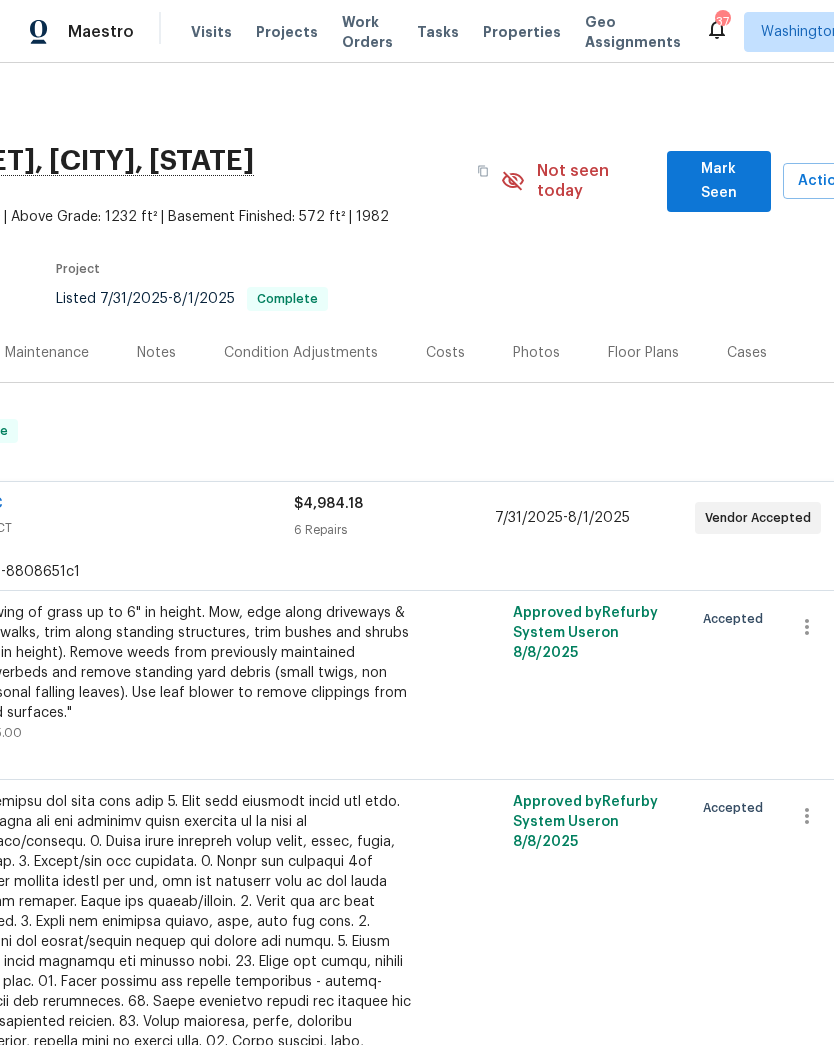 scroll, scrollTop: -1, scrollLeft: 253, axis: both 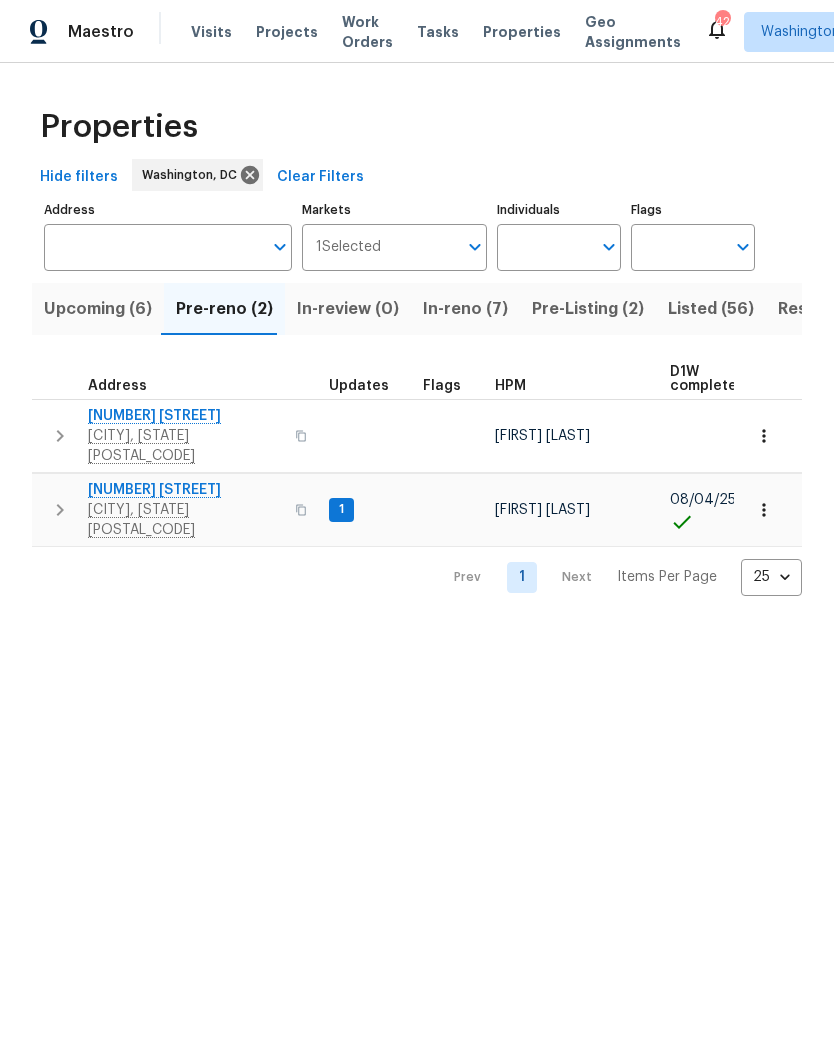 click on "1" at bounding box center (341, 509) 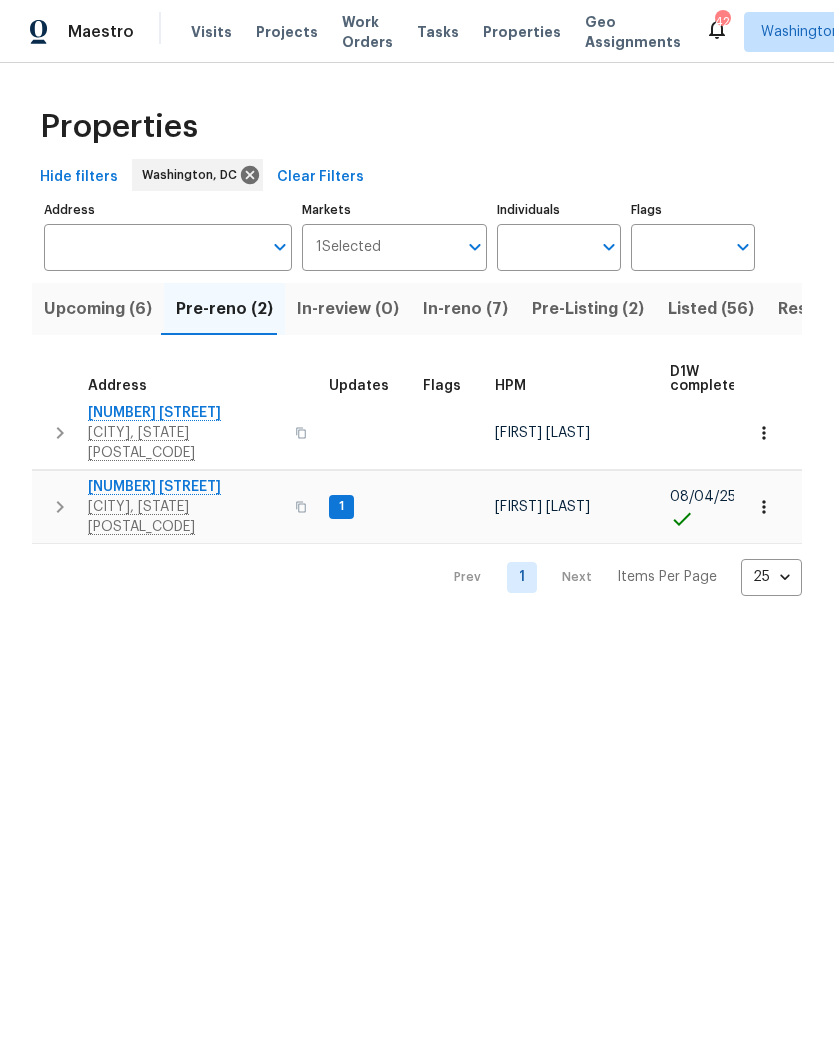 scroll, scrollTop: 11, scrollLeft: 0, axis: vertical 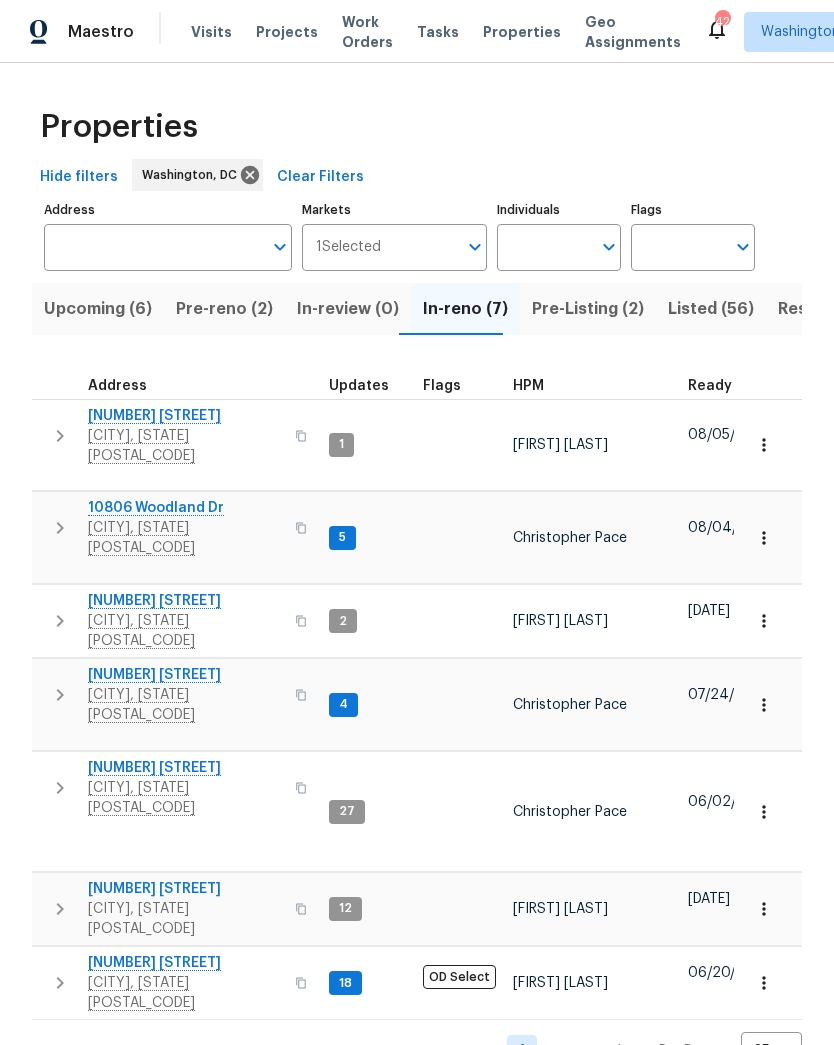 click on "Pre-Listing (2)" at bounding box center (588, 309) 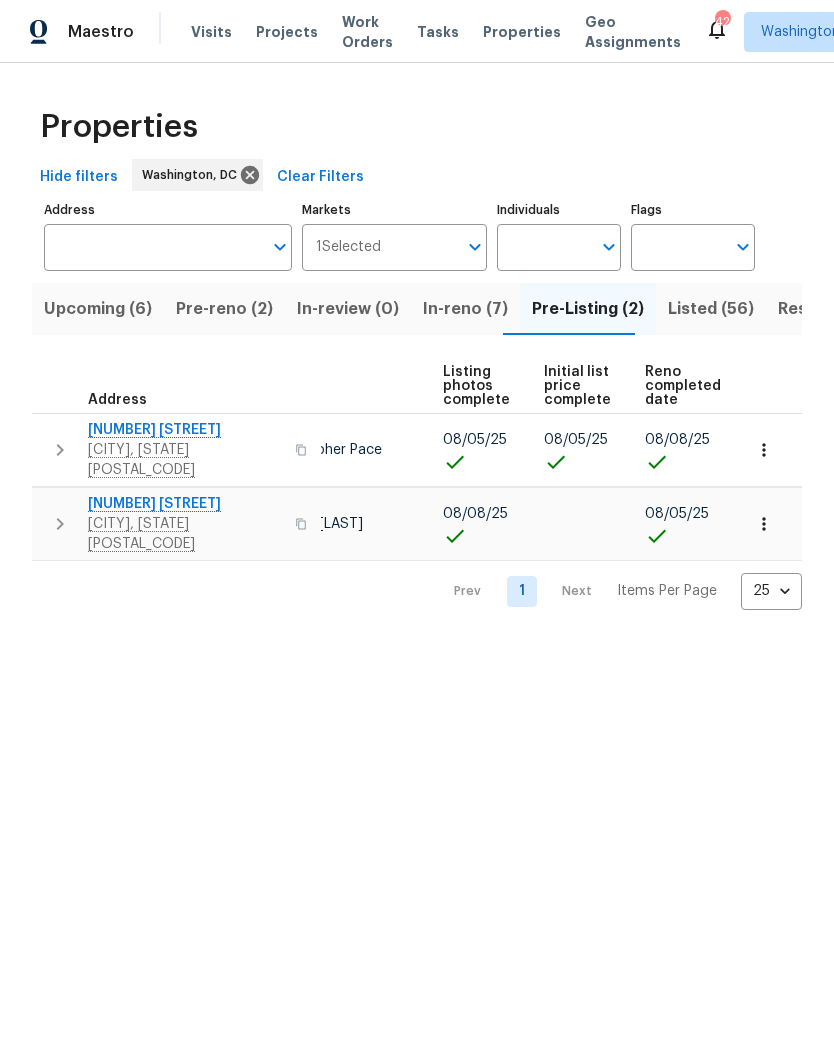 scroll, scrollTop: 0, scrollLeft: 133, axis: horizontal 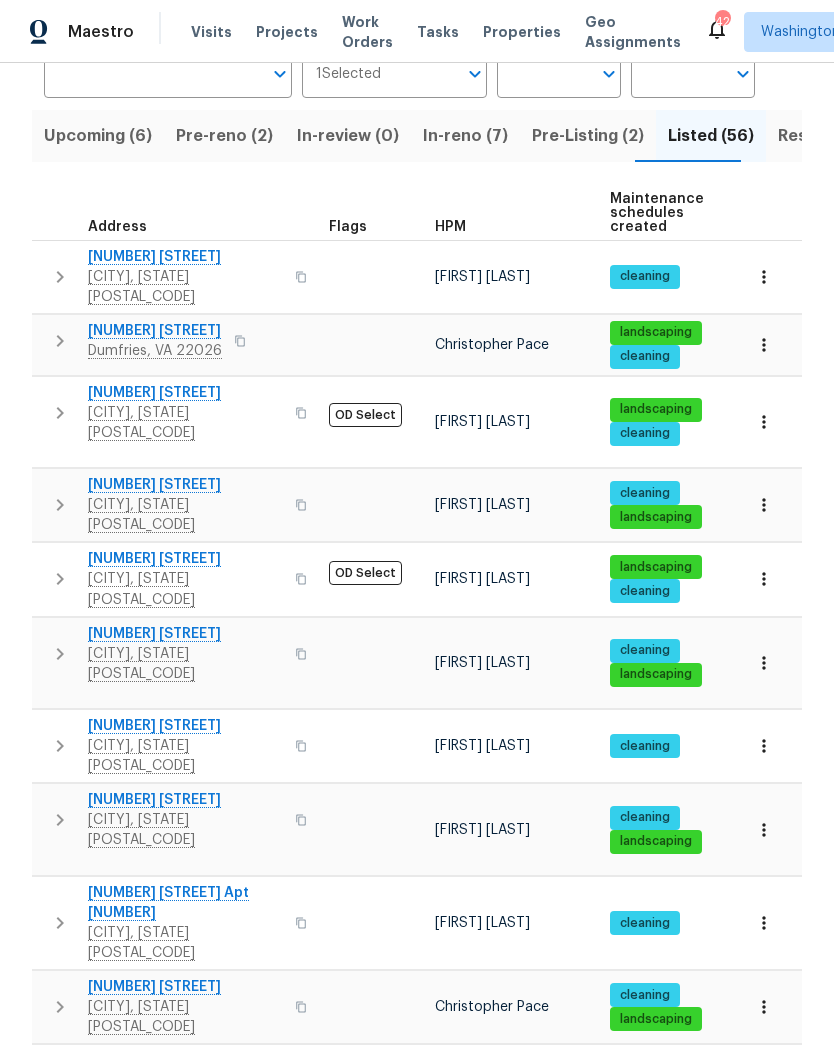 click on "[NUMBER] [STREET]" at bounding box center (185, 800) 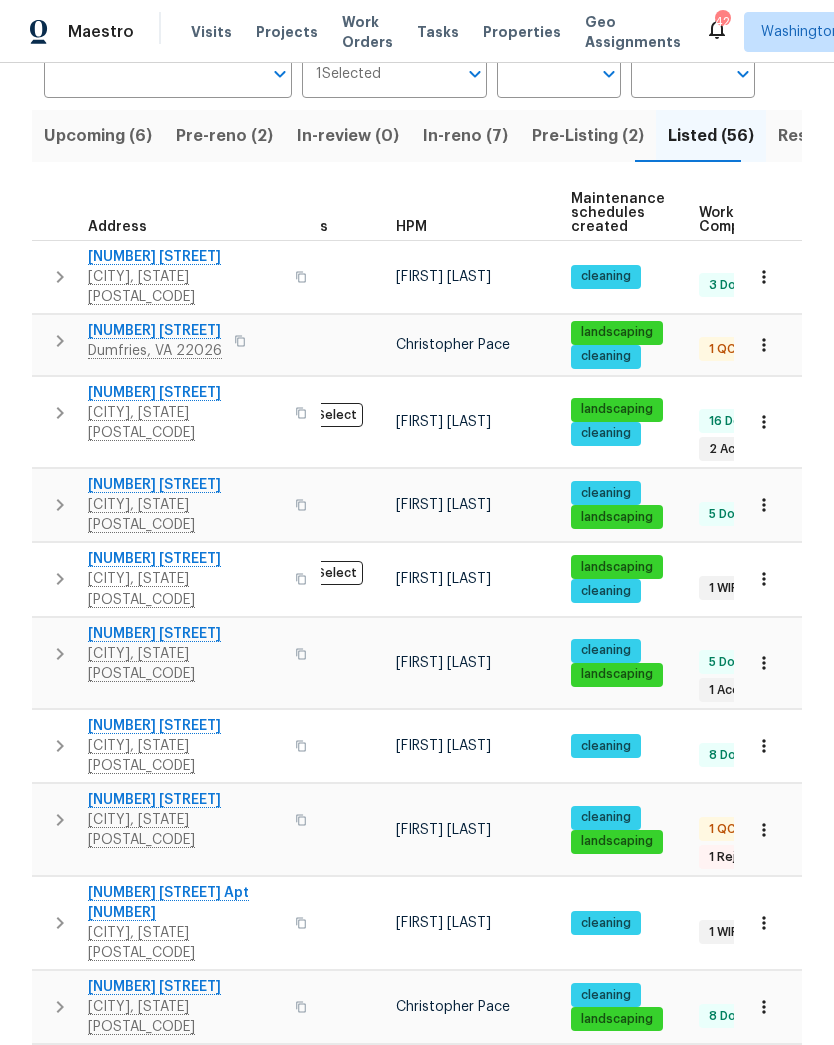 scroll, scrollTop: 0, scrollLeft: 107, axis: horizontal 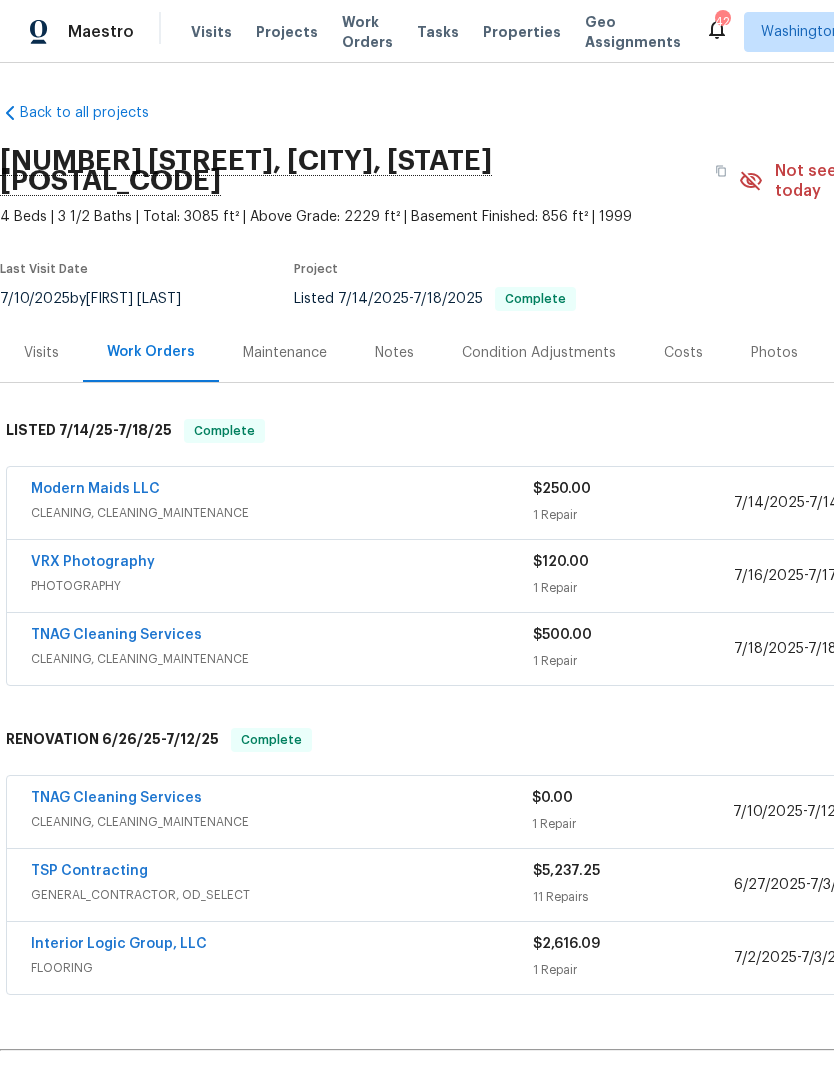 click on "CLEANING, CLEANING_MAINTENANCE" at bounding box center (282, 513) 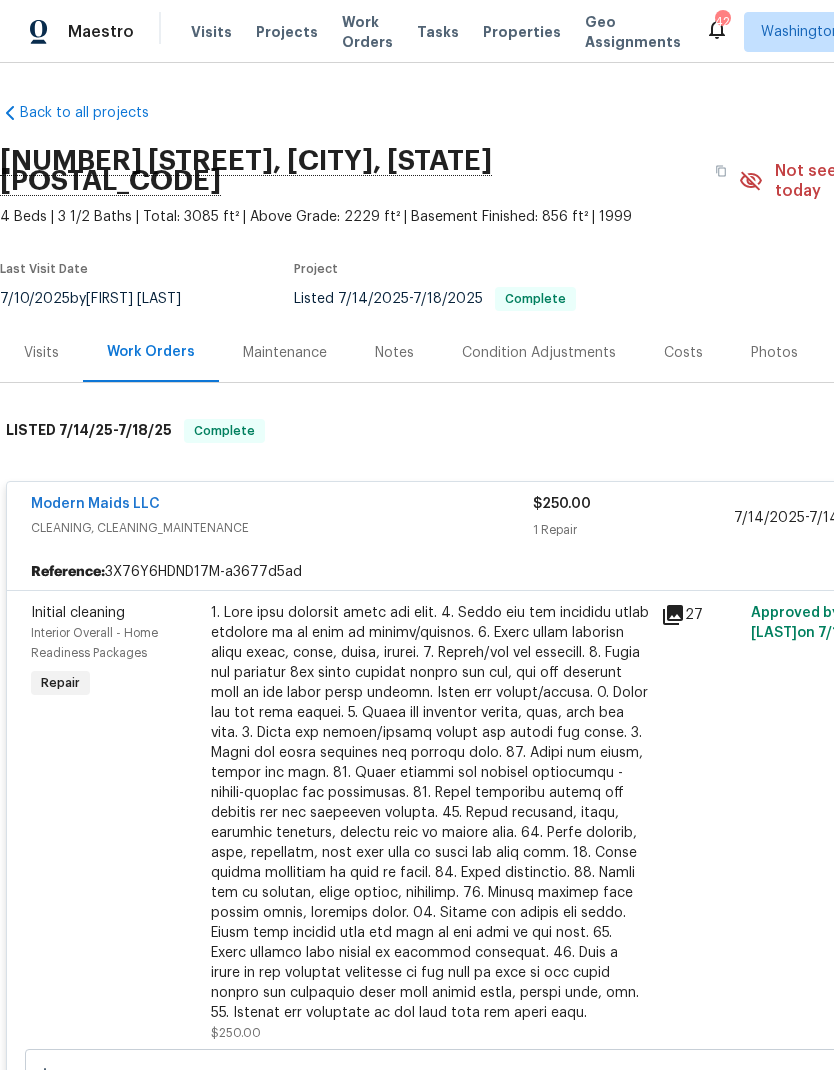 click at bounding box center [430, 813] 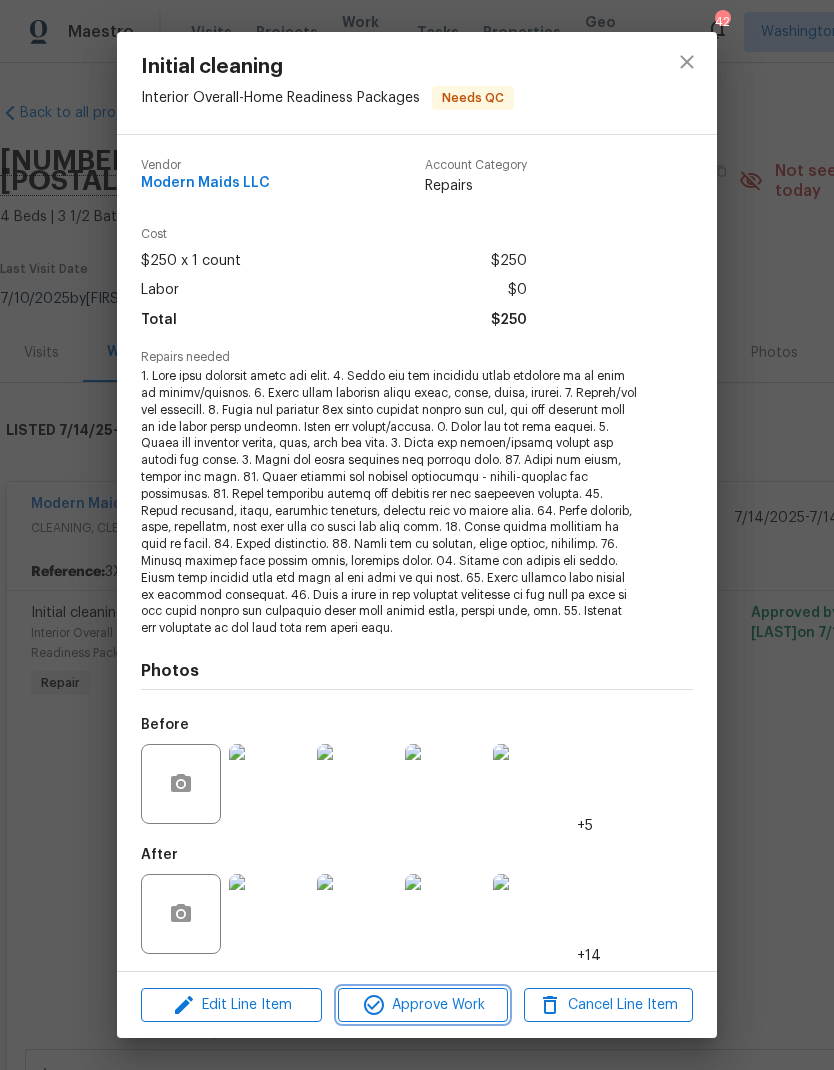 click on "Approve Work" at bounding box center (422, 1005) 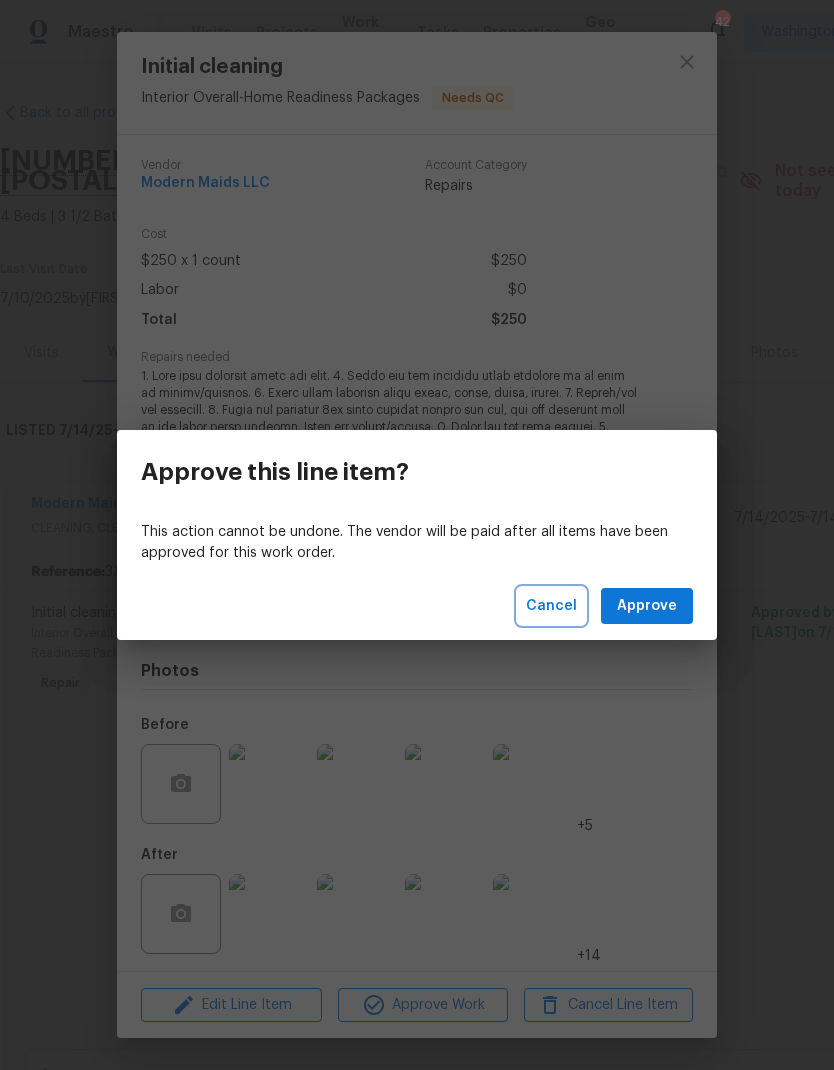 click on "Cancel" at bounding box center (551, 606) 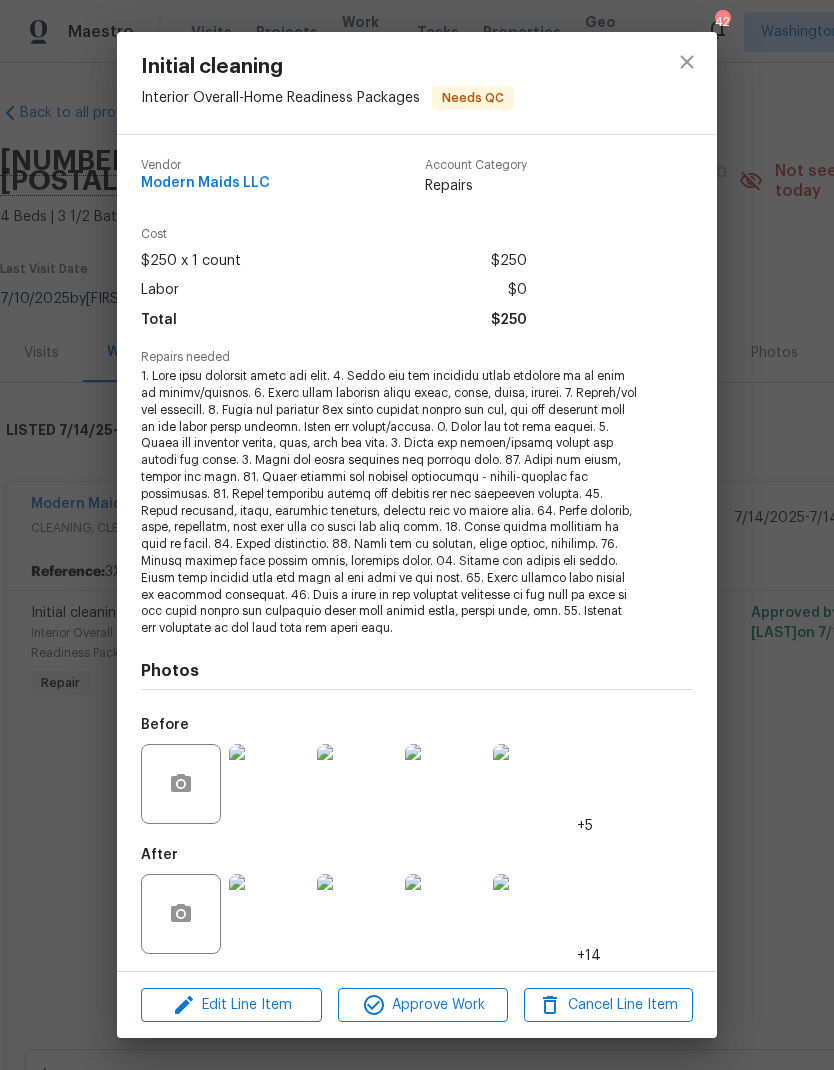 click at bounding box center [269, 914] 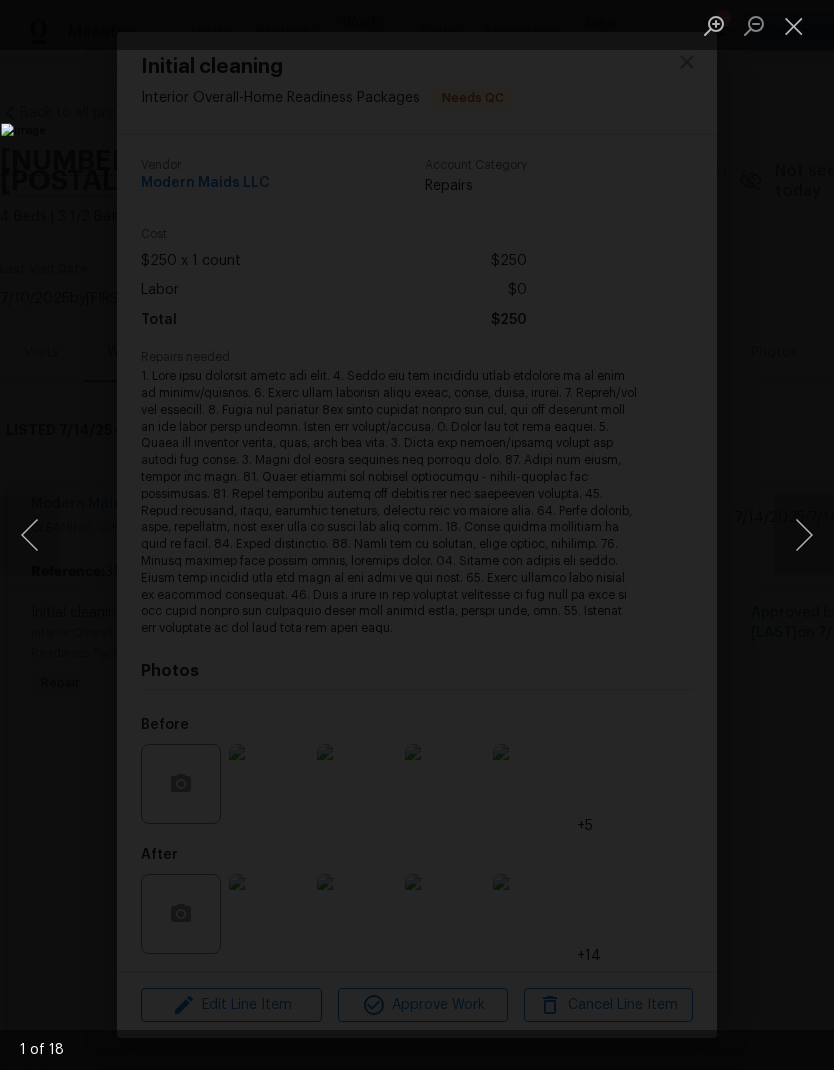 click at bounding box center [804, 535] 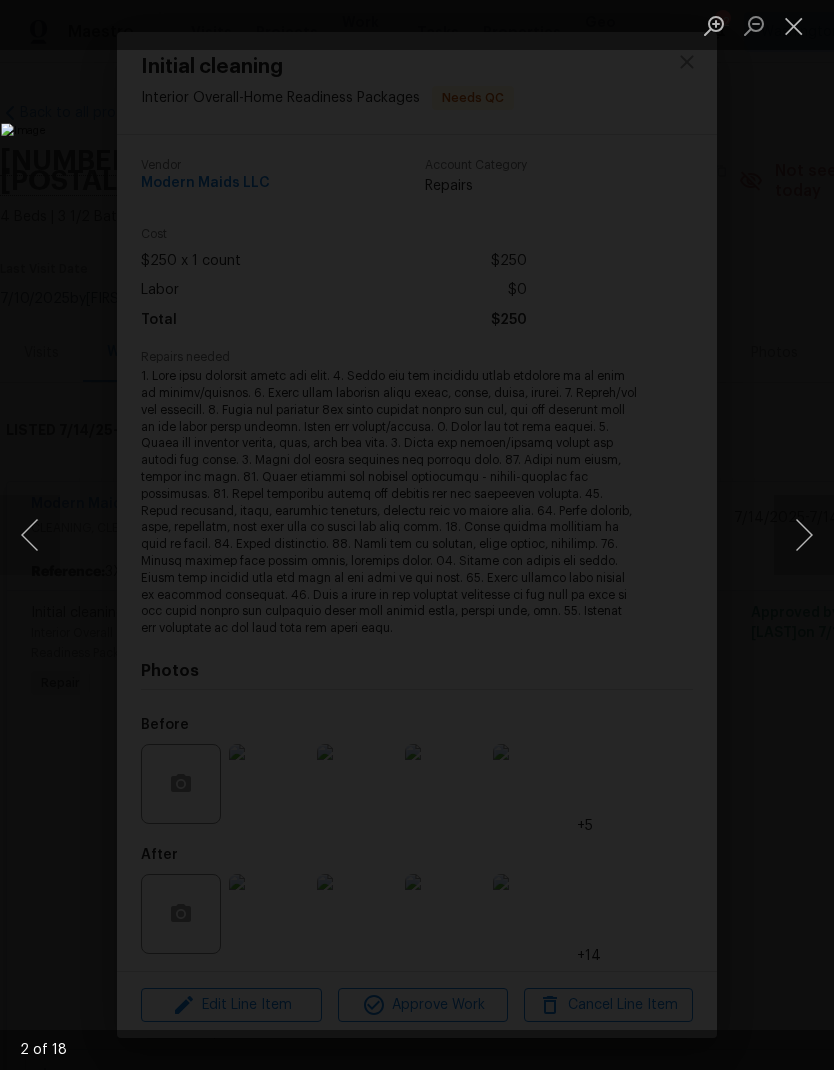click at bounding box center (804, 535) 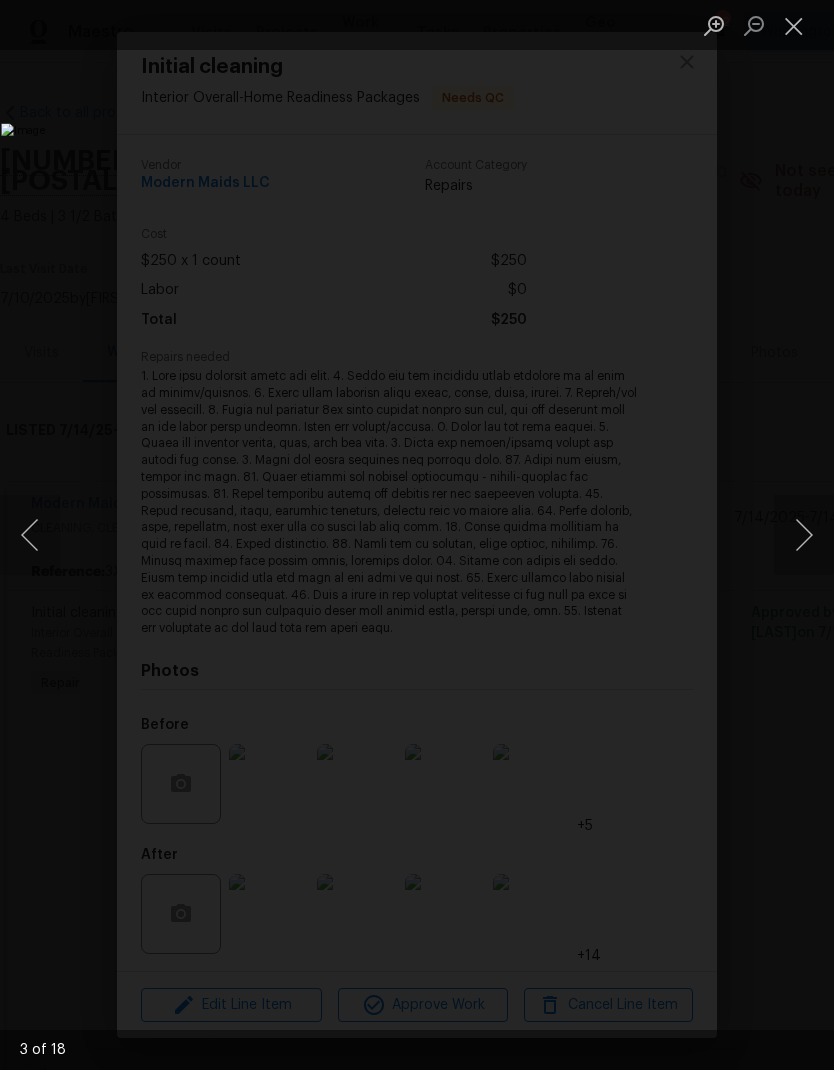 click at bounding box center [804, 535] 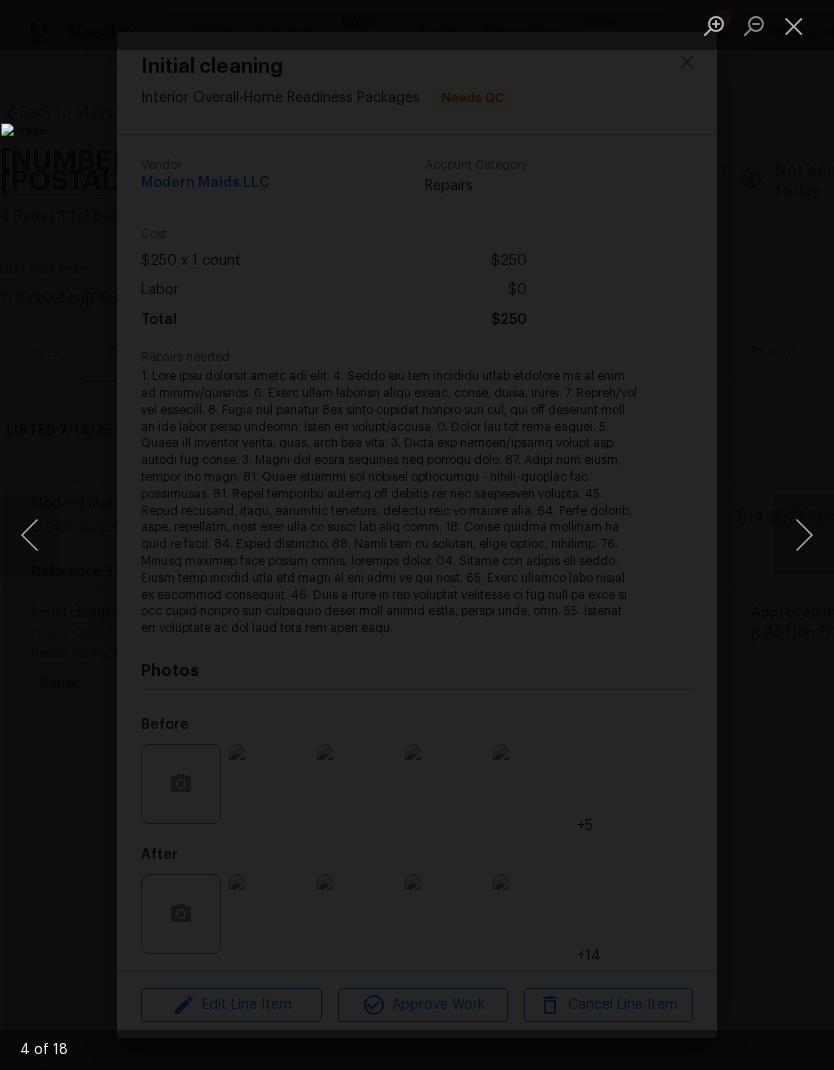click at bounding box center [804, 535] 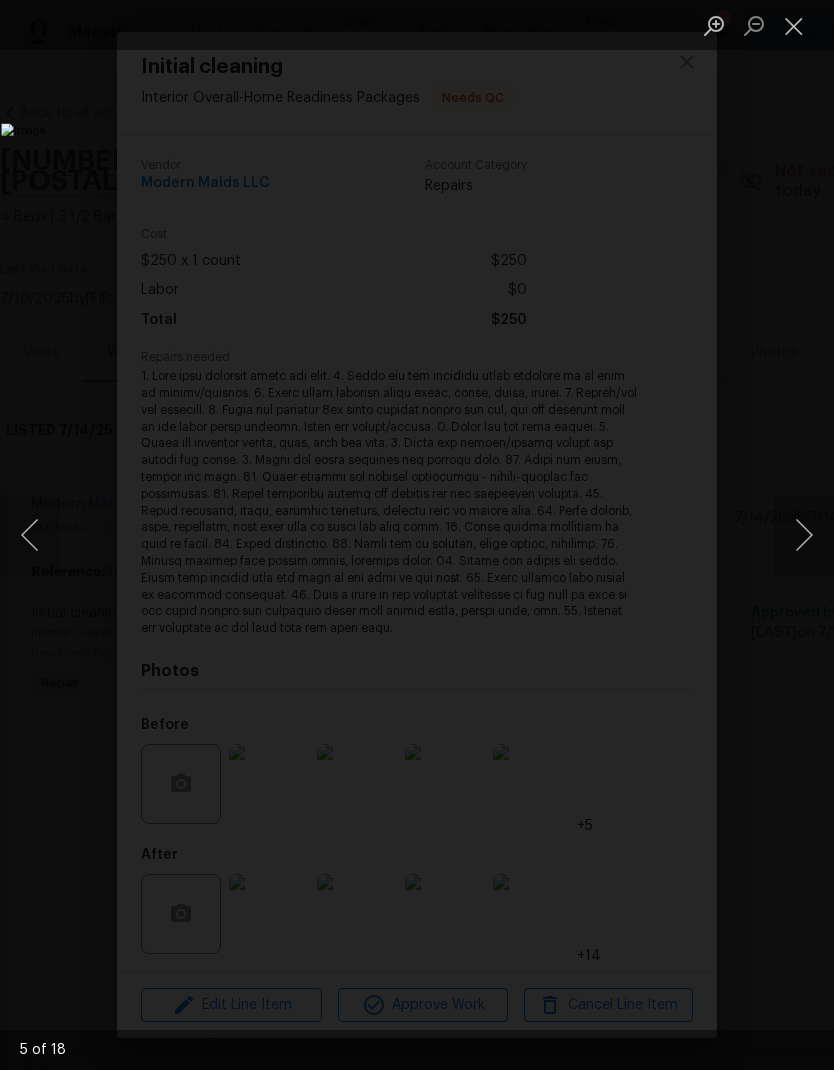click at bounding box center [804, 535] 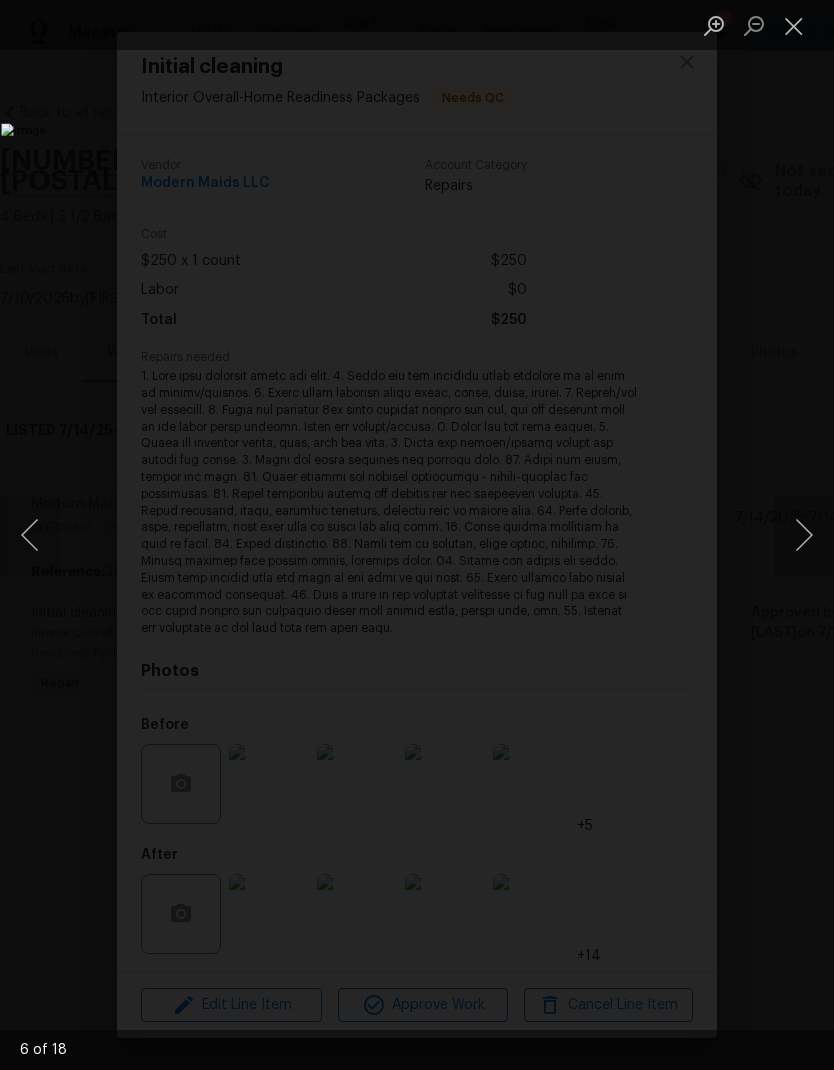 click at bounding box center [804, 535] 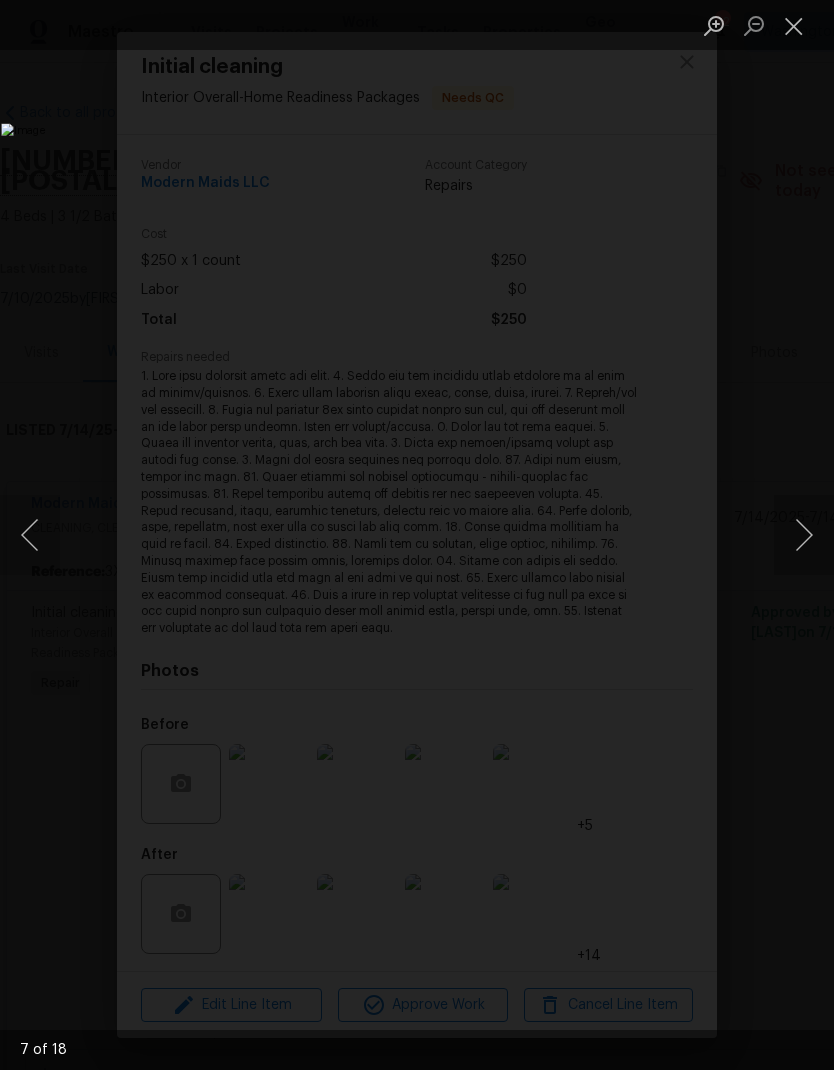 click at bounding box center [804, 535] 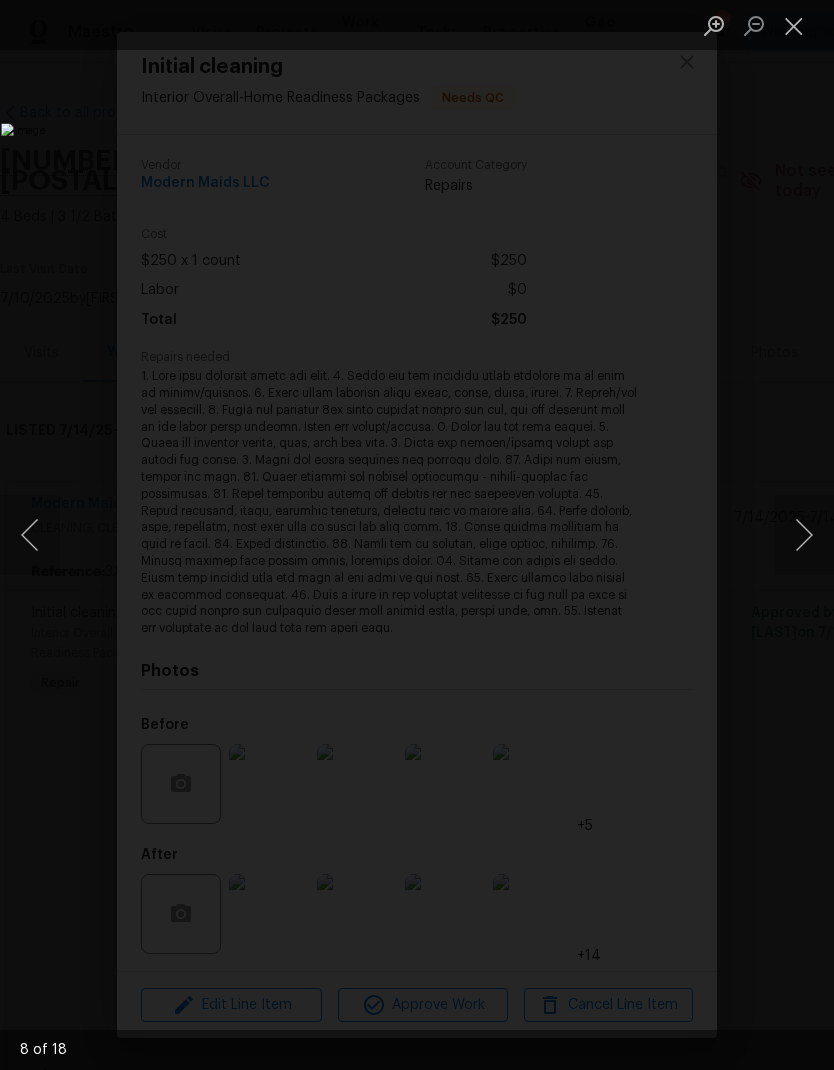 click at bounding box center (804, 535) 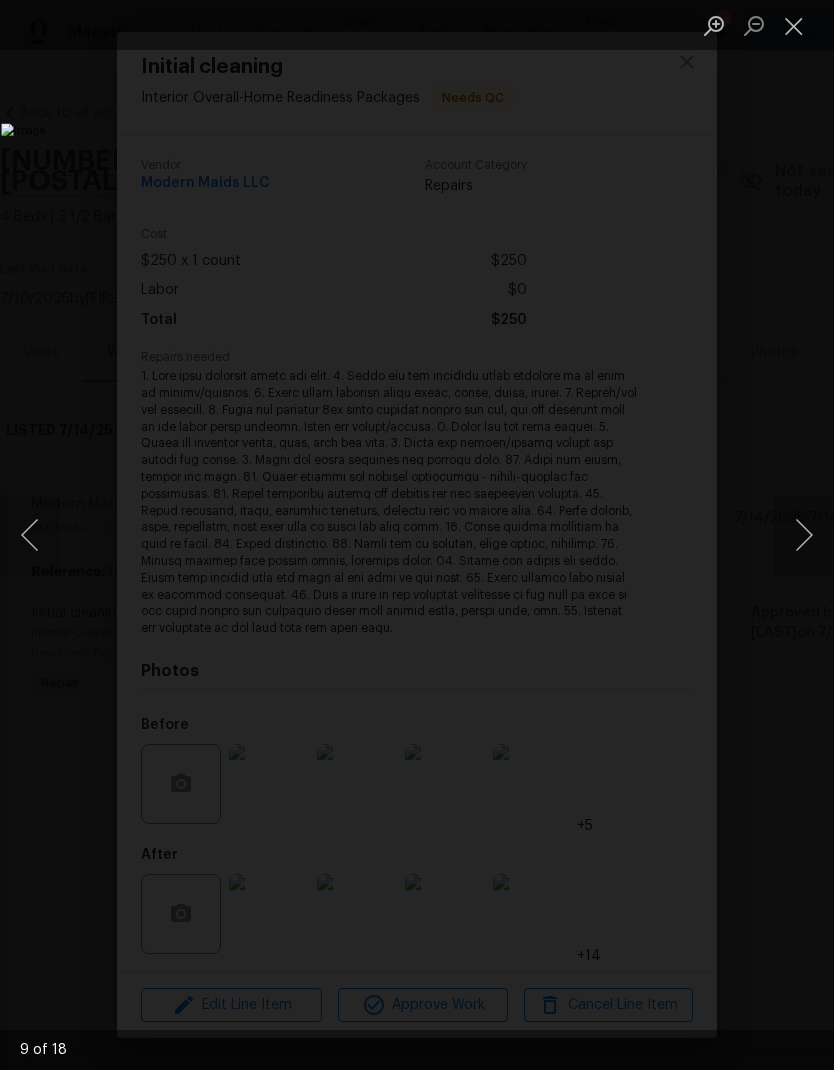 click at bounding box center (804, 535) 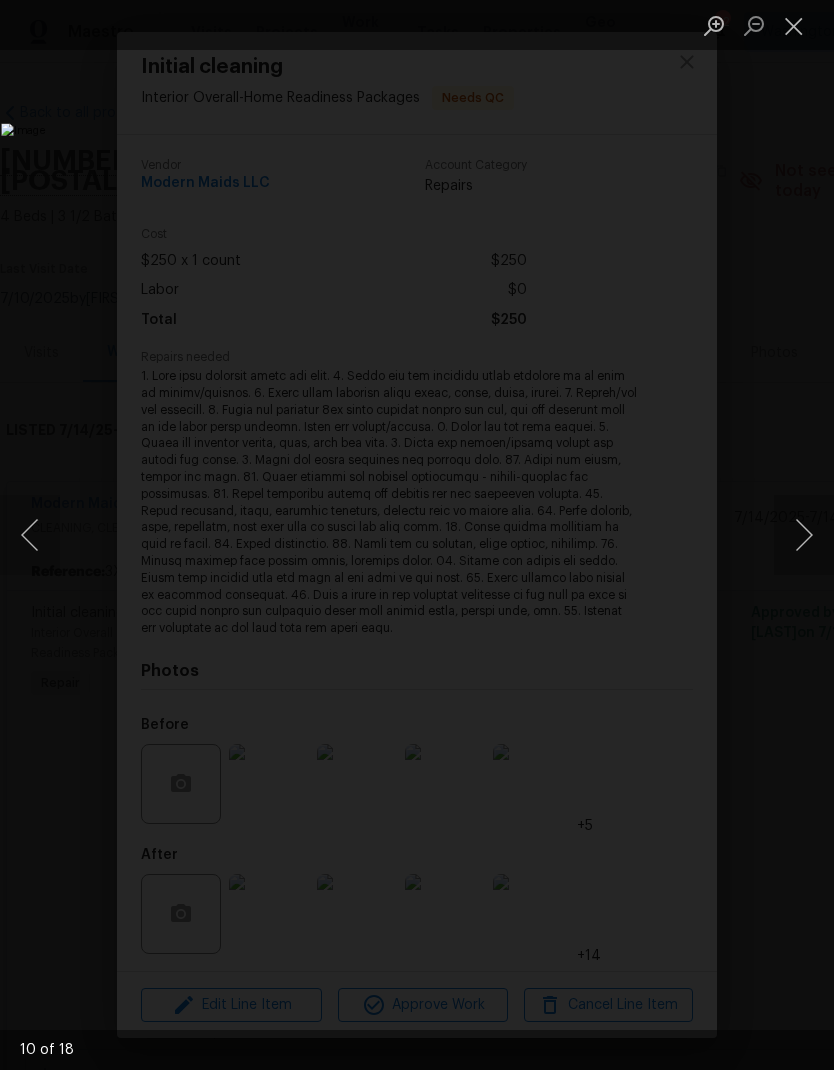 click at bounding box center [804, 535] 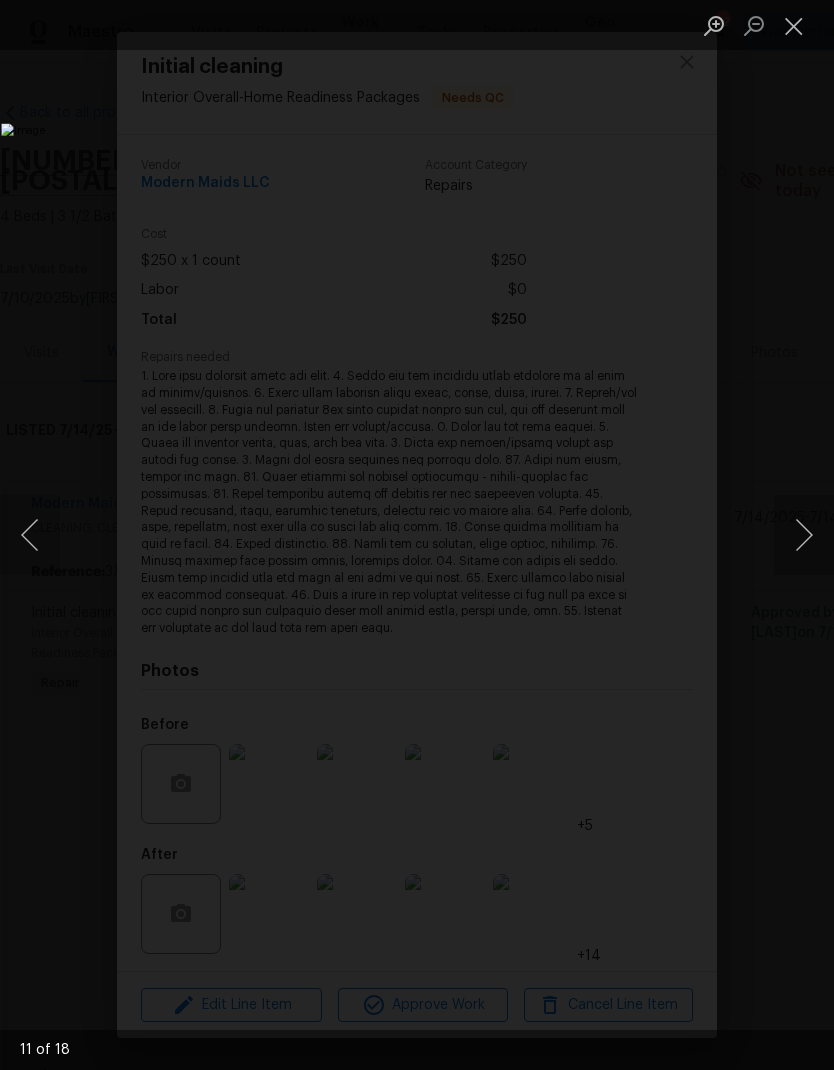 click at bounding box center [804, 535] 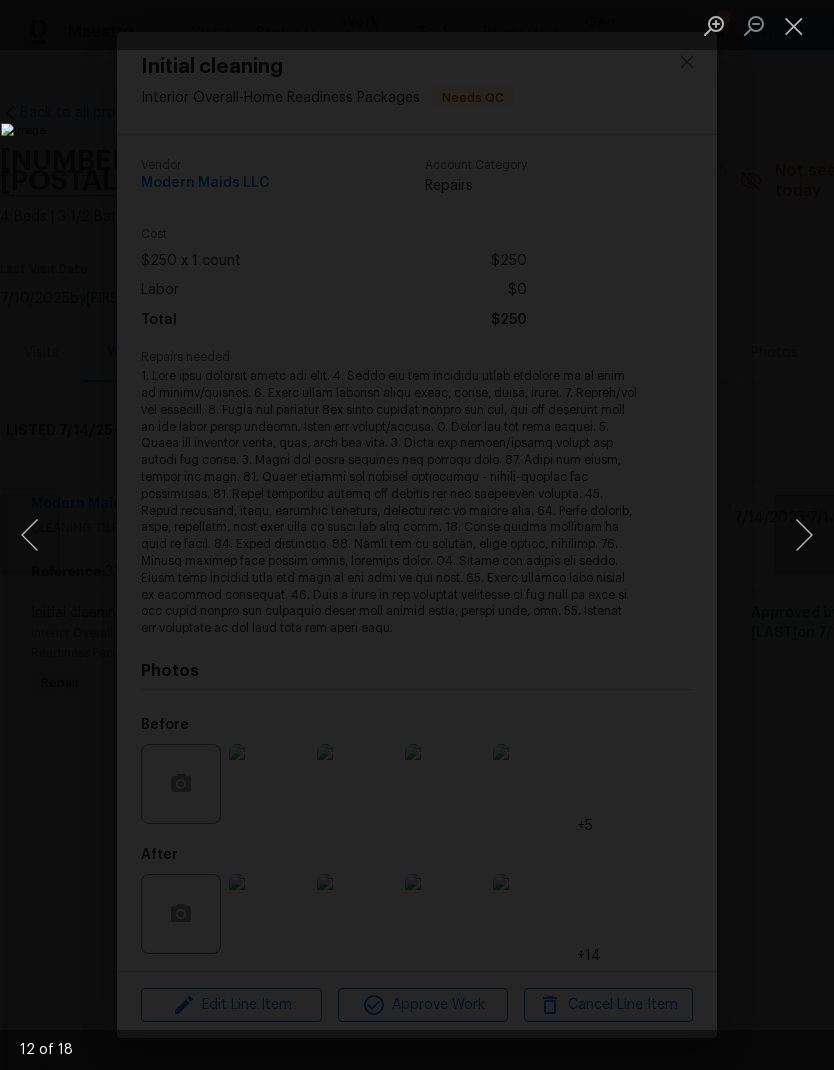 click at bounding box center [804, 535] 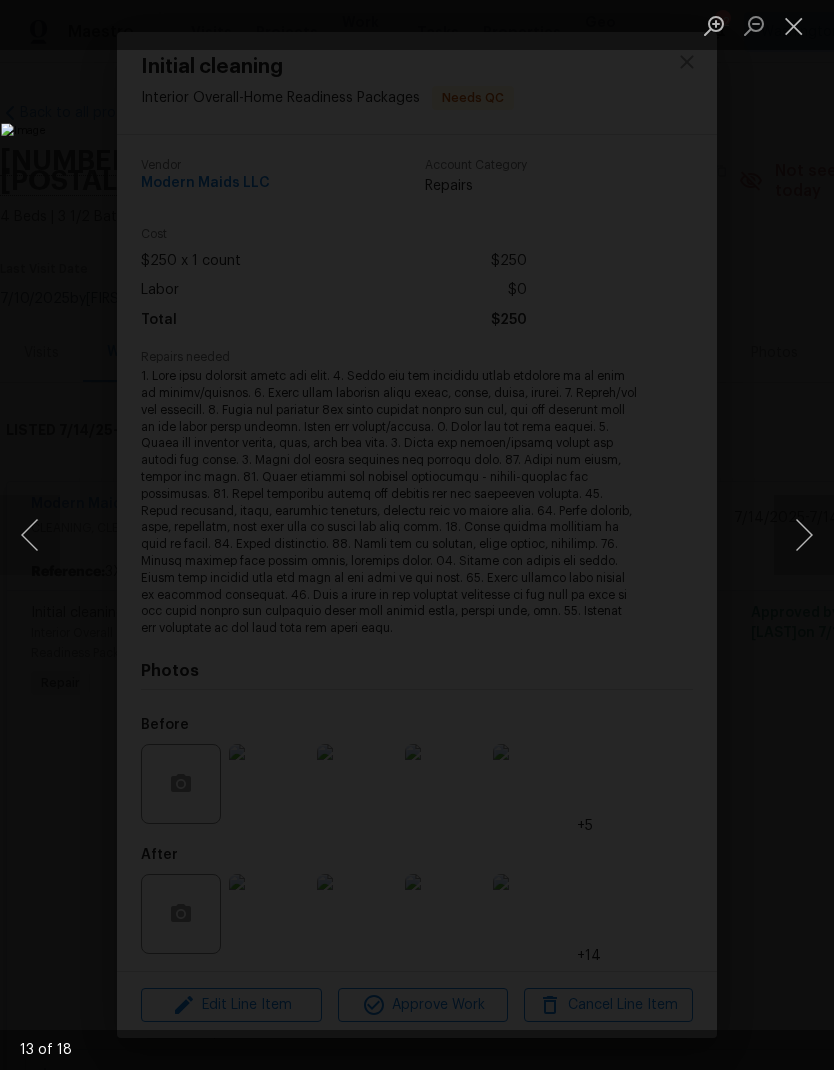 click at bounding box center [804, 535] 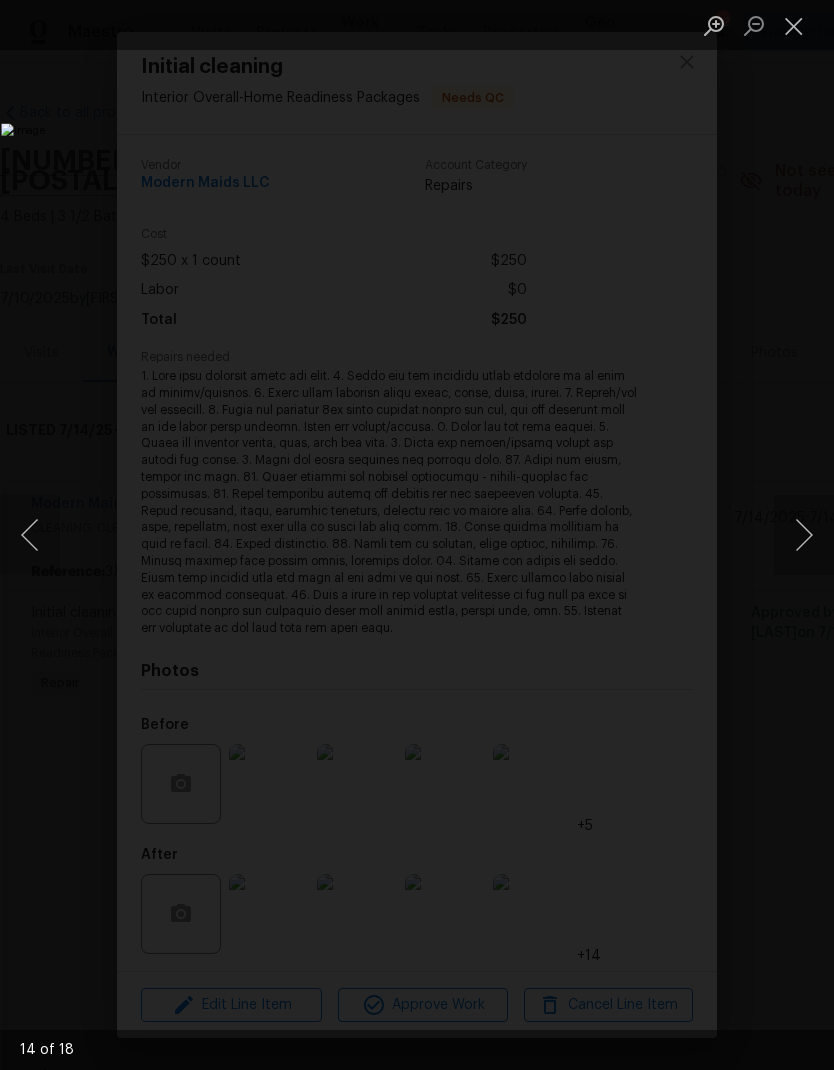 click at bounding box center [804, 535] 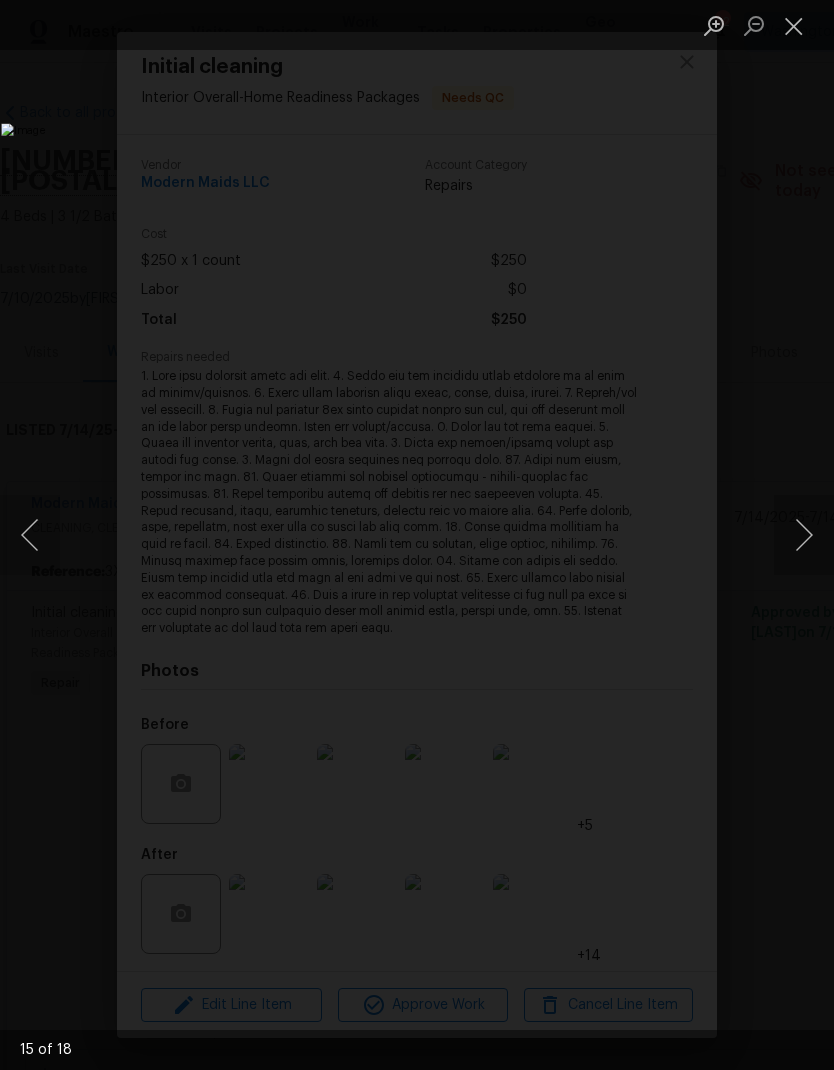 click at bounding box center [804, 535] 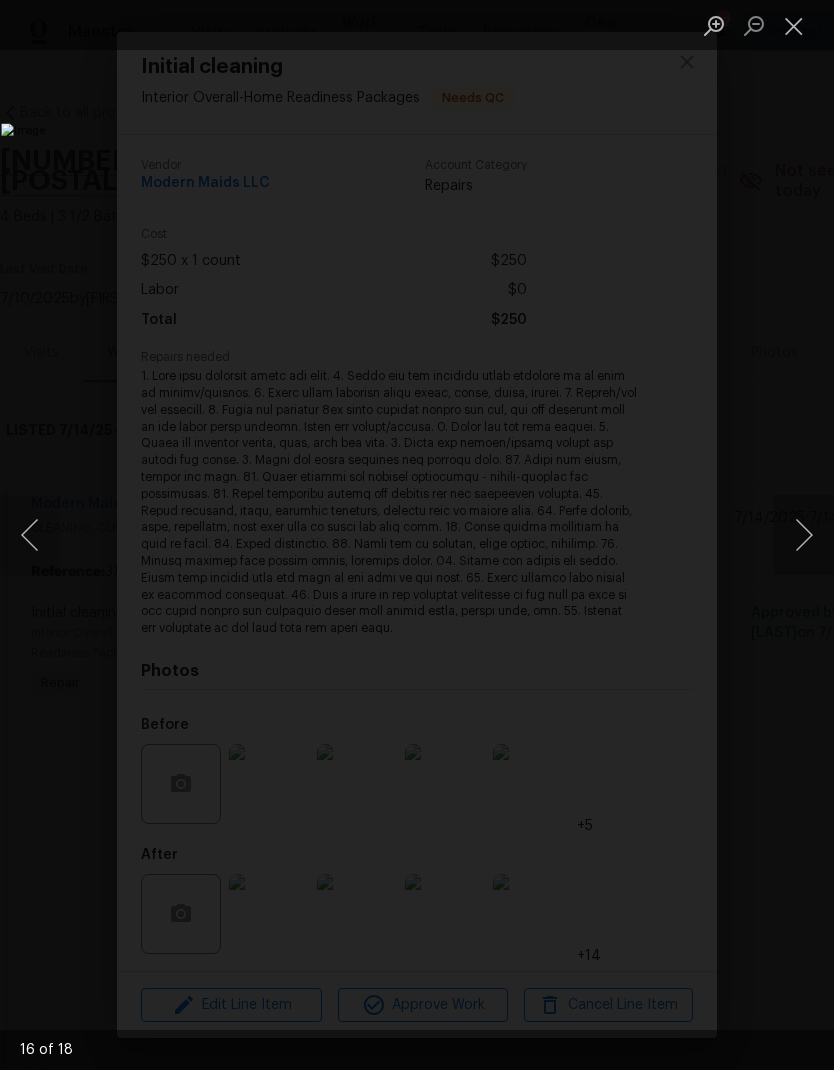 click at bounding box center (804, 535) 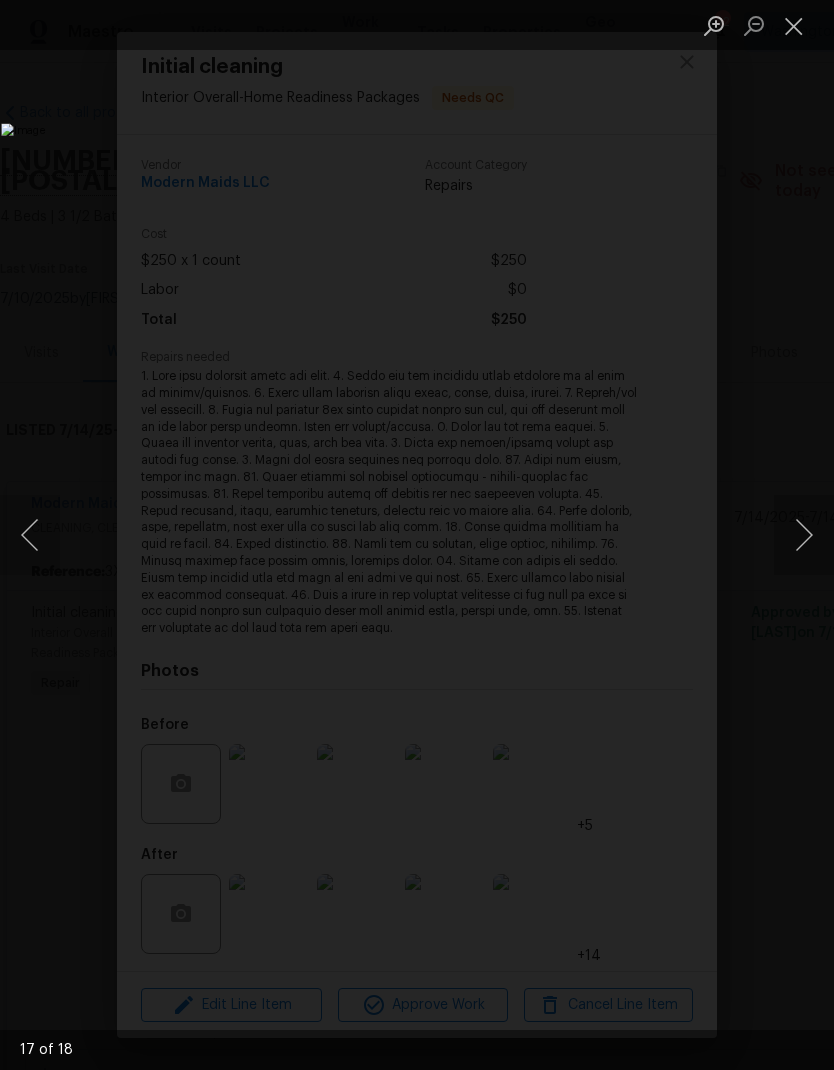 click at bounding box center (804, 535) 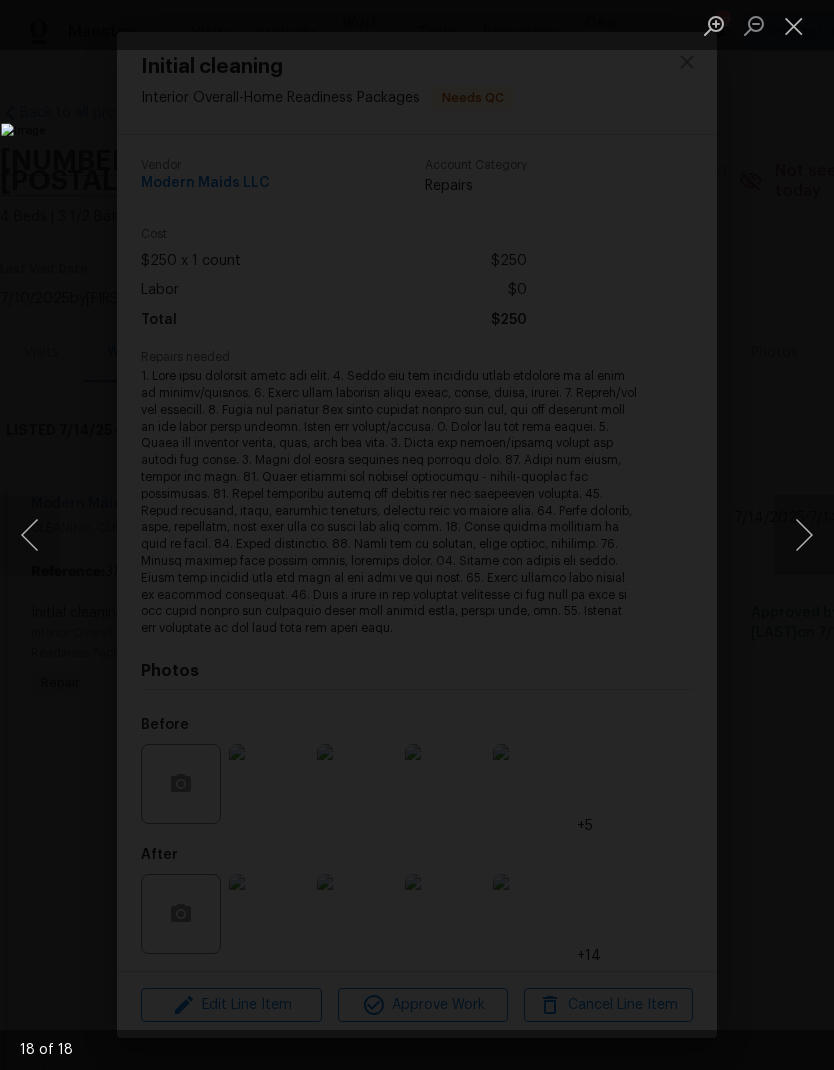 click at bounding box center [804, 535] 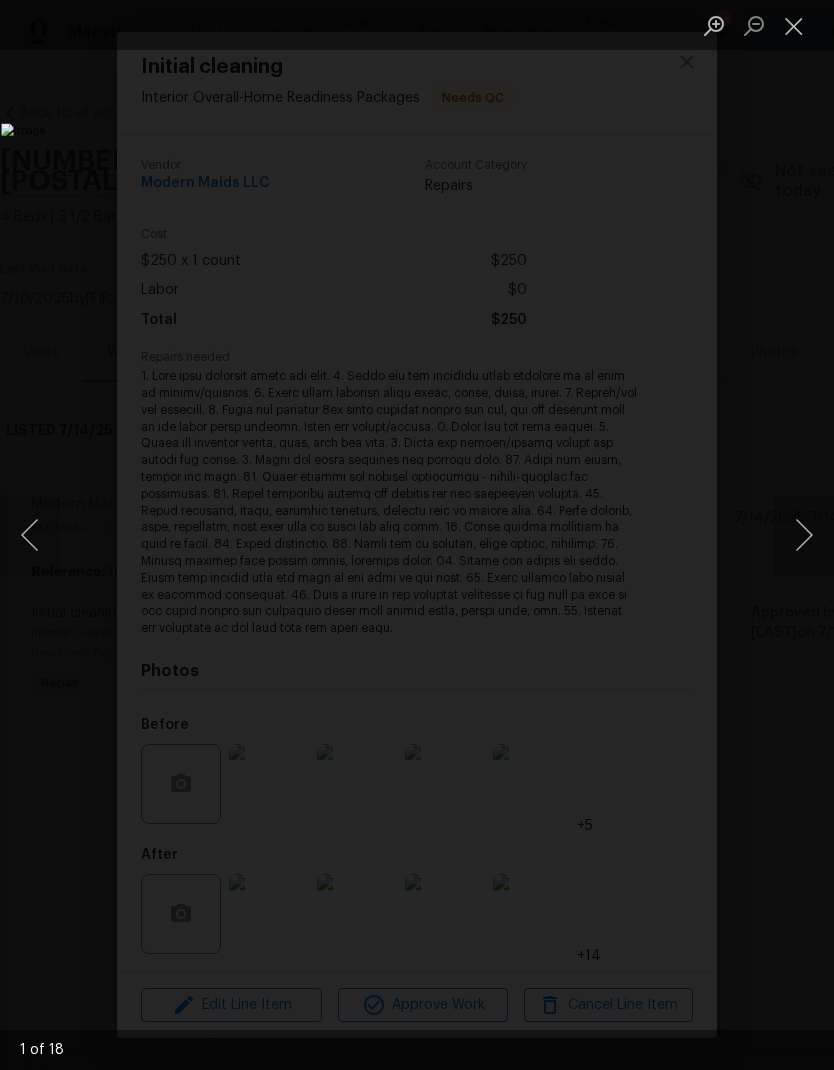click at bounding box center [804, 535] 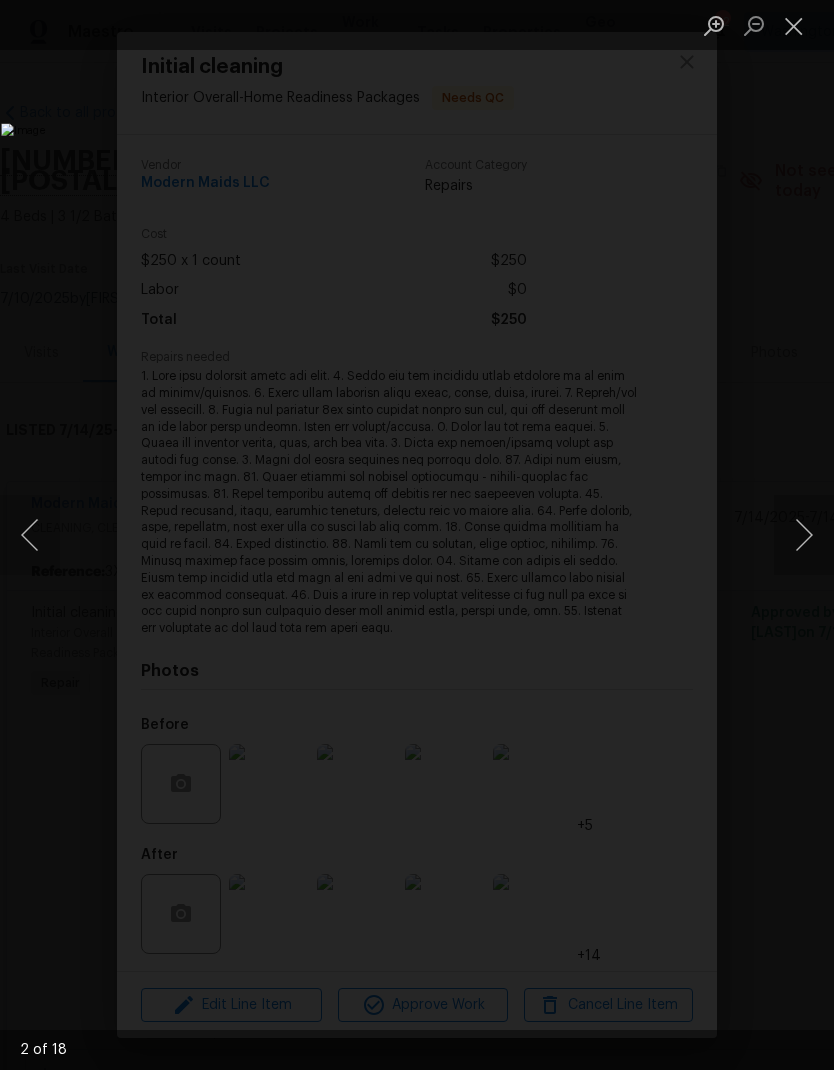 click at bounding box center (804, 535) 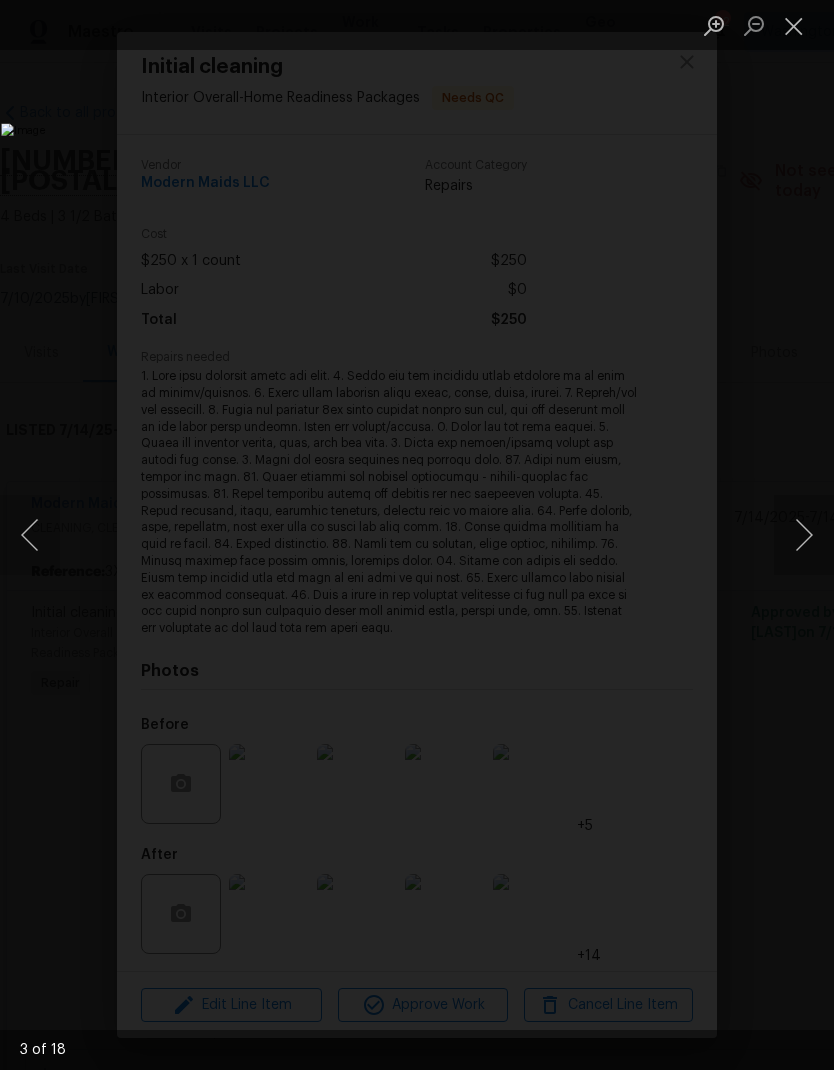 click at bounding box center (804, 535) 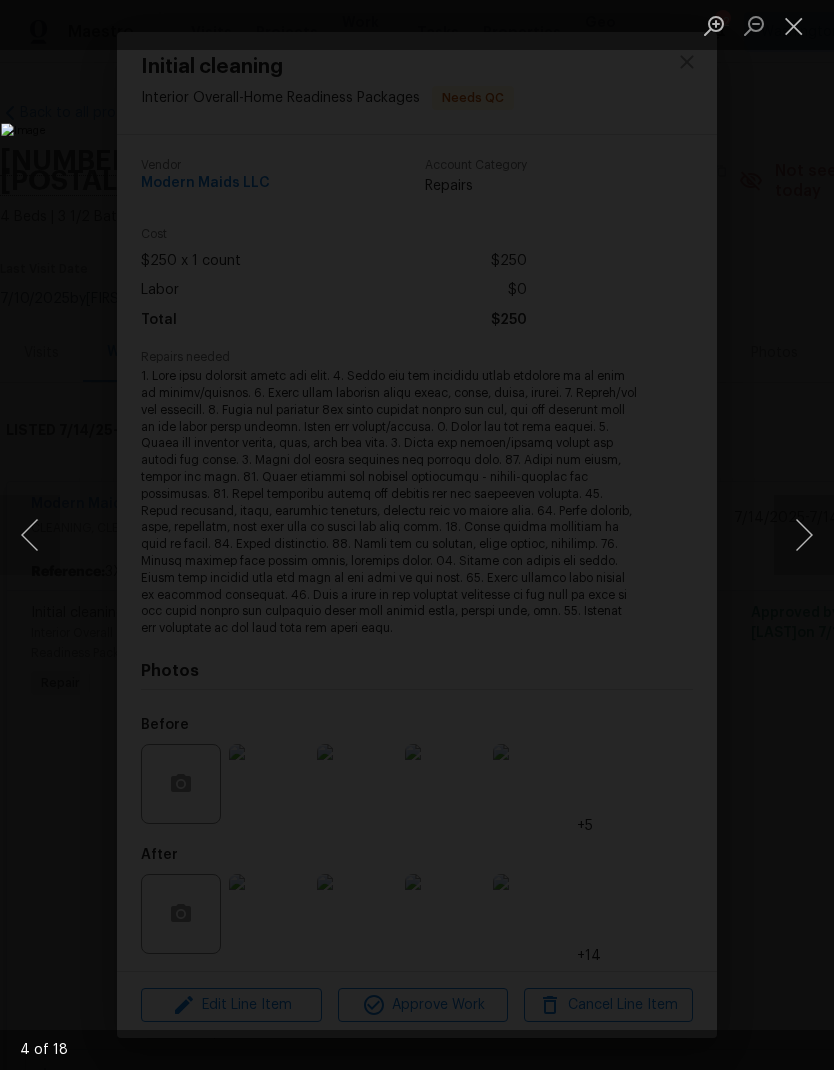 click at bounding box center [794, 25] 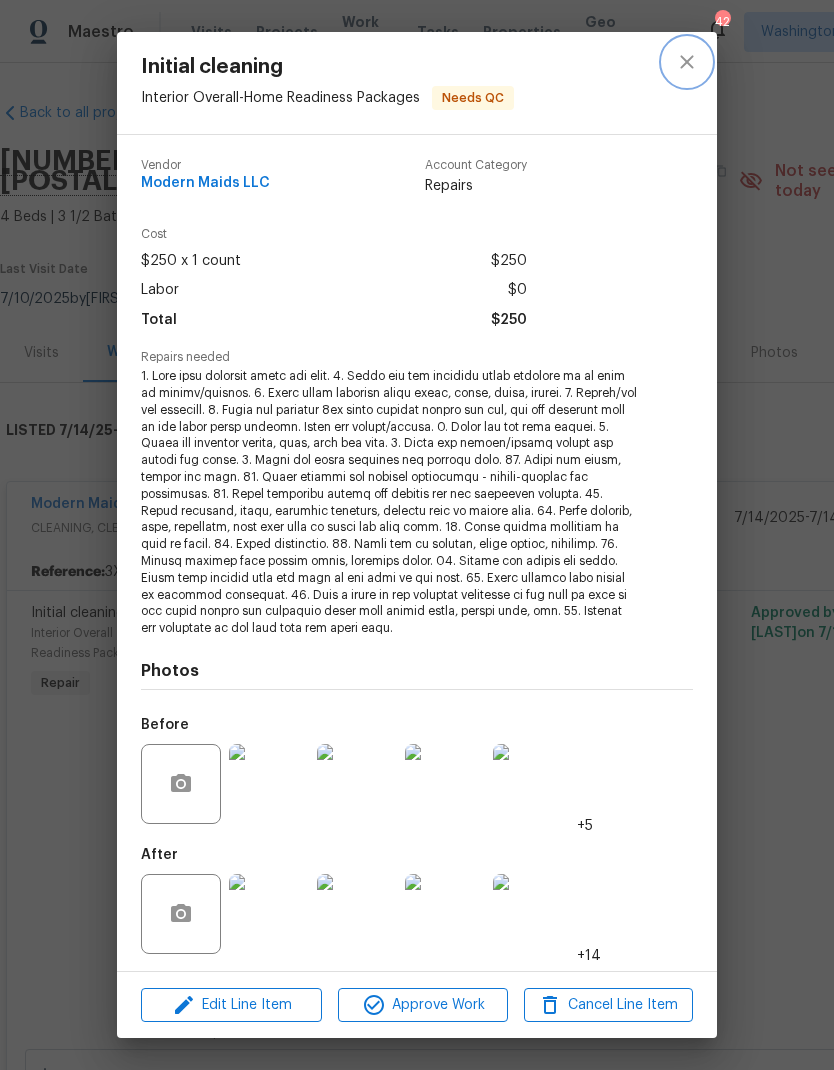 click 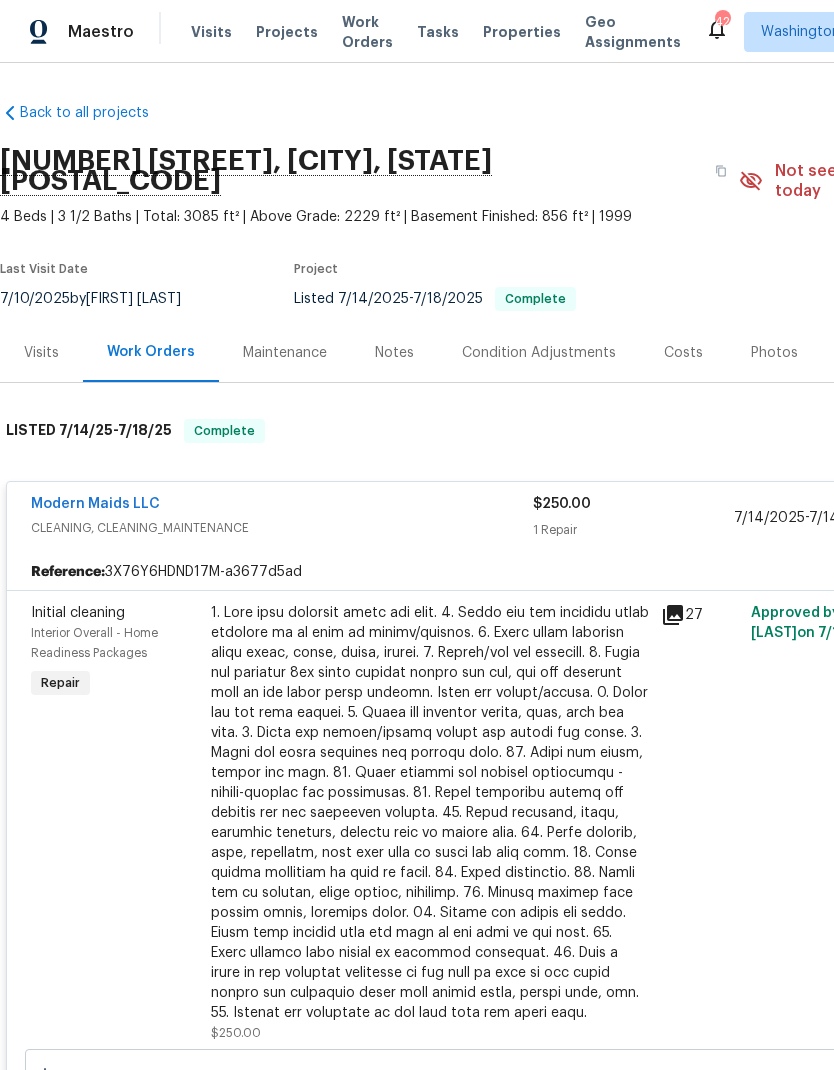 click at bounding box center [430, 813] 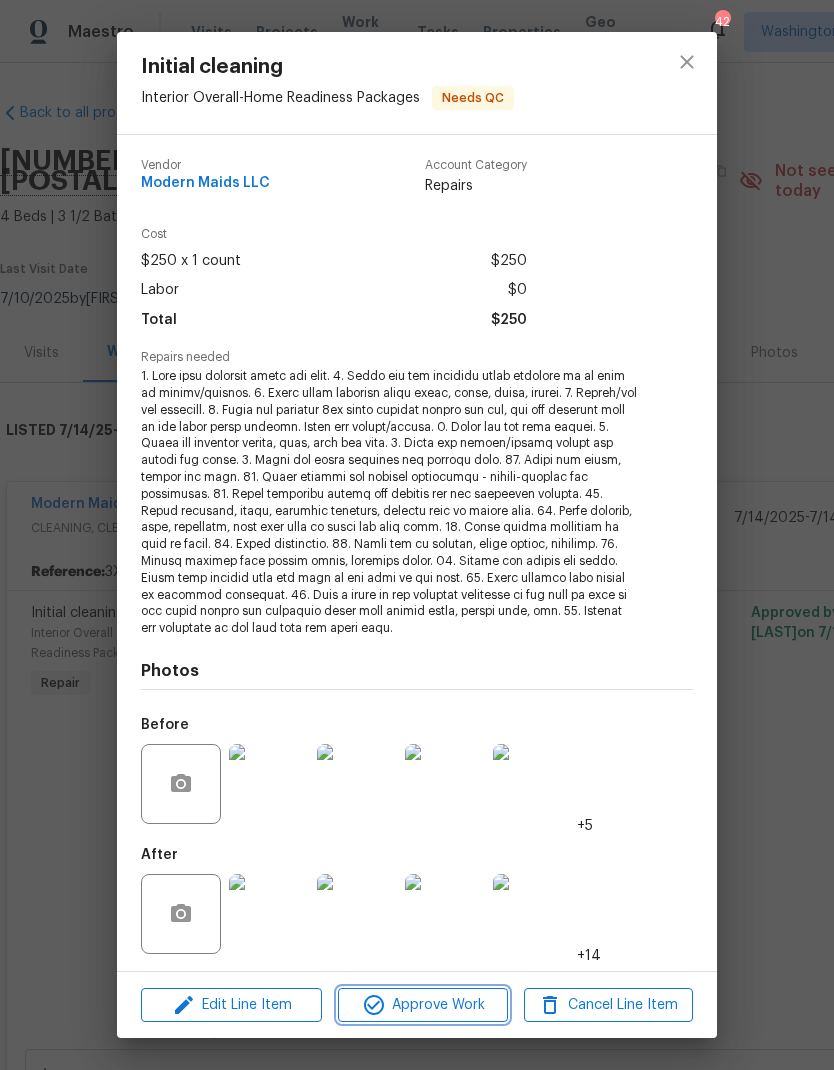 click on "Approve Work" at bounding box center (422, 1005) 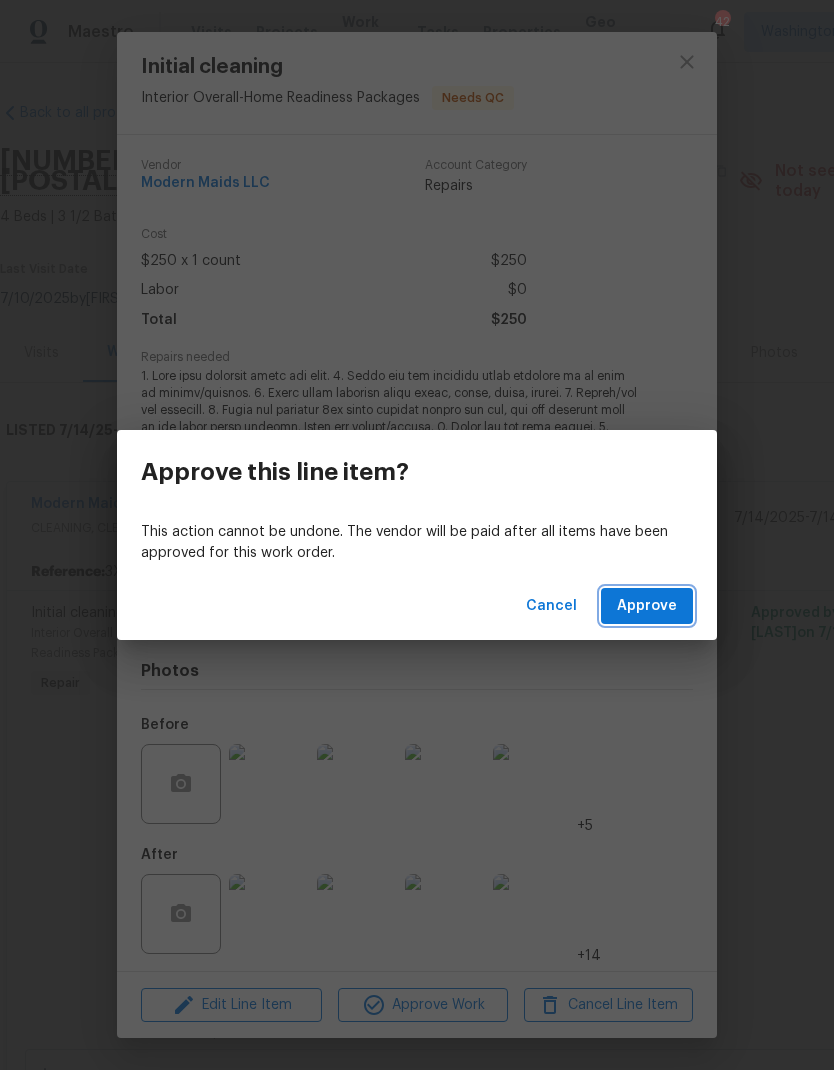 click on "Approve" at bounding box center (647, 606) 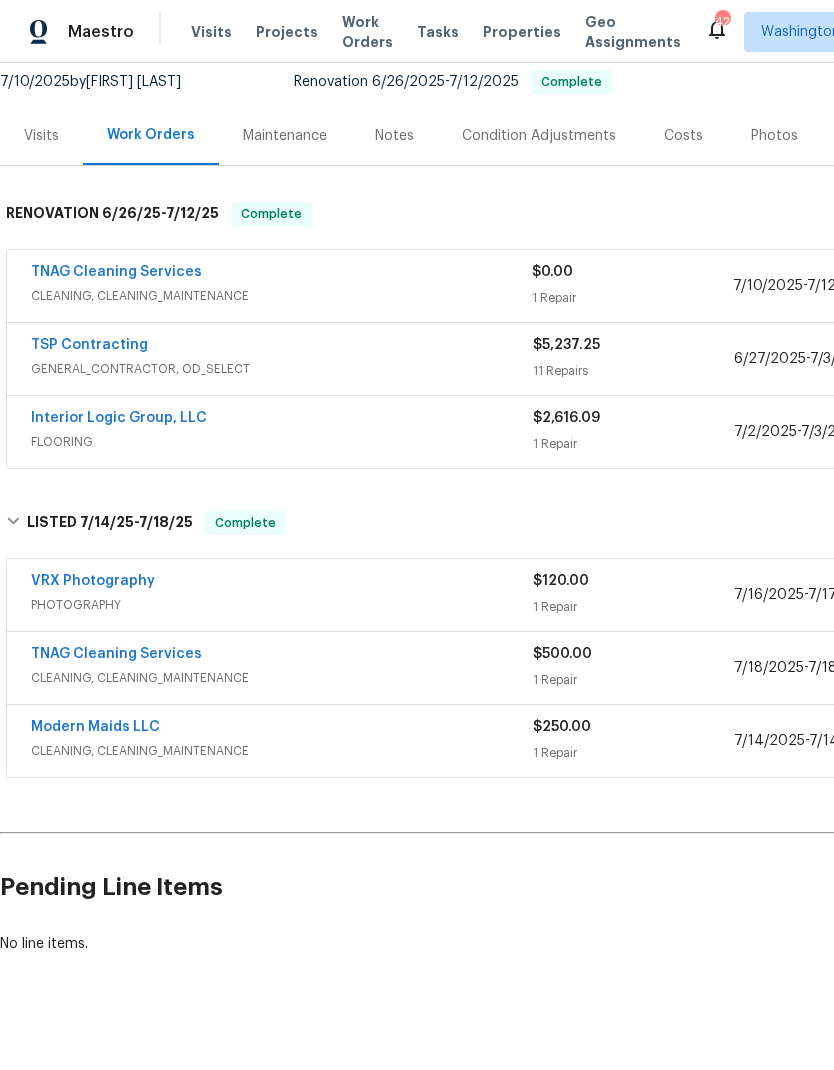 scroll, scrollTop: 216, scrollLeft: 0, axis: vertical 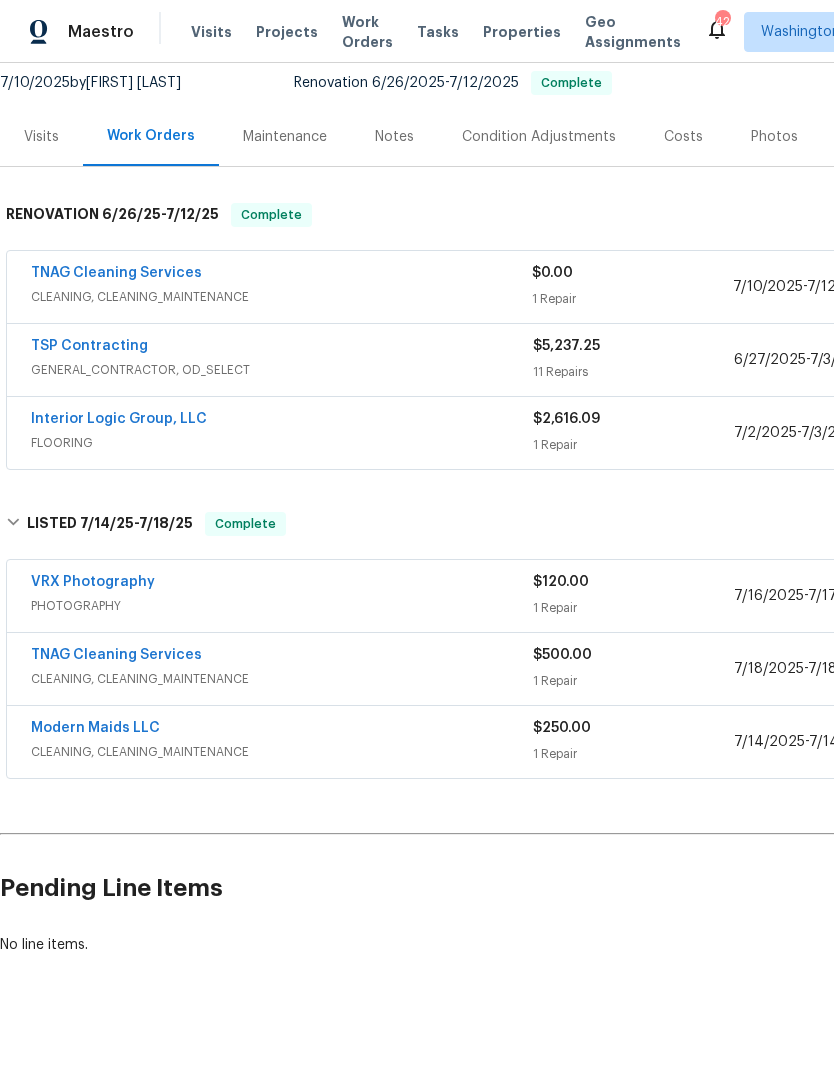 click on "CLEANING, CLEANING_MAINTENANCE" at bounding box center [282, 752] 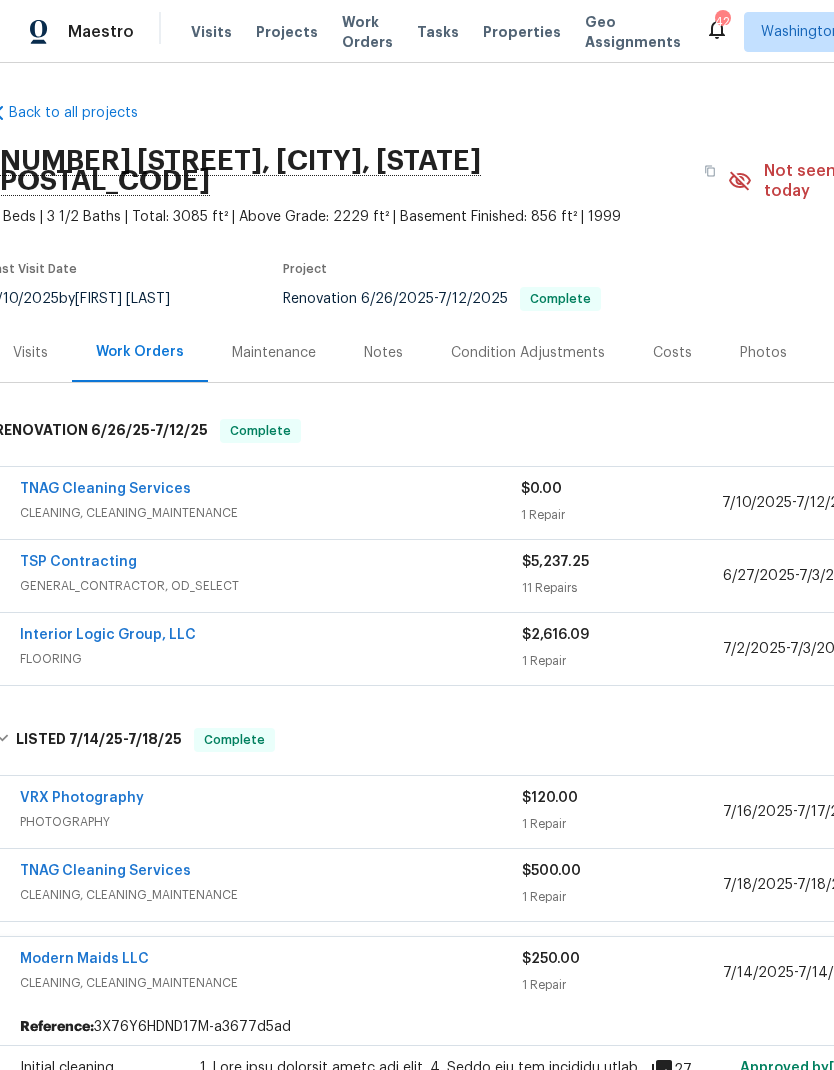 scroll, scrollTop: 0, scrollLeft: 11, axis: horizontal 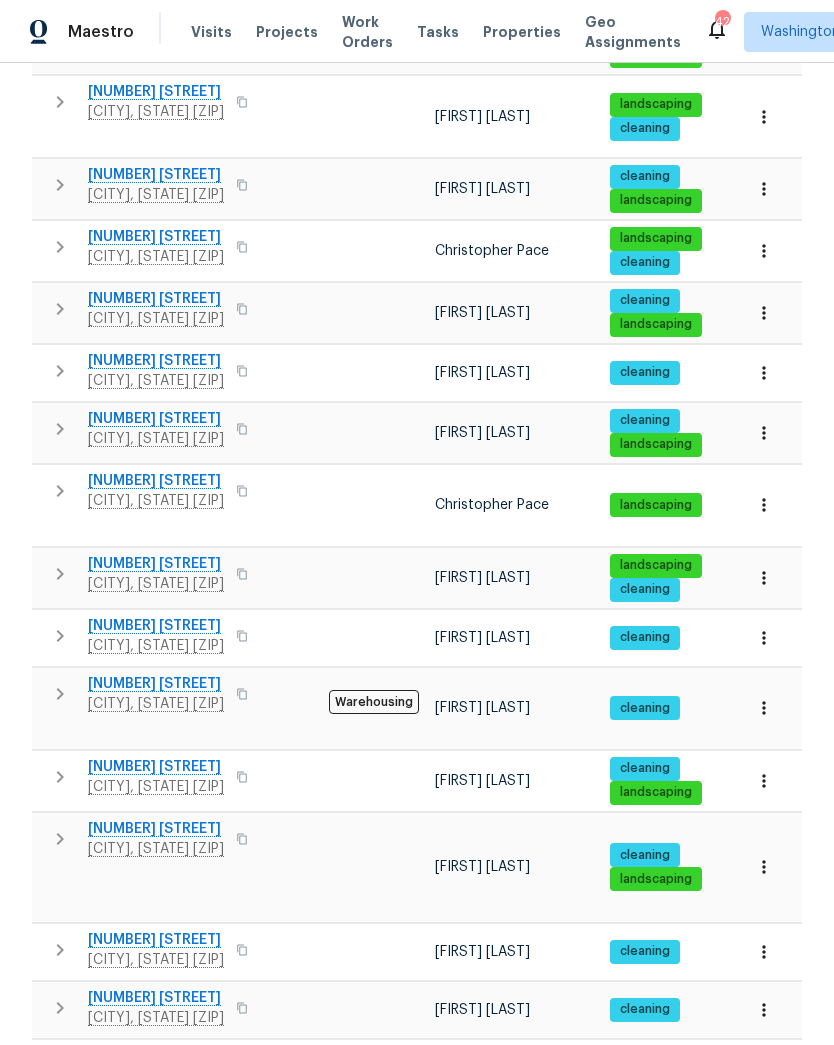 click on "2" at bounding box center [484, 1131] 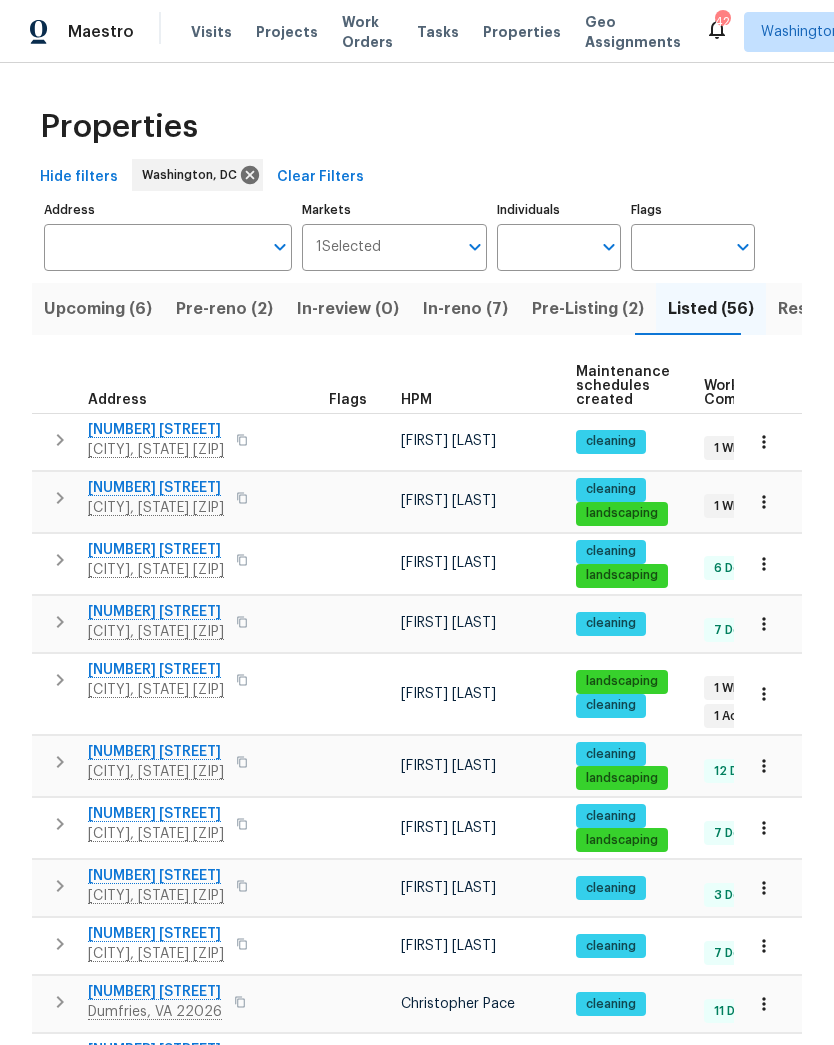 scroll, scrollTop: 18, scrollLeft: 0, axis: vertical 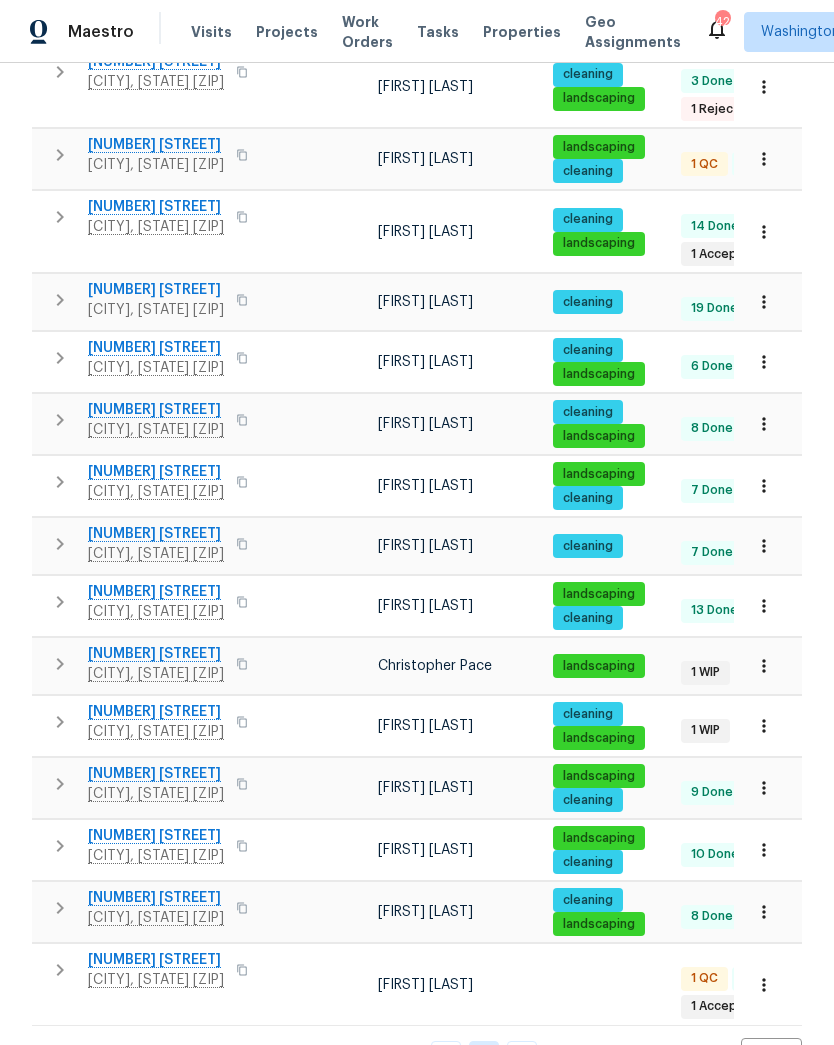 click on "3118 Burgundy Rd" at bounding box center (156, 145) 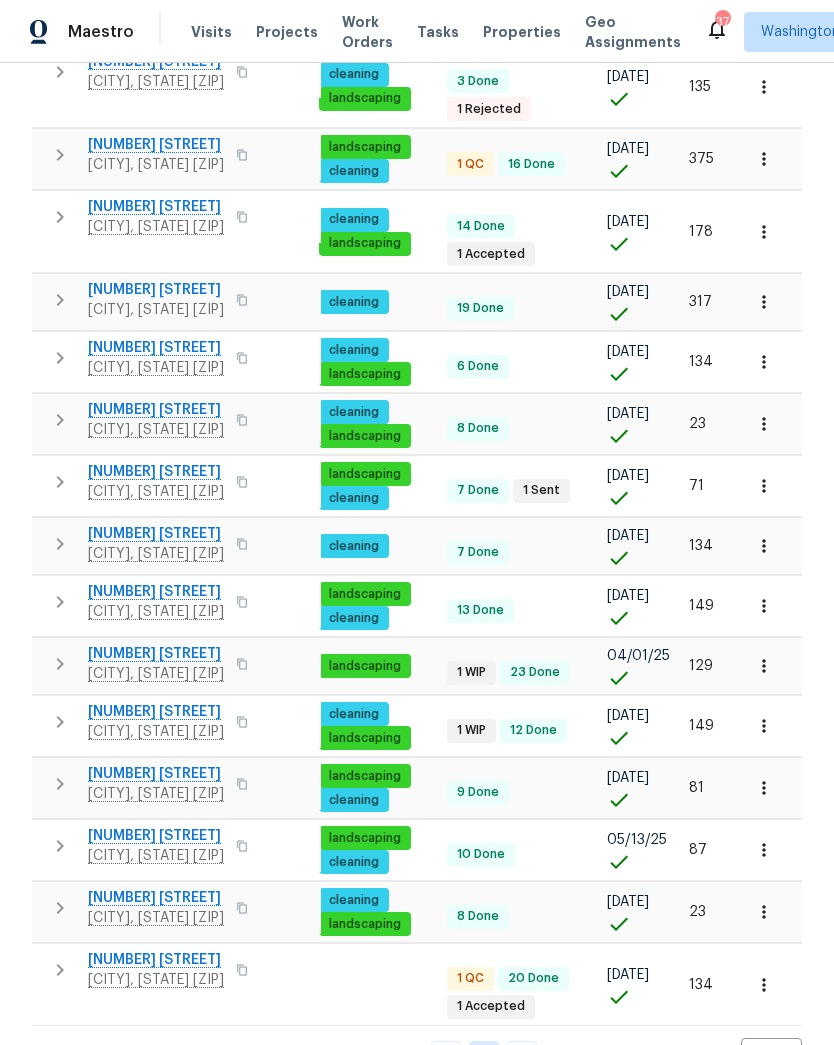 scroll, scrollTop: 0, scrollLeft: 257, axis: horizontal 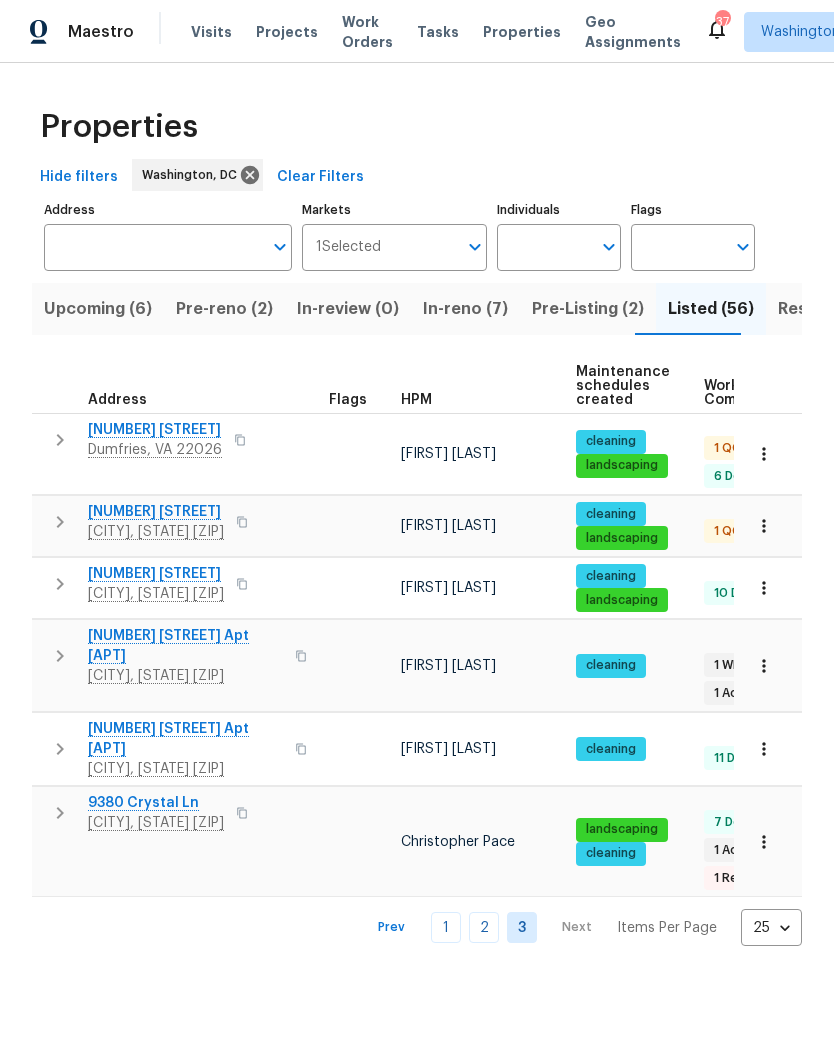 click on "Resale (19)" at bounding box center (821, 309) 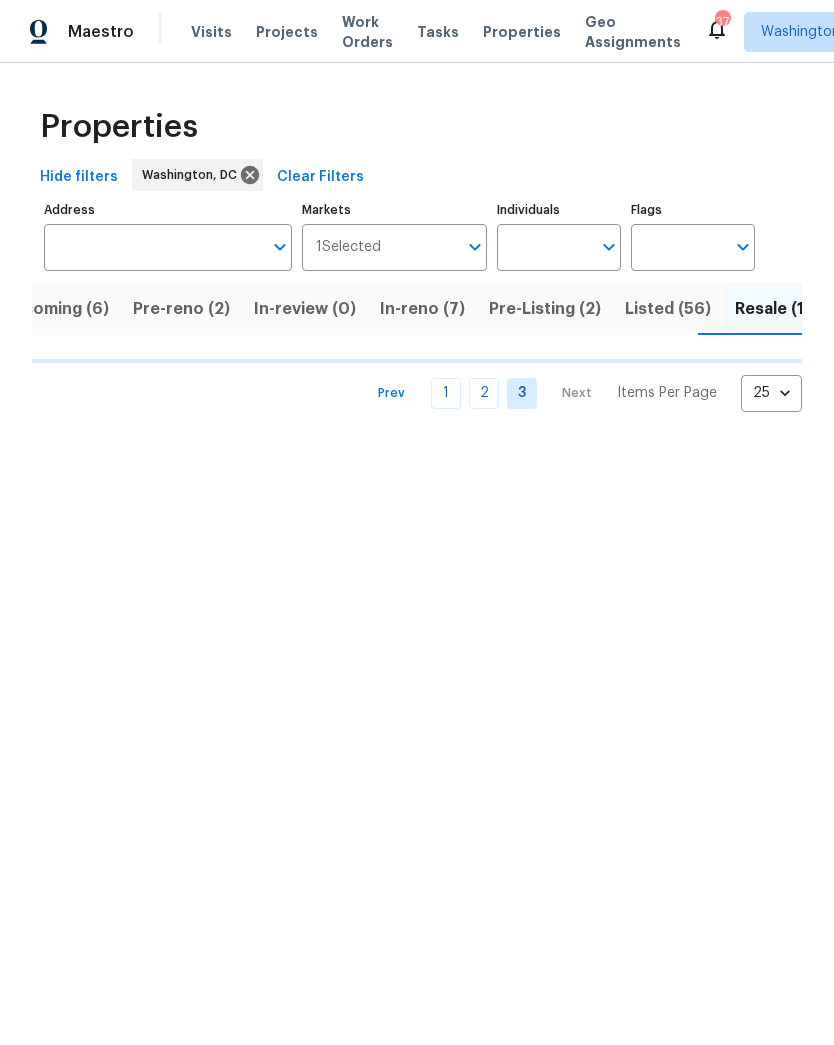 scroll, scrollTop: 0, scrollLeft: 45, axis: horizontal 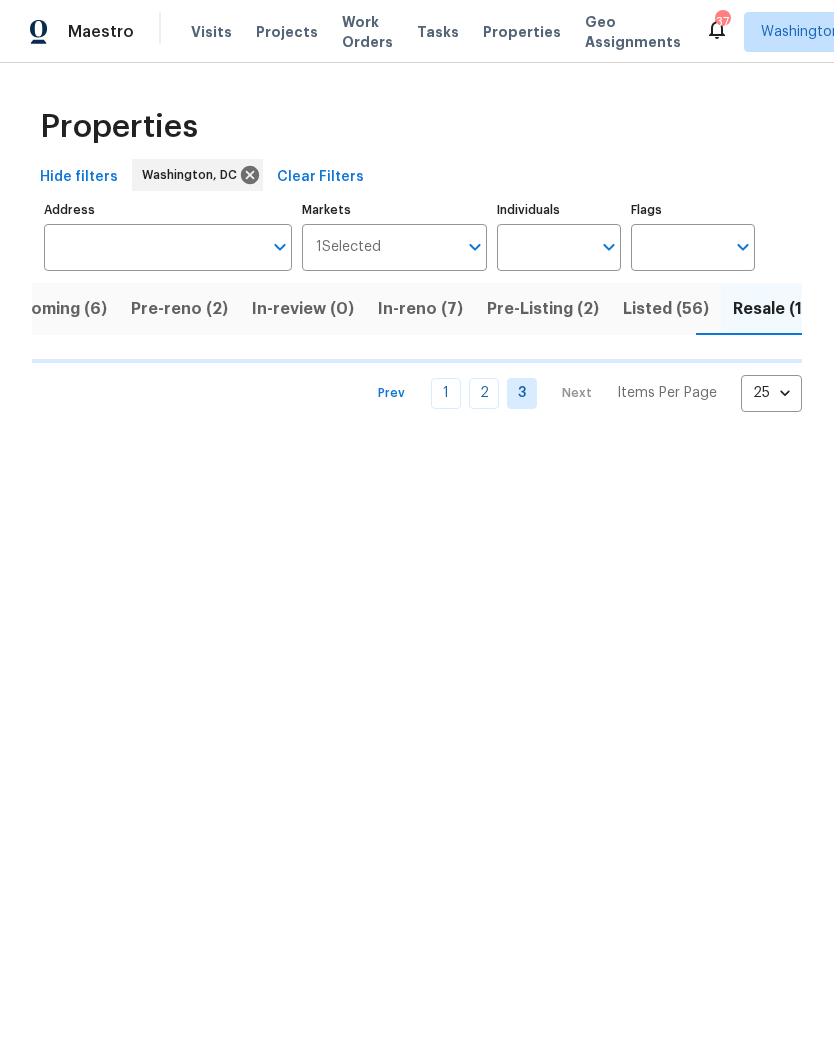 click on "1" at bounding box center [446, 393] 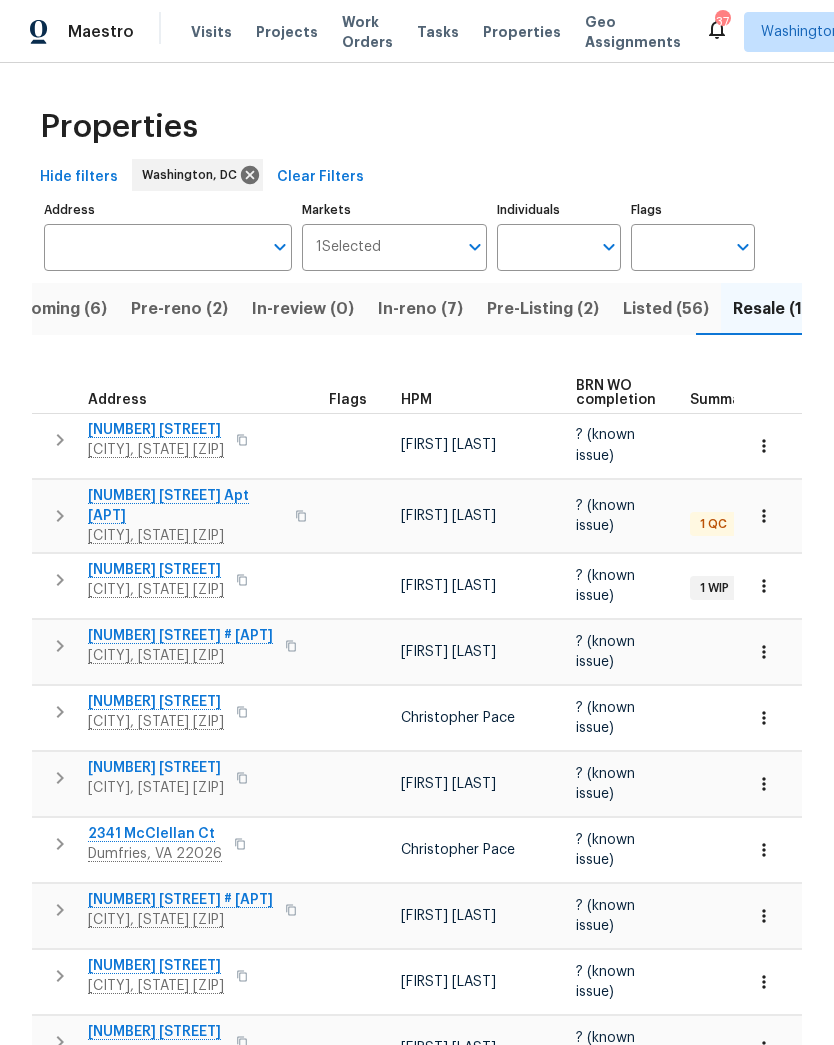 scroll, scrollTop: 0, scrollLeft: 0, axis: both 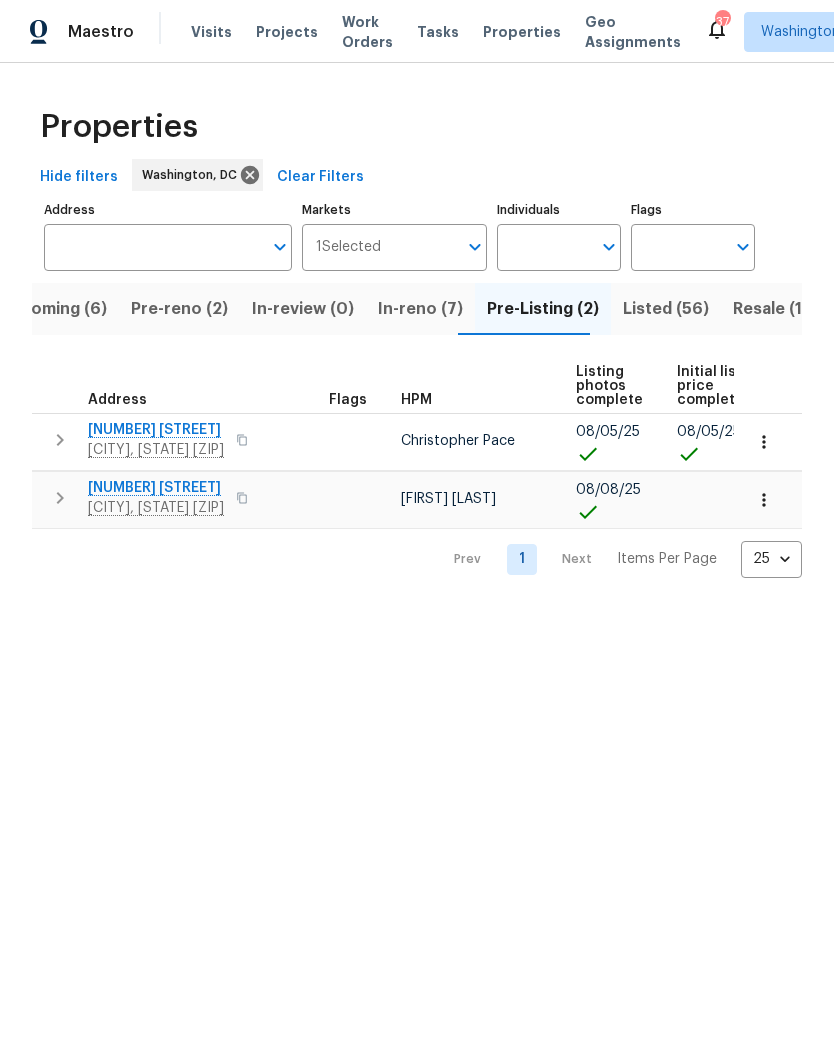 click on "In-reno (7)" at bounding box center [420, 309] 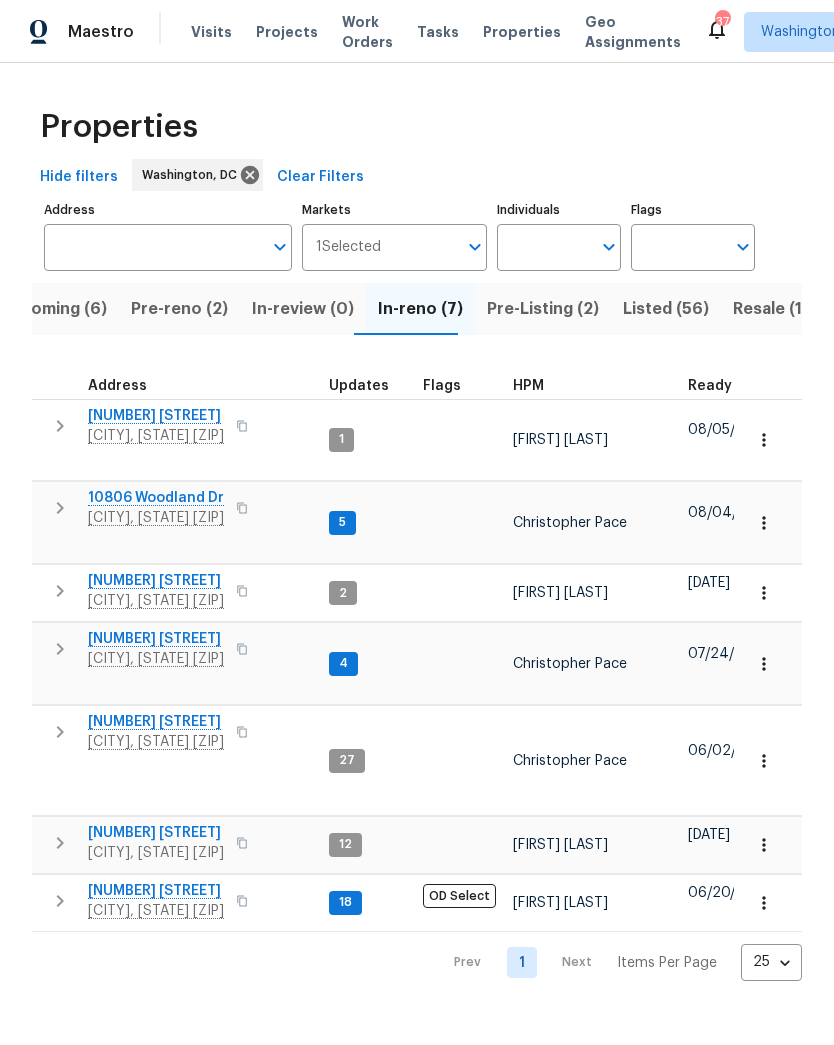 click on "Pre-Listing (2)" at bounding box center (543, 309) 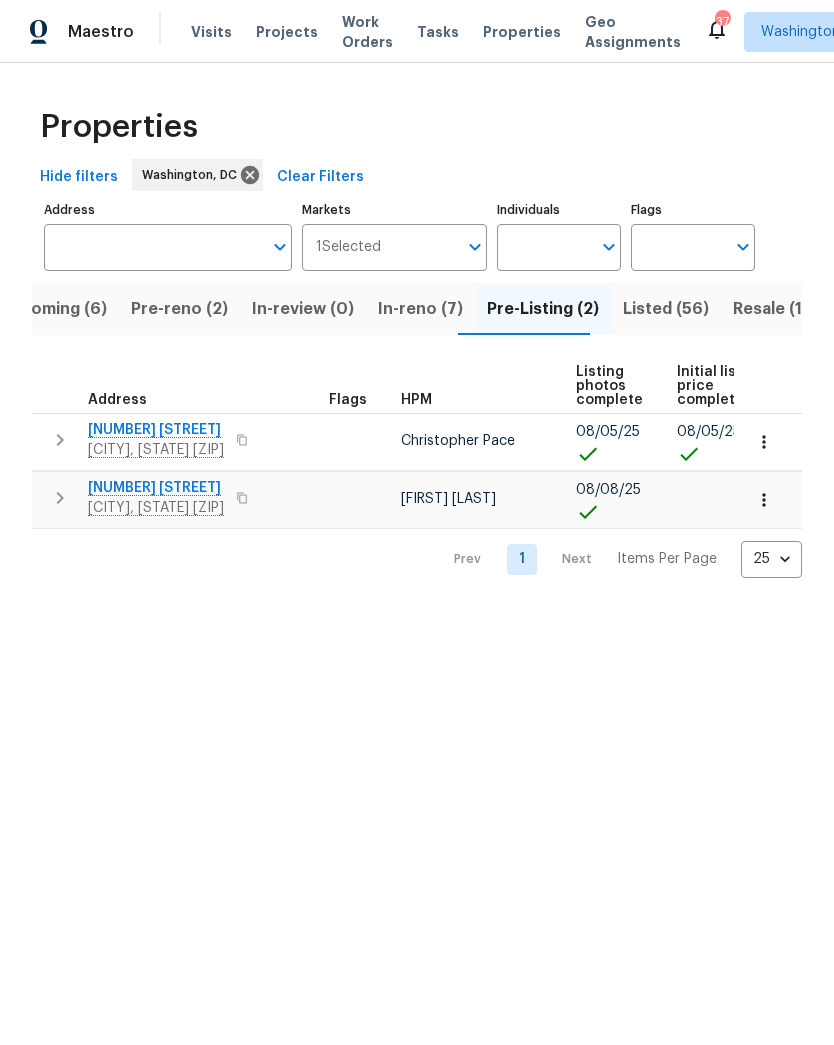 scroll, scrollTop: 0, scrollLeft: 0, axis: both 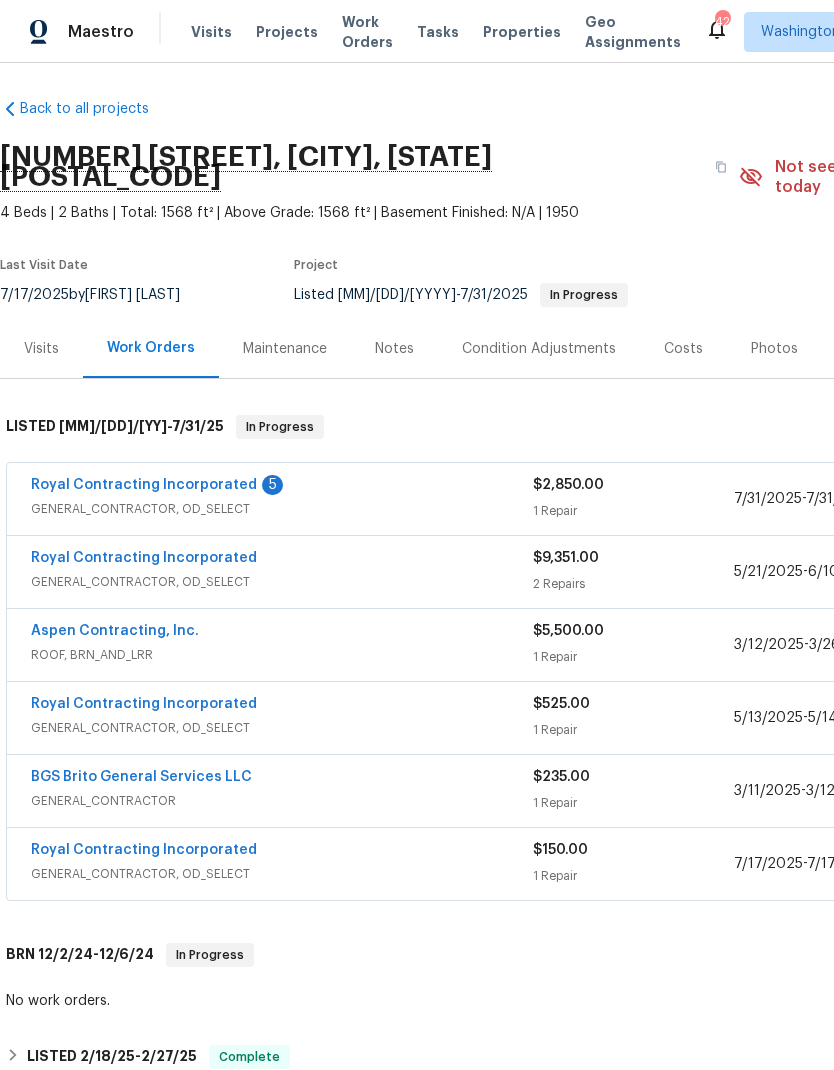 click on "Royal Contracting Incorporated" at bounding box center [144, 485] 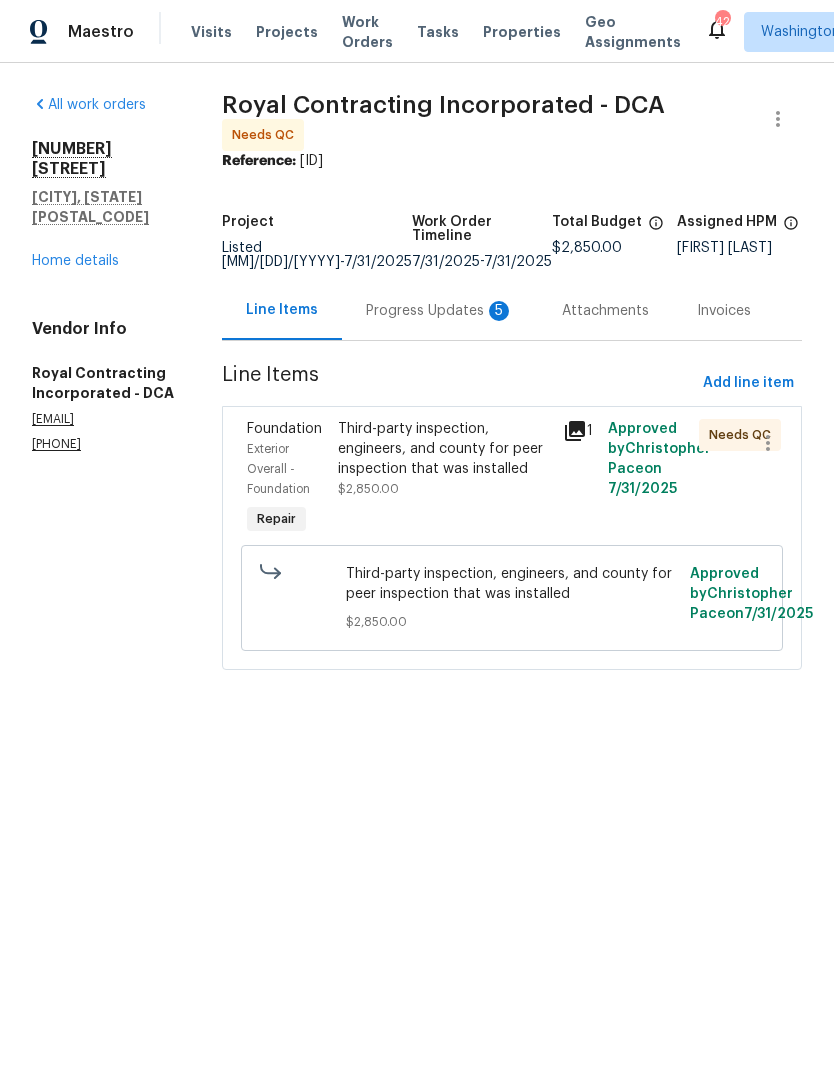 click on "Progress Updates 5" at bounding box center [440, 311] 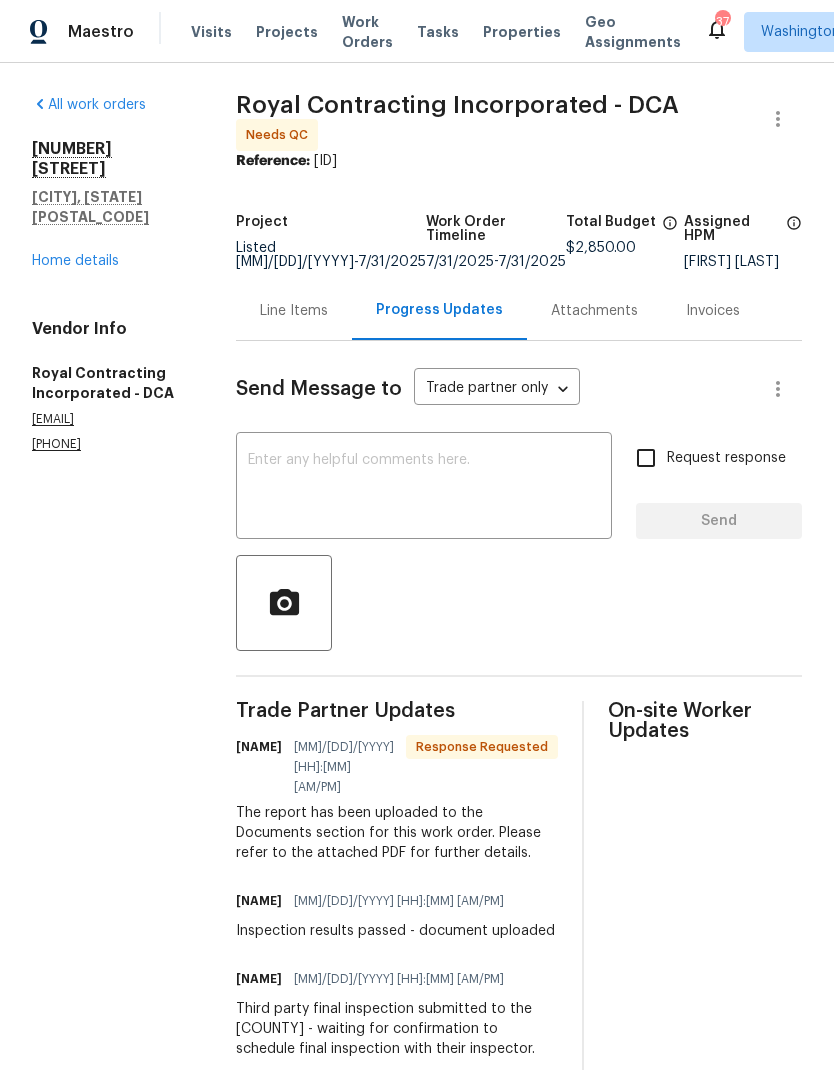 scroll, scrollTop: 0, scrollLeft: 0, axis: both 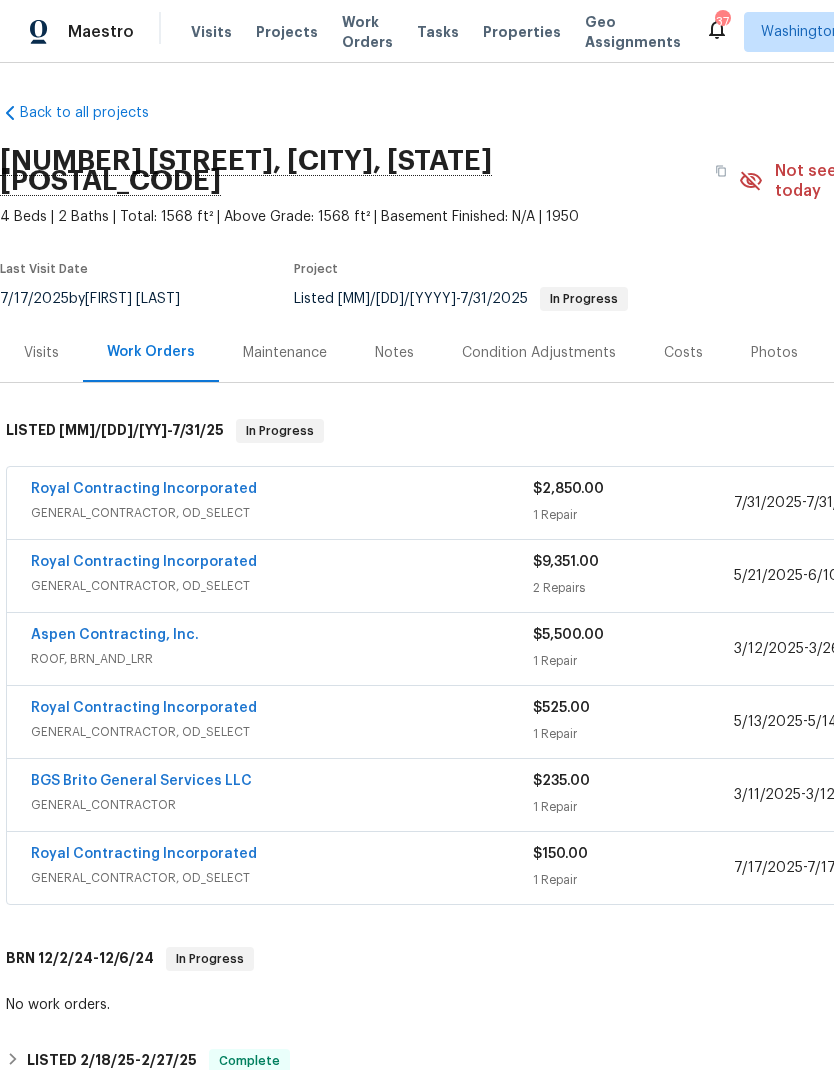 click on "Royal Contracting Incorporated" at bounding box center [144, 489] 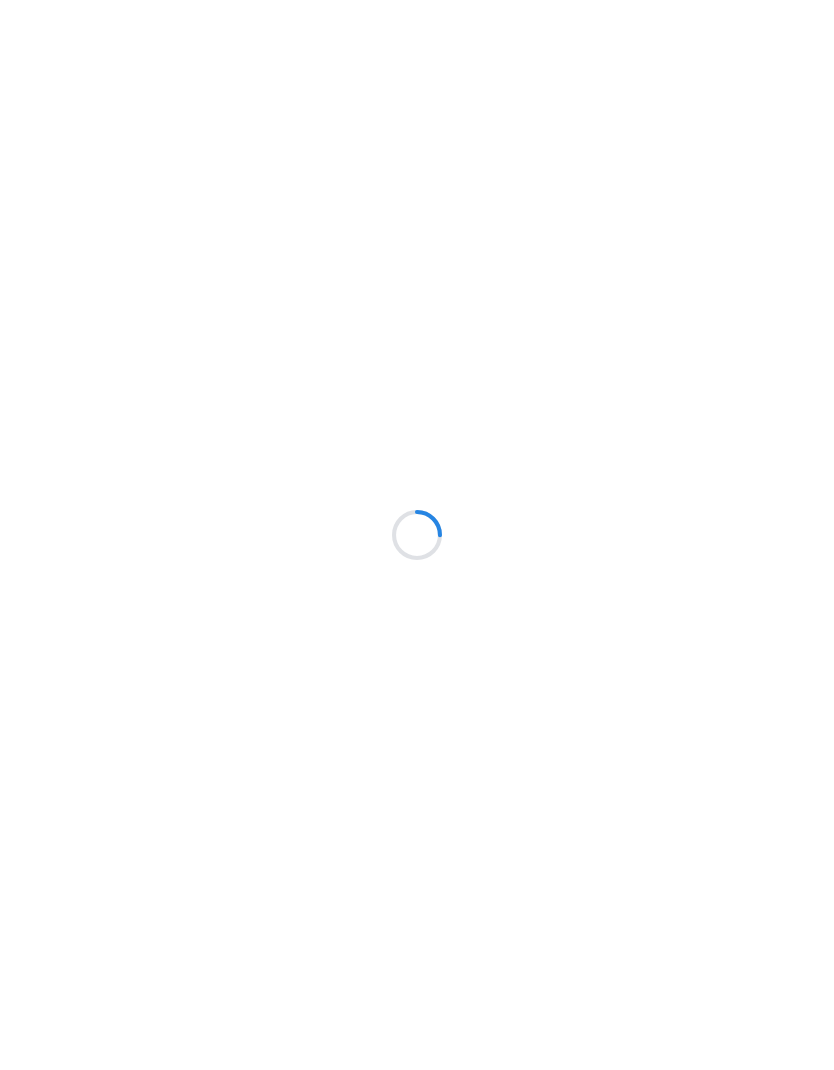 scroll, scrollTop: 0, scrollLeft: 0, axis: both 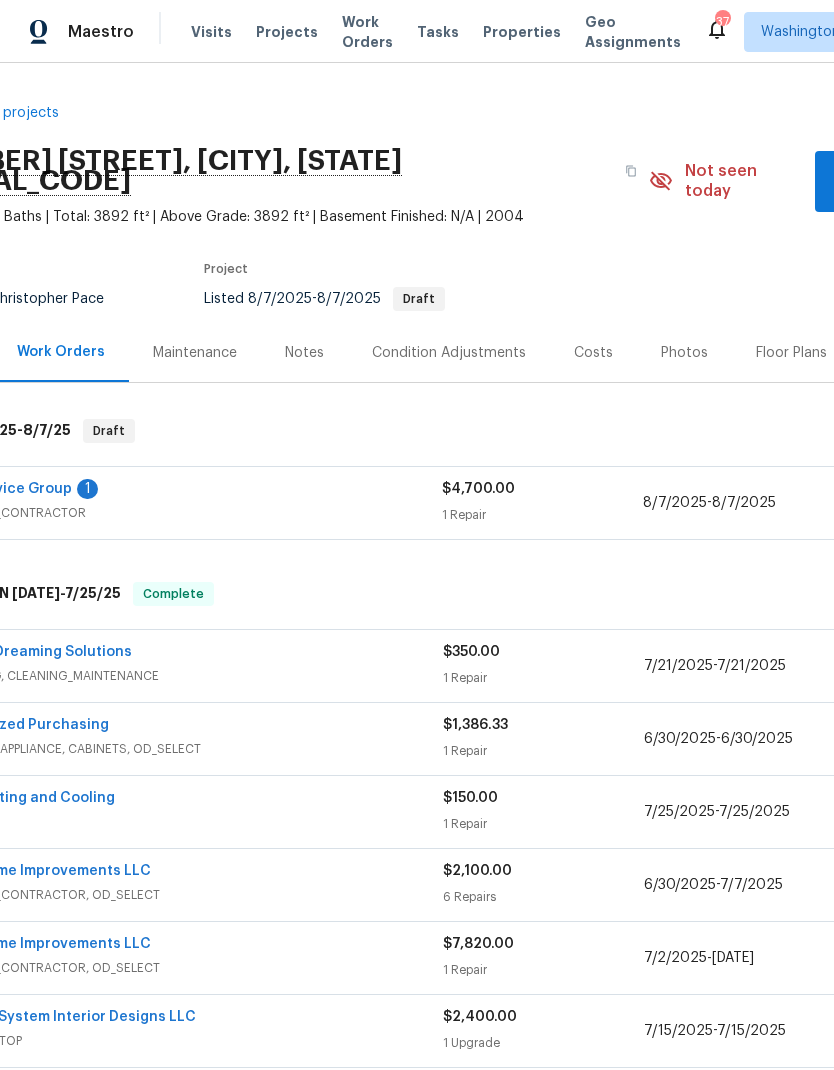click on "Costs" at bounding box center (593, 352) 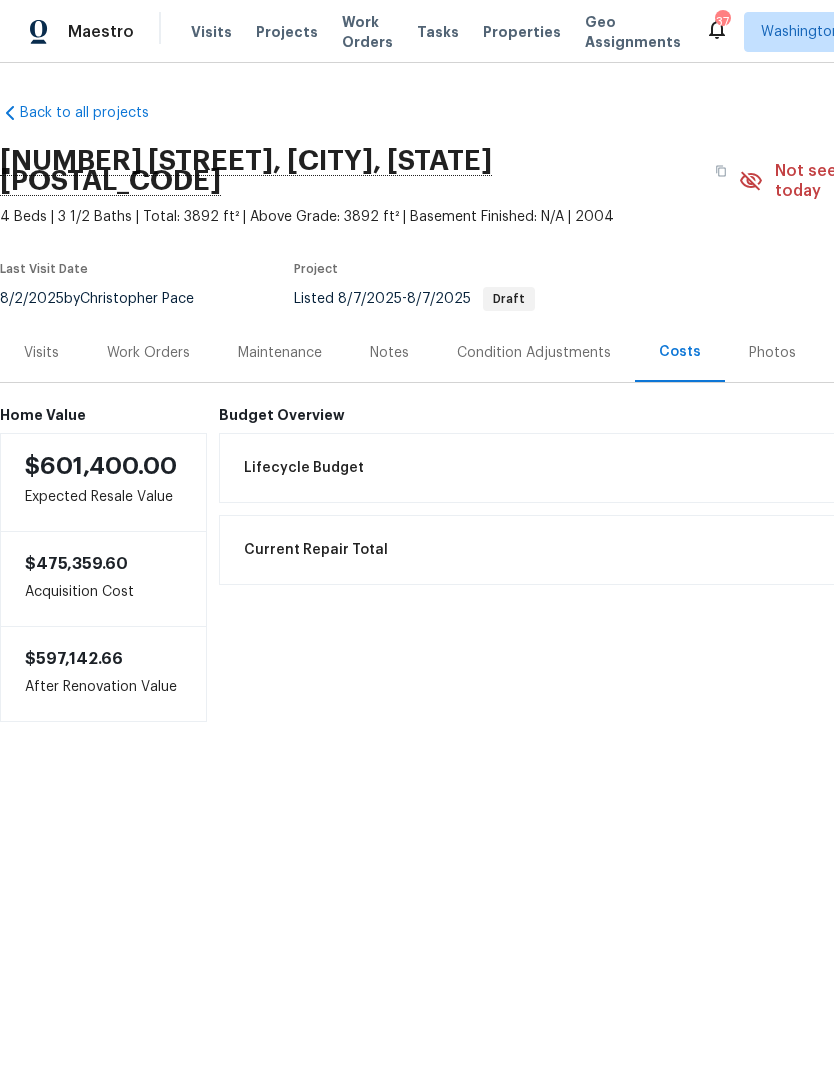 scroll, scrollTop: 0, scrollLeft: 0, axis: both 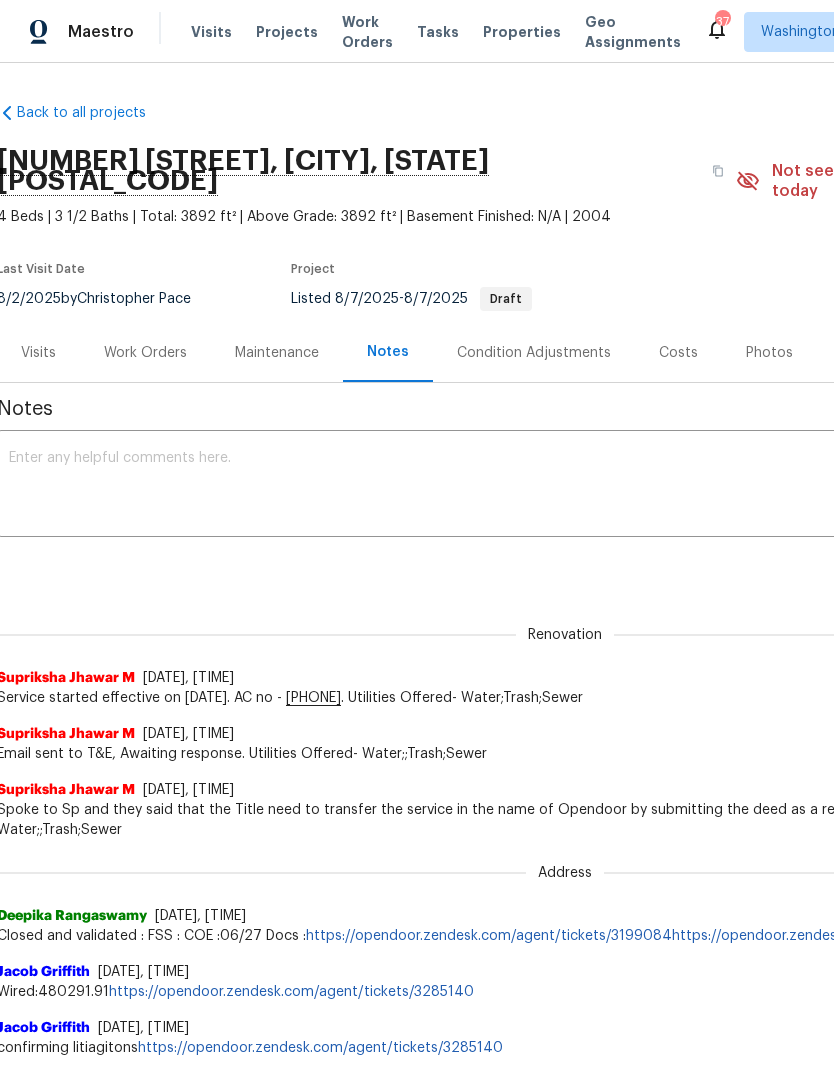 click on "Costs" at bounding box center (678, 353) 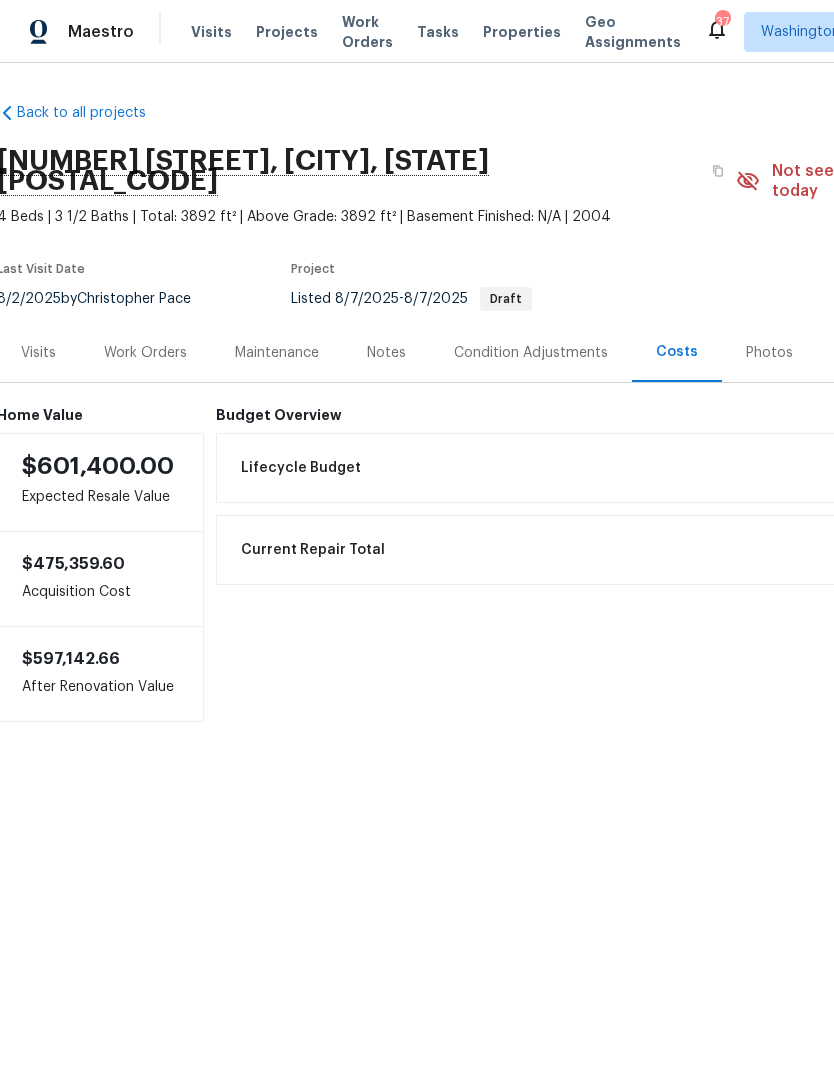 click on "Photos" at bounding box center (769, 352) 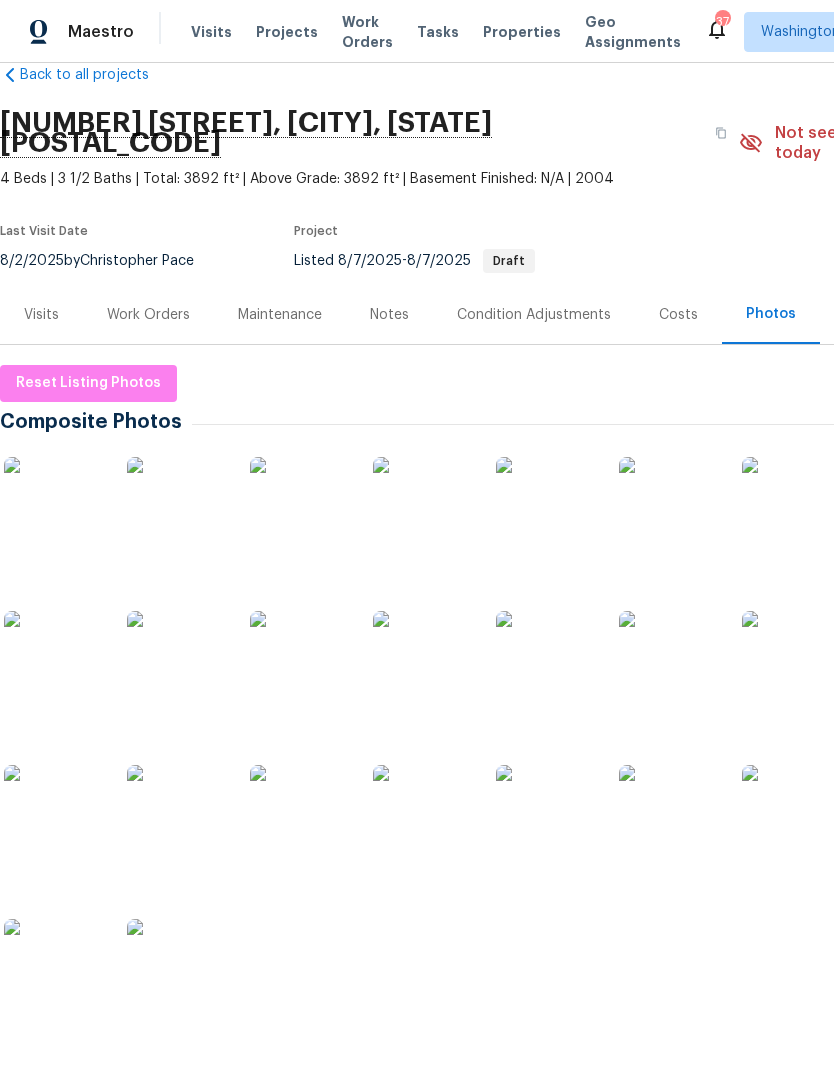 scroll, scrollTop: 39, scrollLeft: 0, axis: vertical 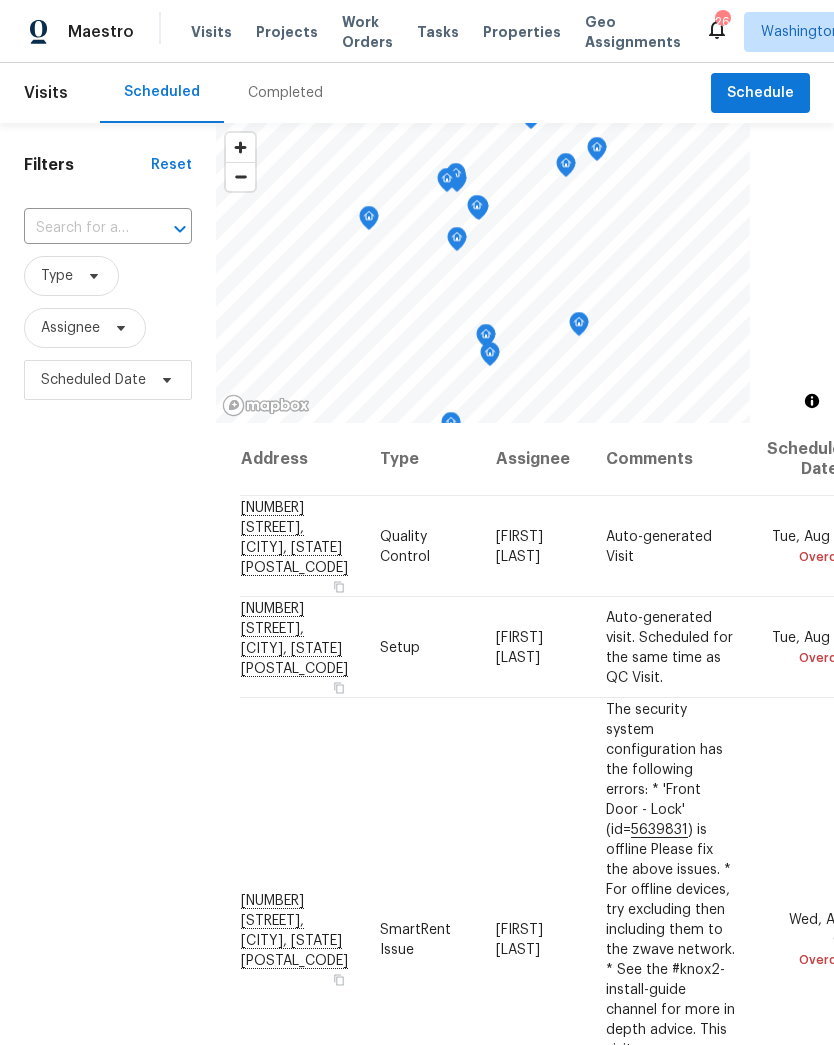 click on "Visits" at bounding box center [46, 93] 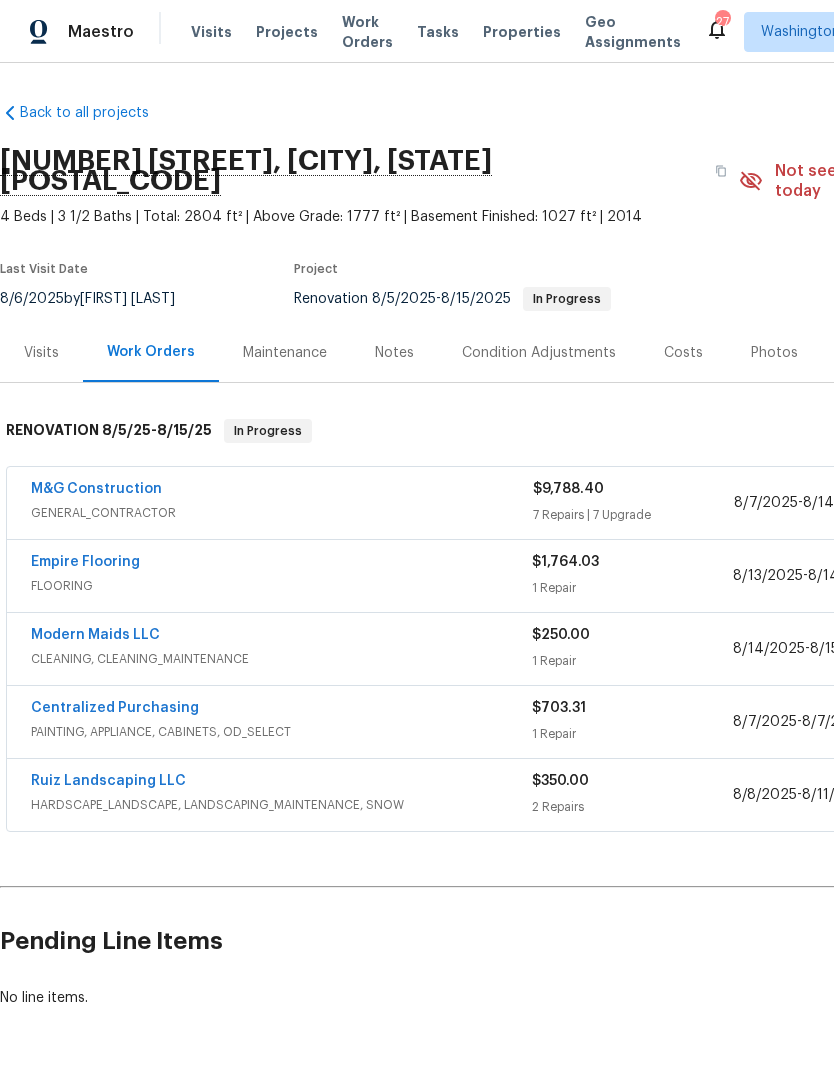 scroll, scrollTop: 0, scrollLeft: 0, axis: both 